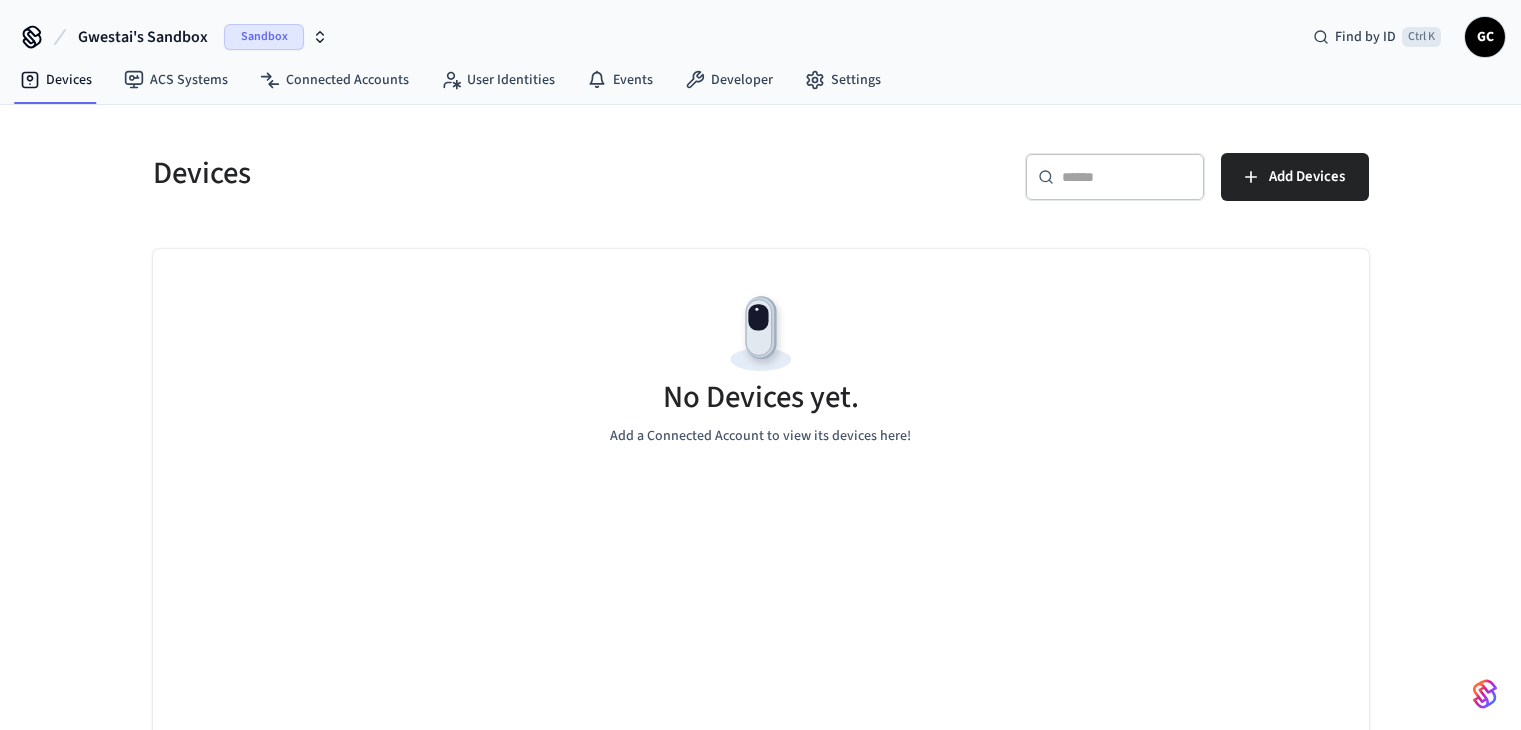 scroll, scrollTop: 0, scrollLeft: 0, axis: both 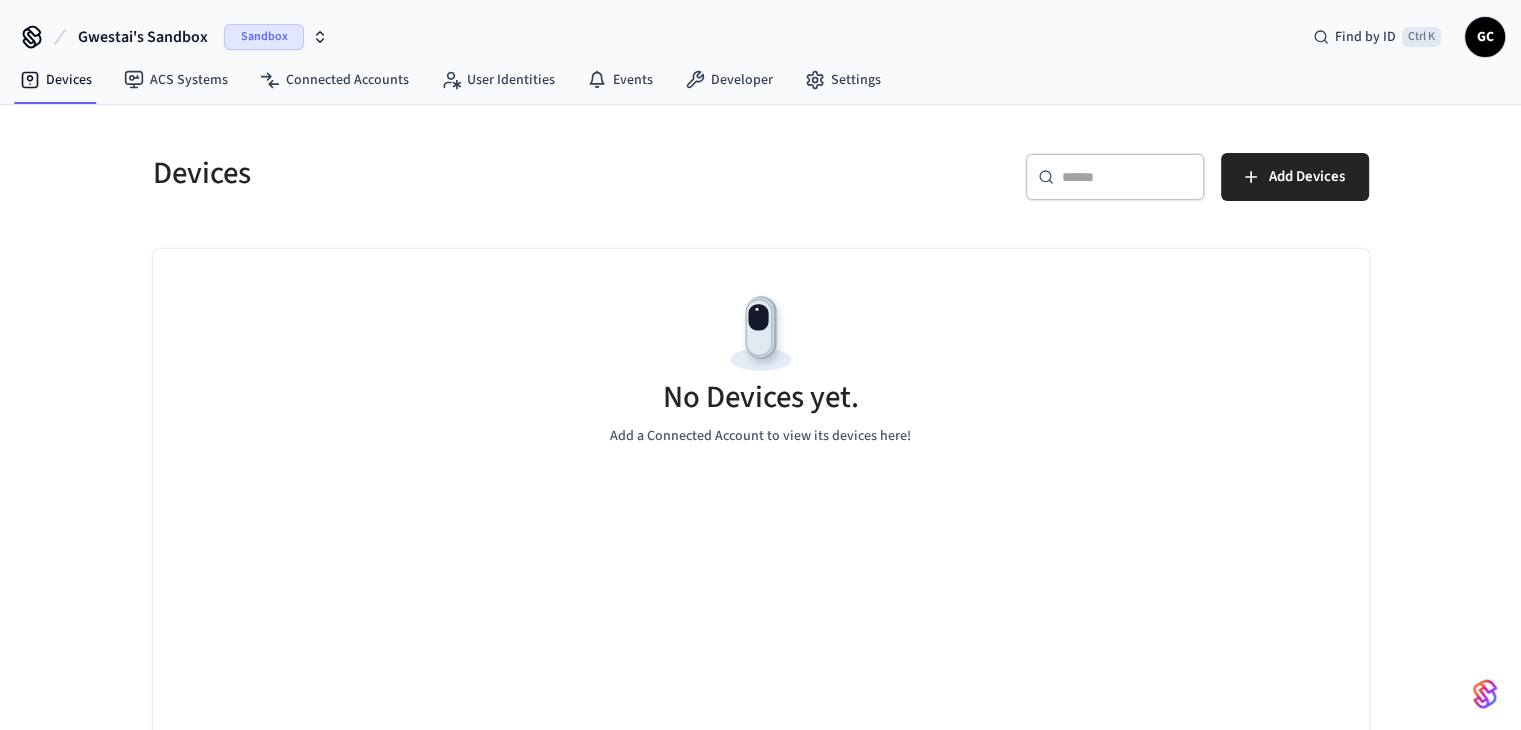 click on "Gwestai's Sandbox" at bounding box center [143, 37] 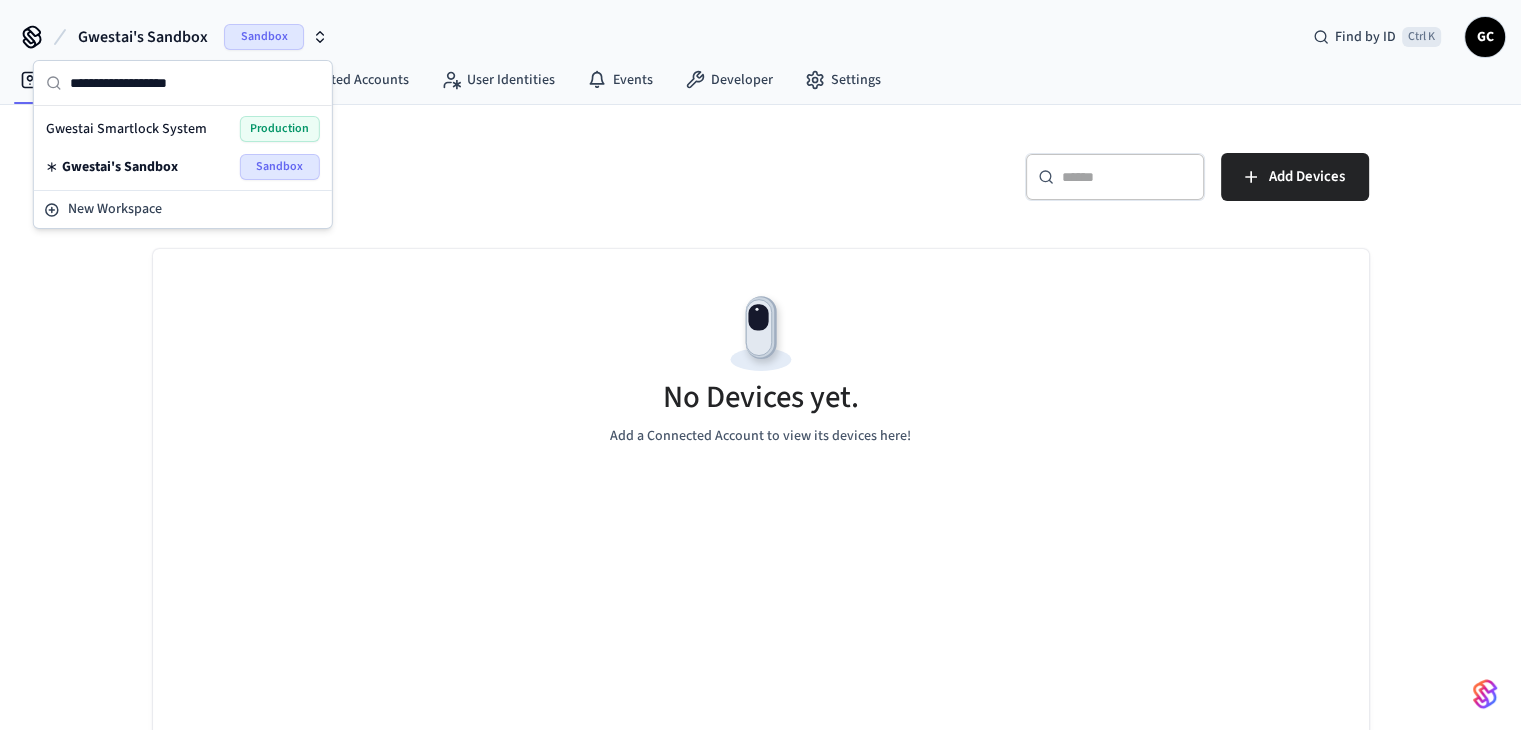 click on "Gwestai Smartlock System" at bounding box center [126, 129] 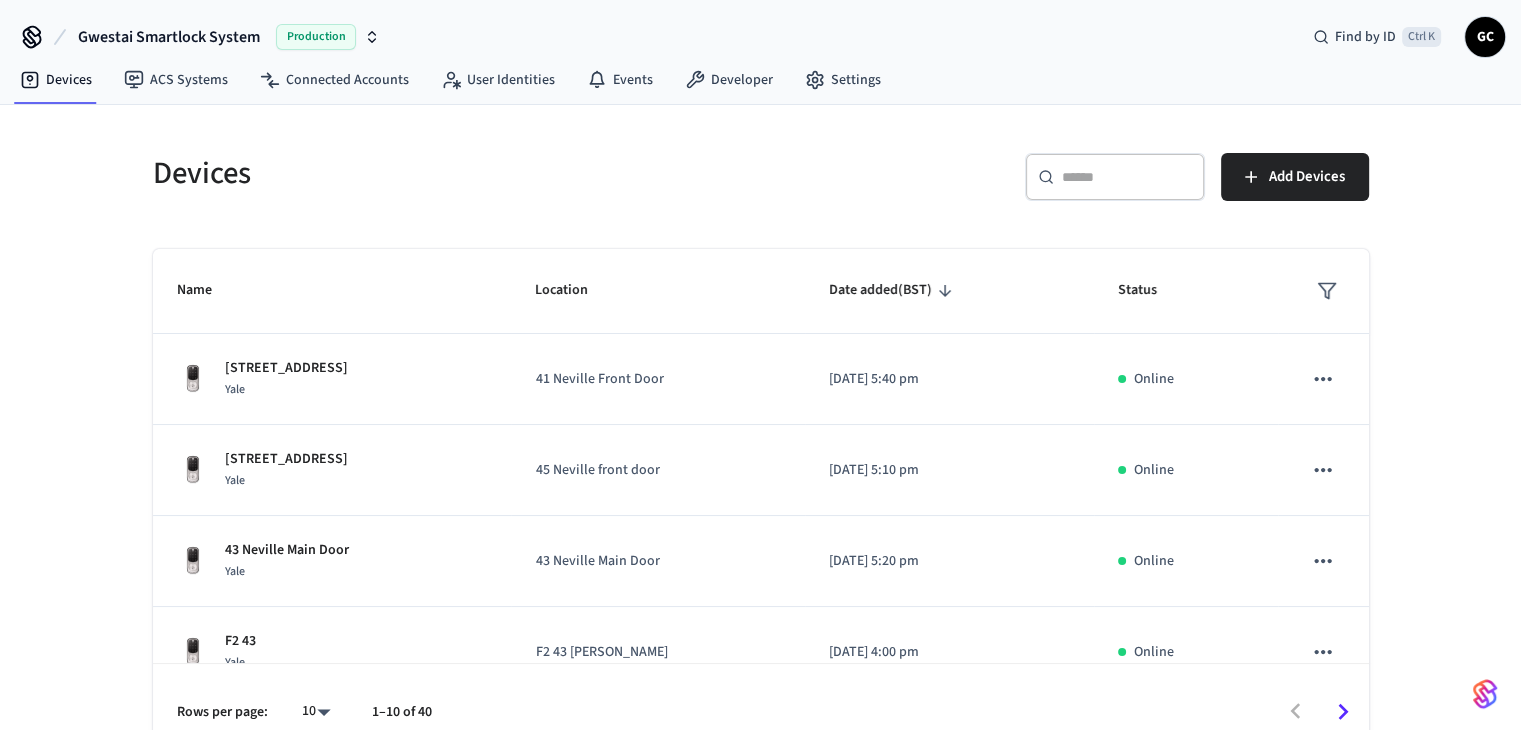 click on "​ ​" at bounding box center [1115, 177] 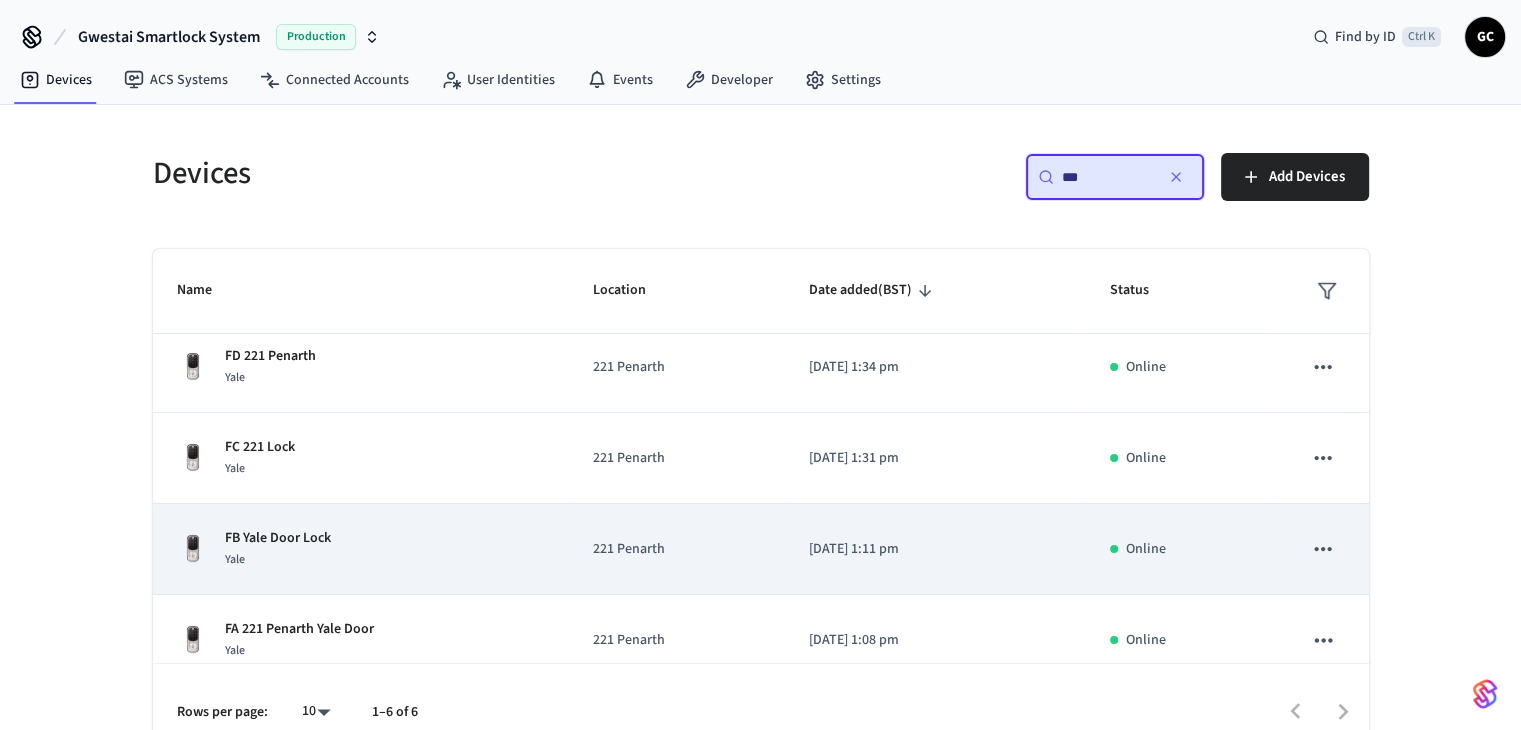 scroll, scrollTop: 216, scrollLeft: 0, axis: vertical 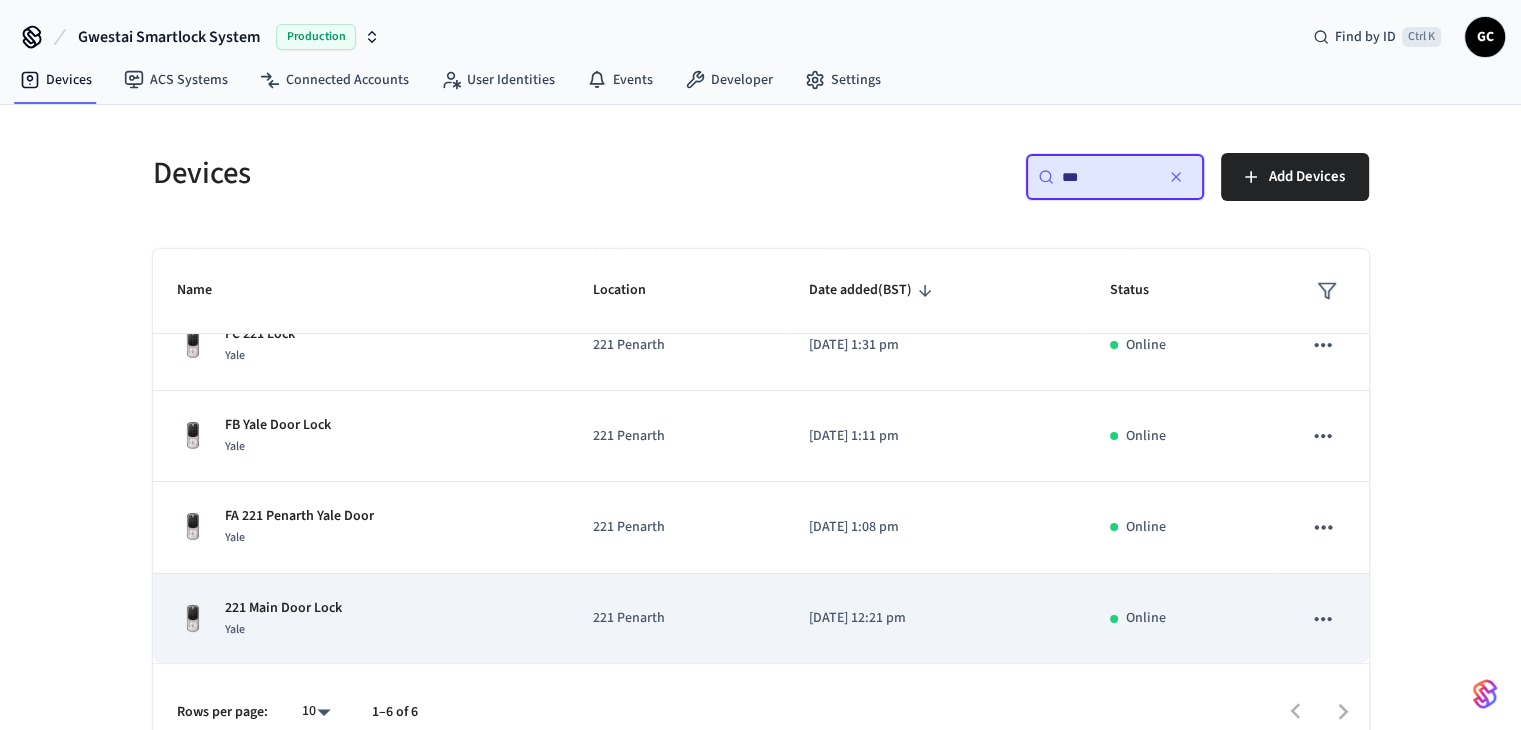 type on "***" 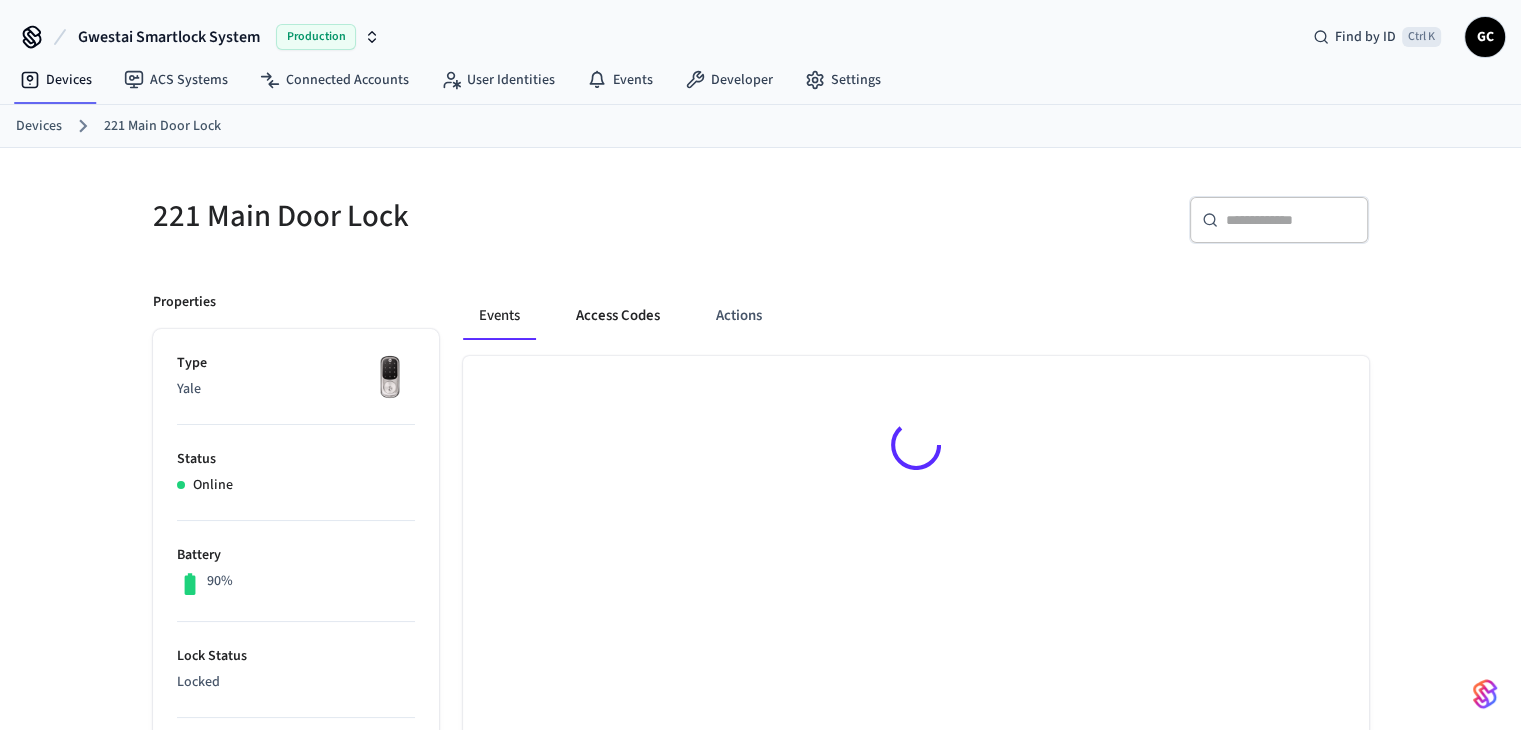 click on "Access Codes" at bounding box center (618, 316) 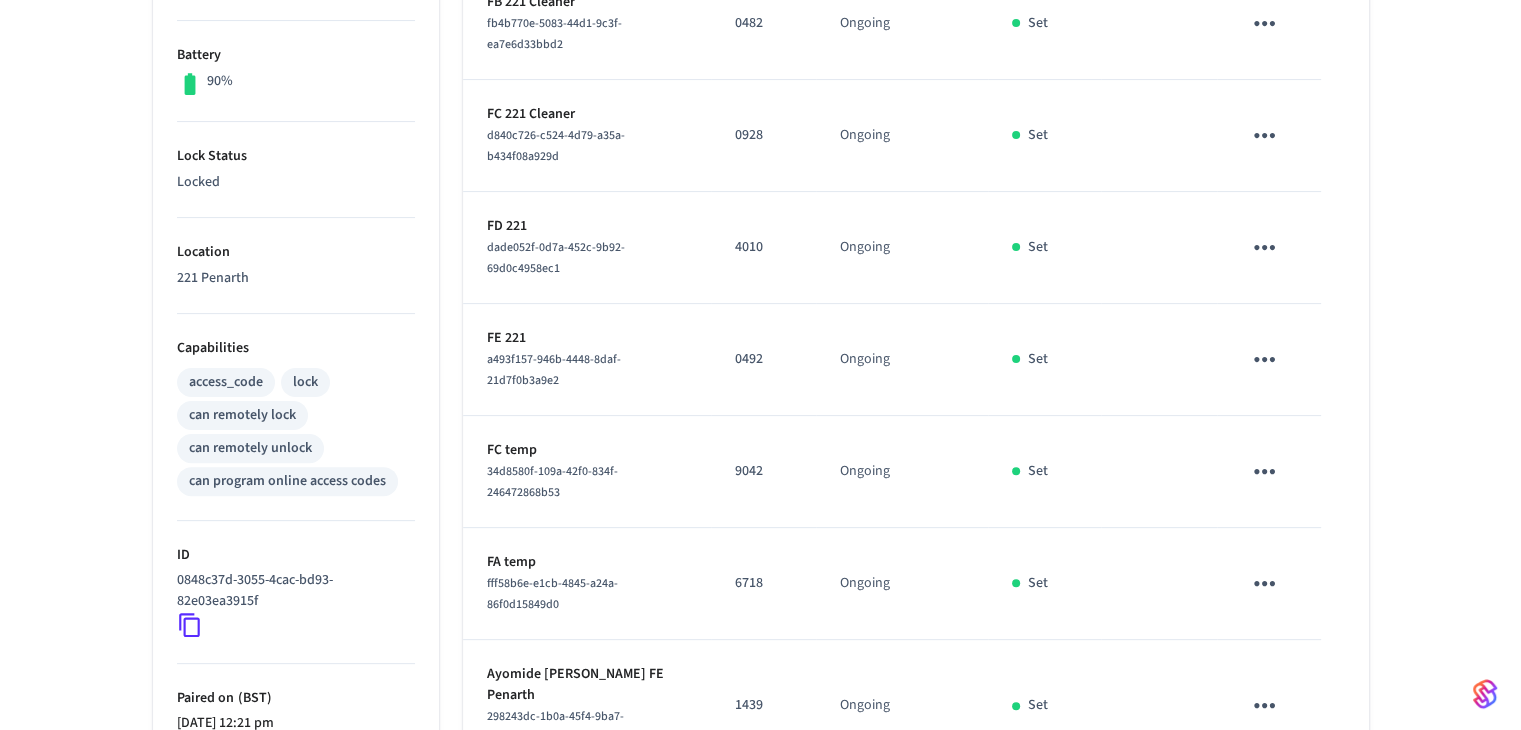scroll, scrollTop: 889, scrollLeft: 0, axis: vertical 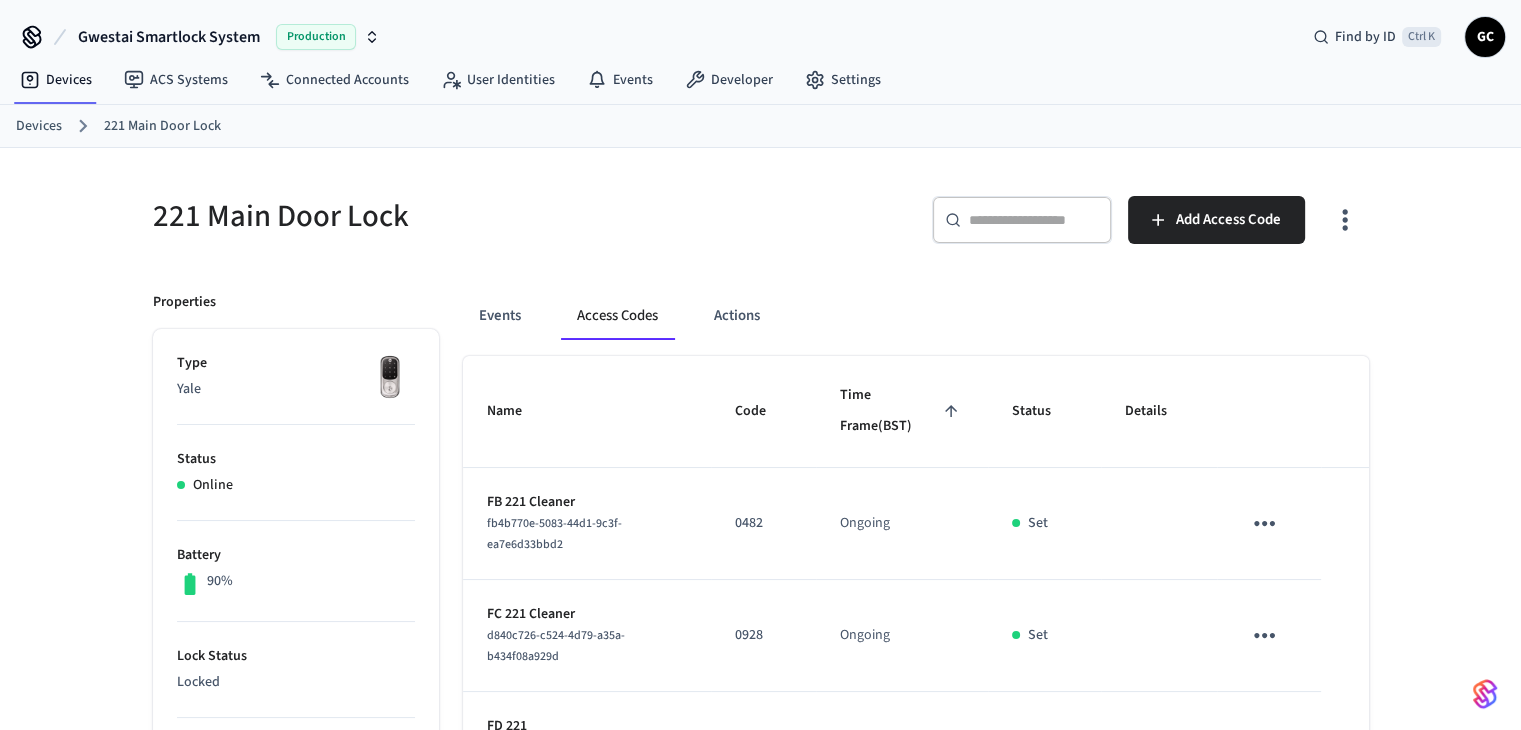 click on "​ ​" at bounding box center (1022, 220) 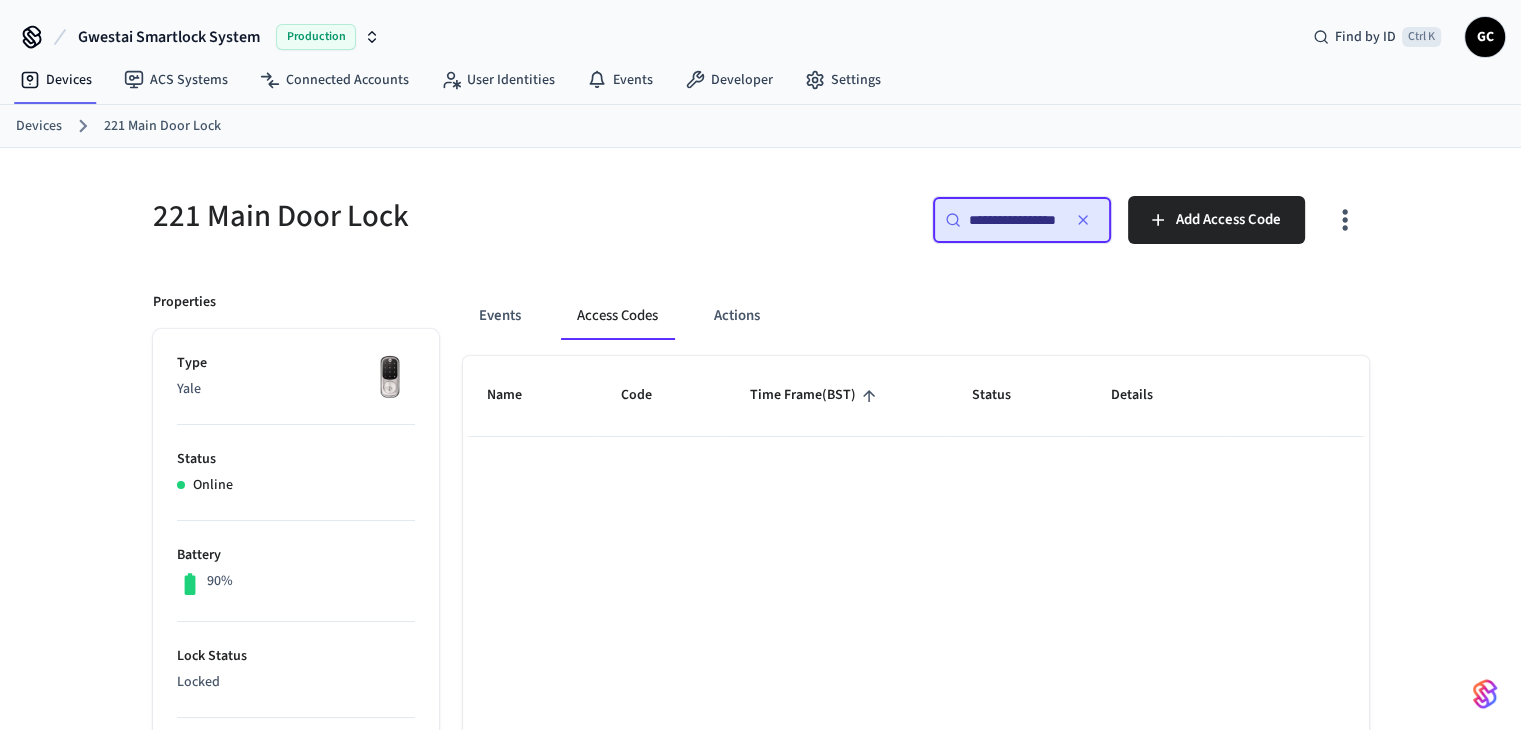 scroll, scrollTop: 0, scrollLeft: 12, axis: horizontal 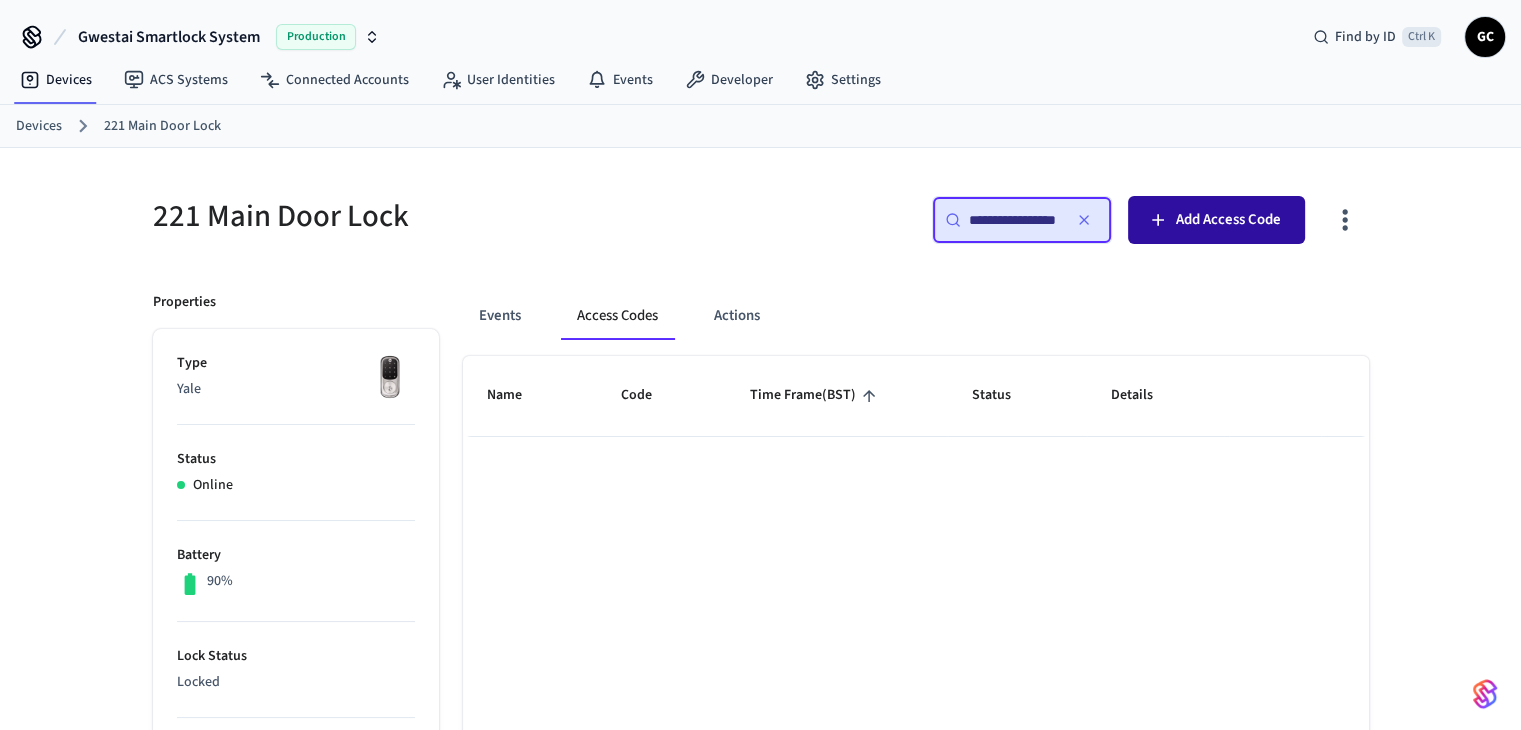 type 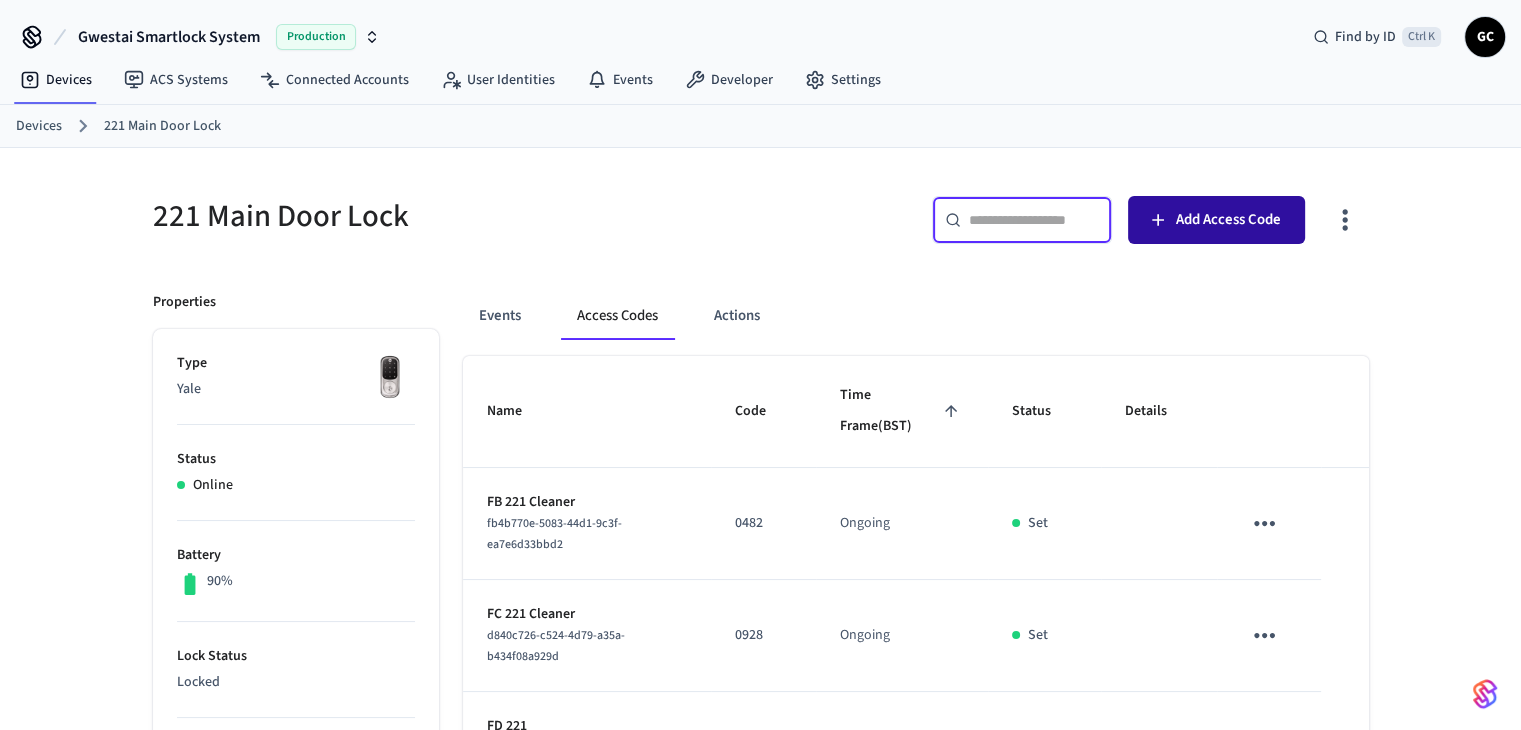 scroll, scrollTop: 0, scrollLeft: 0, axis: both 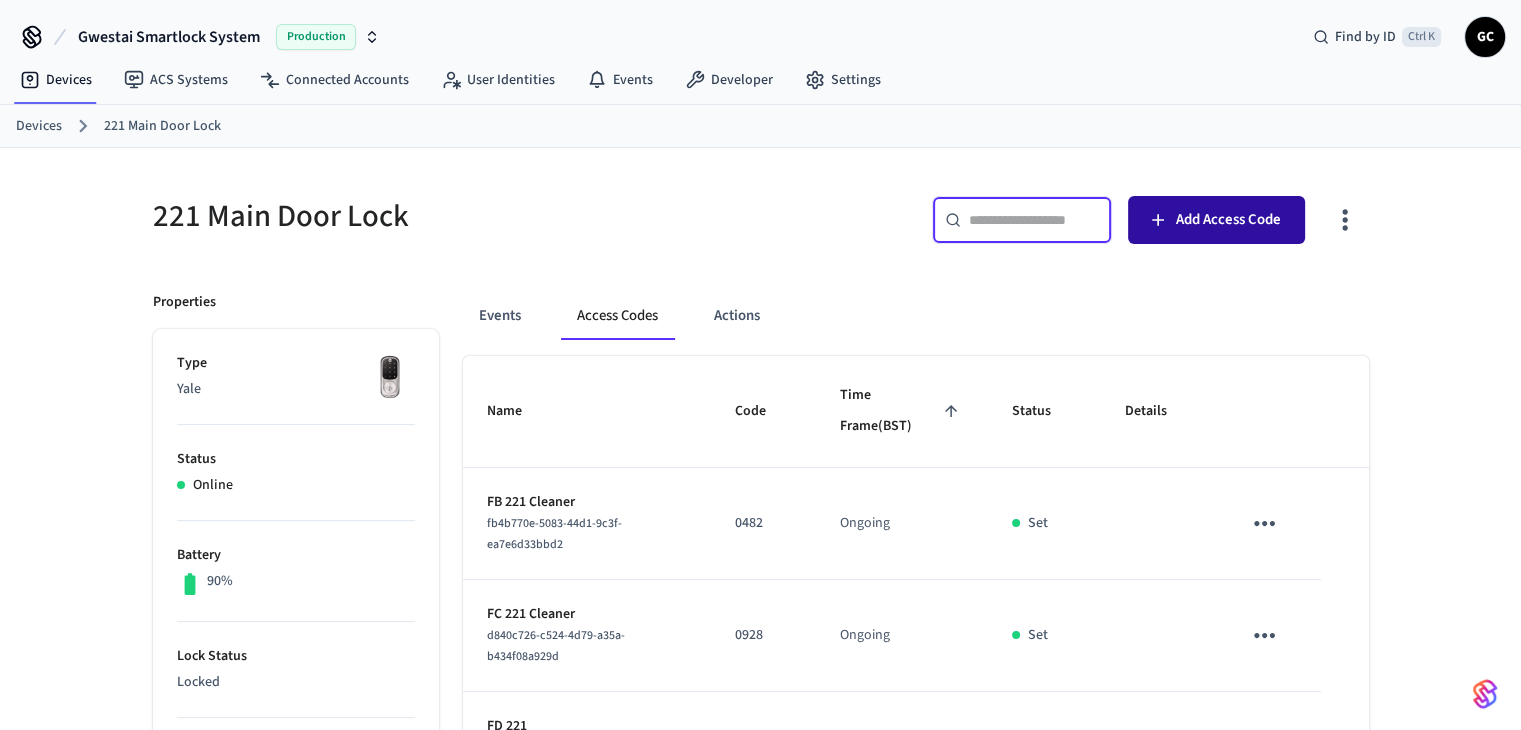 click on "Add Access Code" at bounding box center [1228, 220] 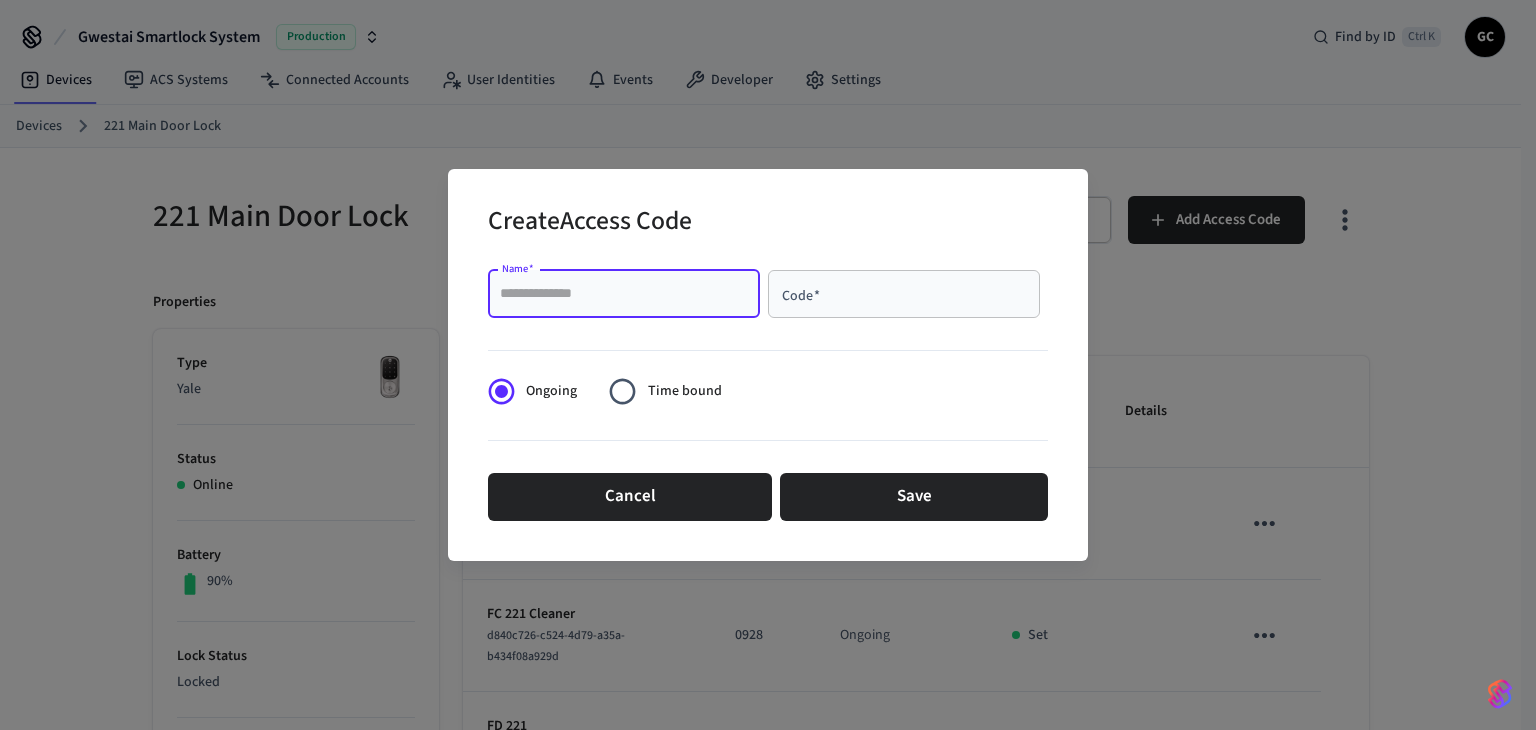 click on "Name   *" at bounding box center [624, 294] 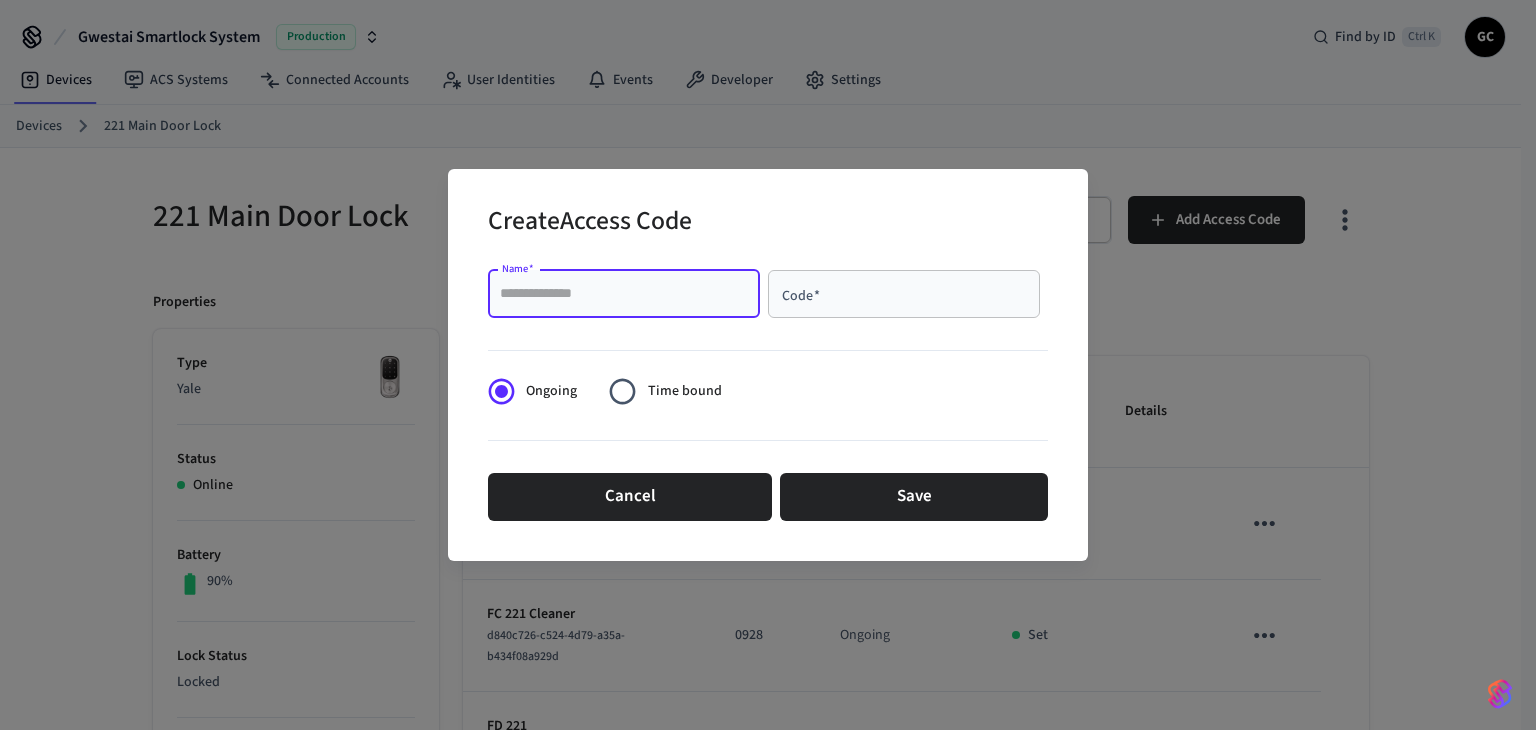 paste on "**********" 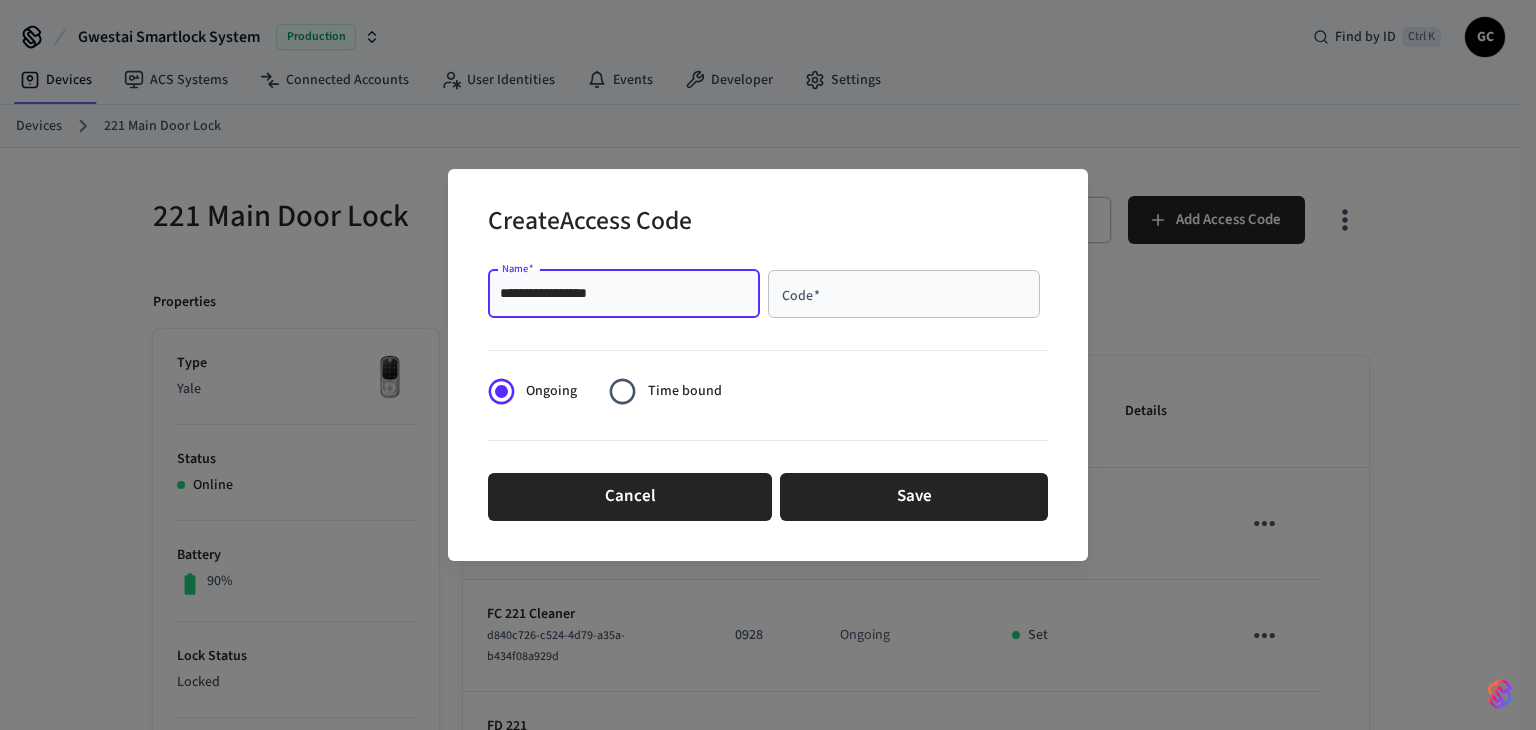 type on "**********" 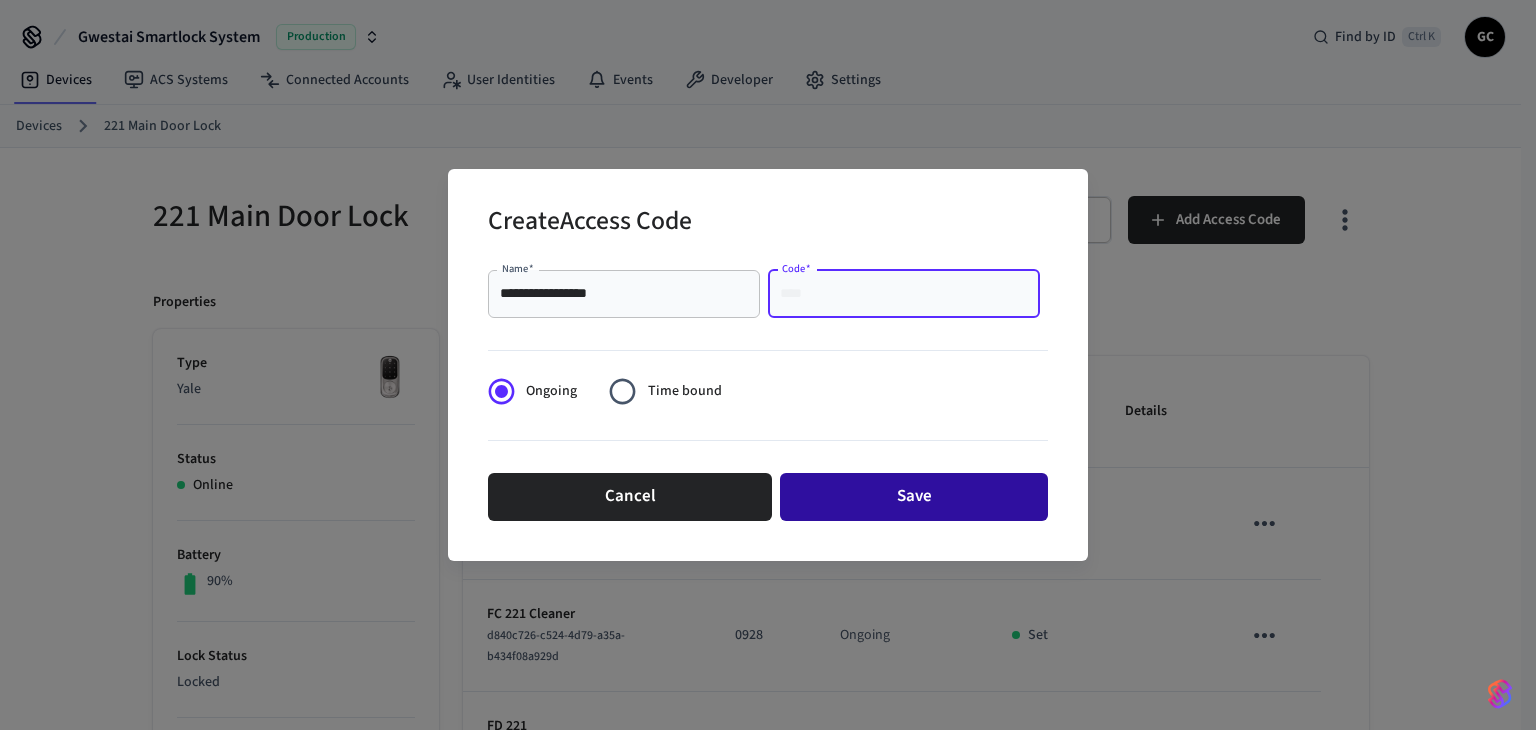 paste on "****" 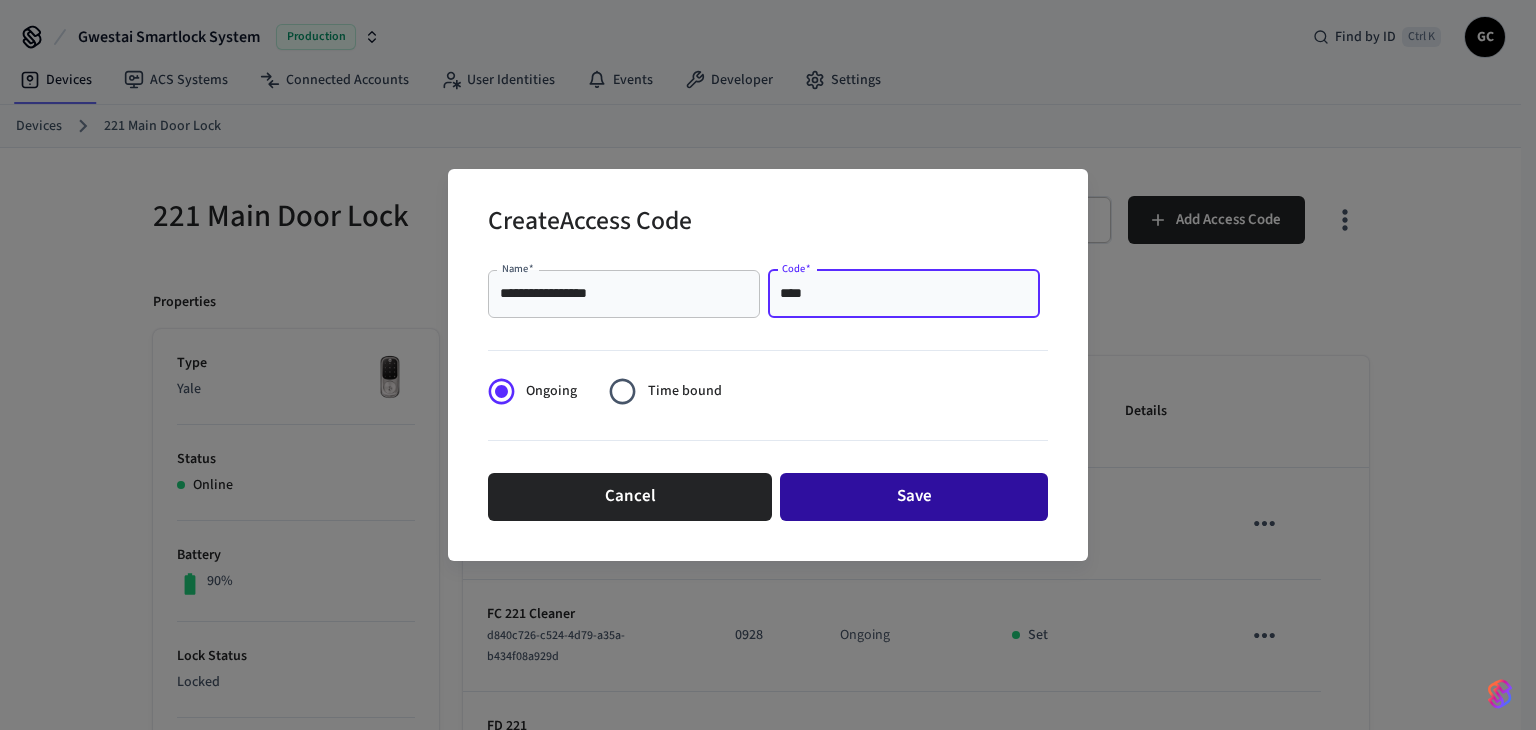 type on "****" 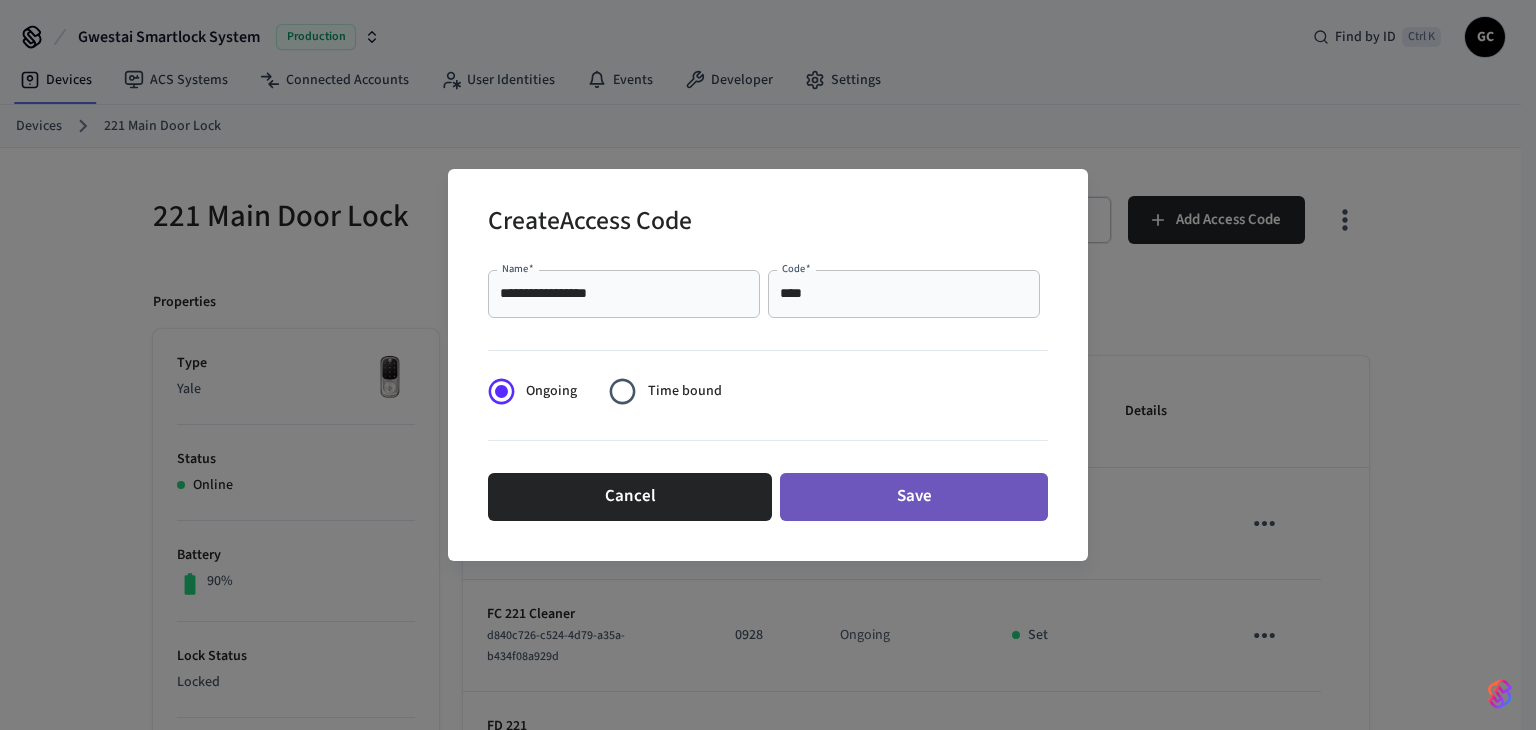 click on "Save" at bounding box center [914, 497] 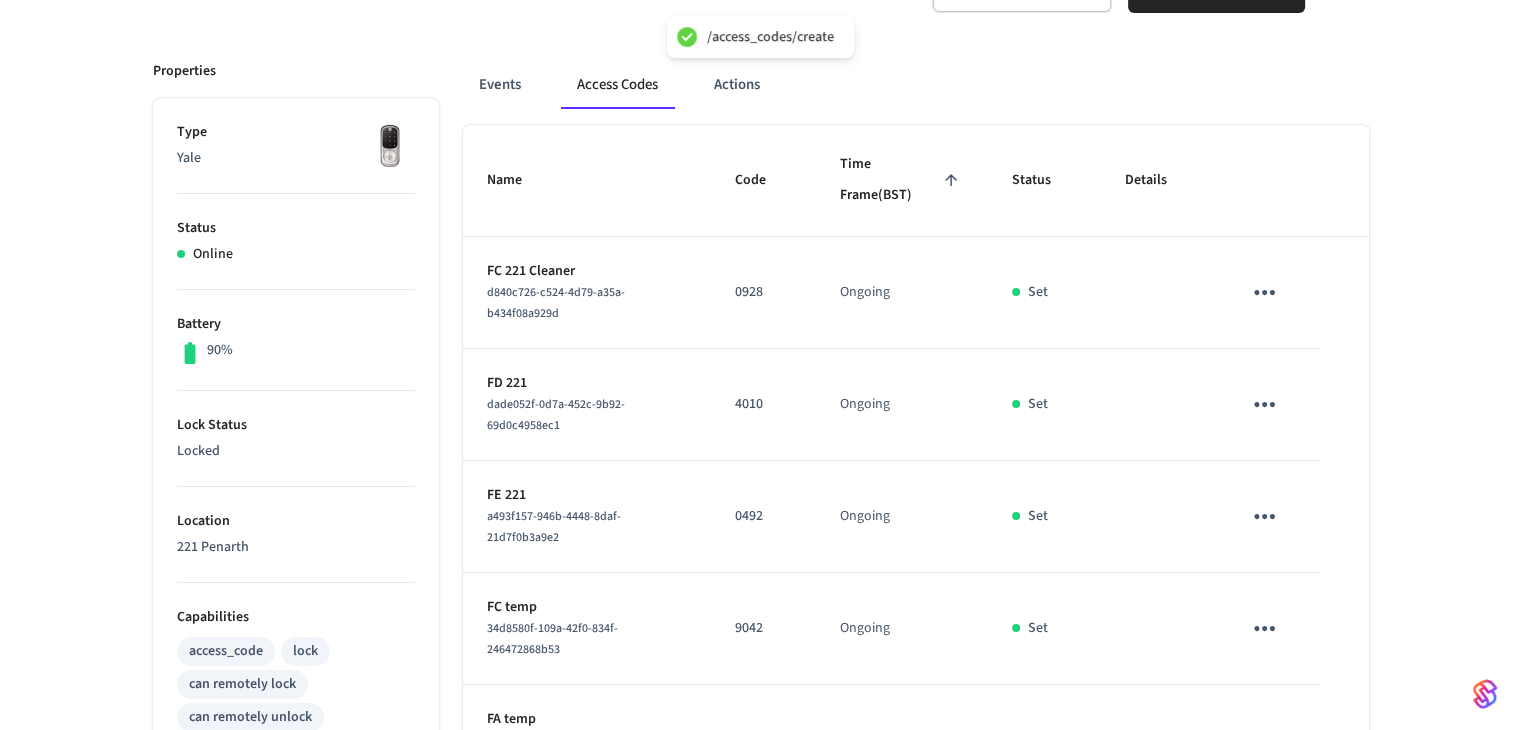 scroll, scrollTop: 400, scrollLeft: 0, axis: vertical 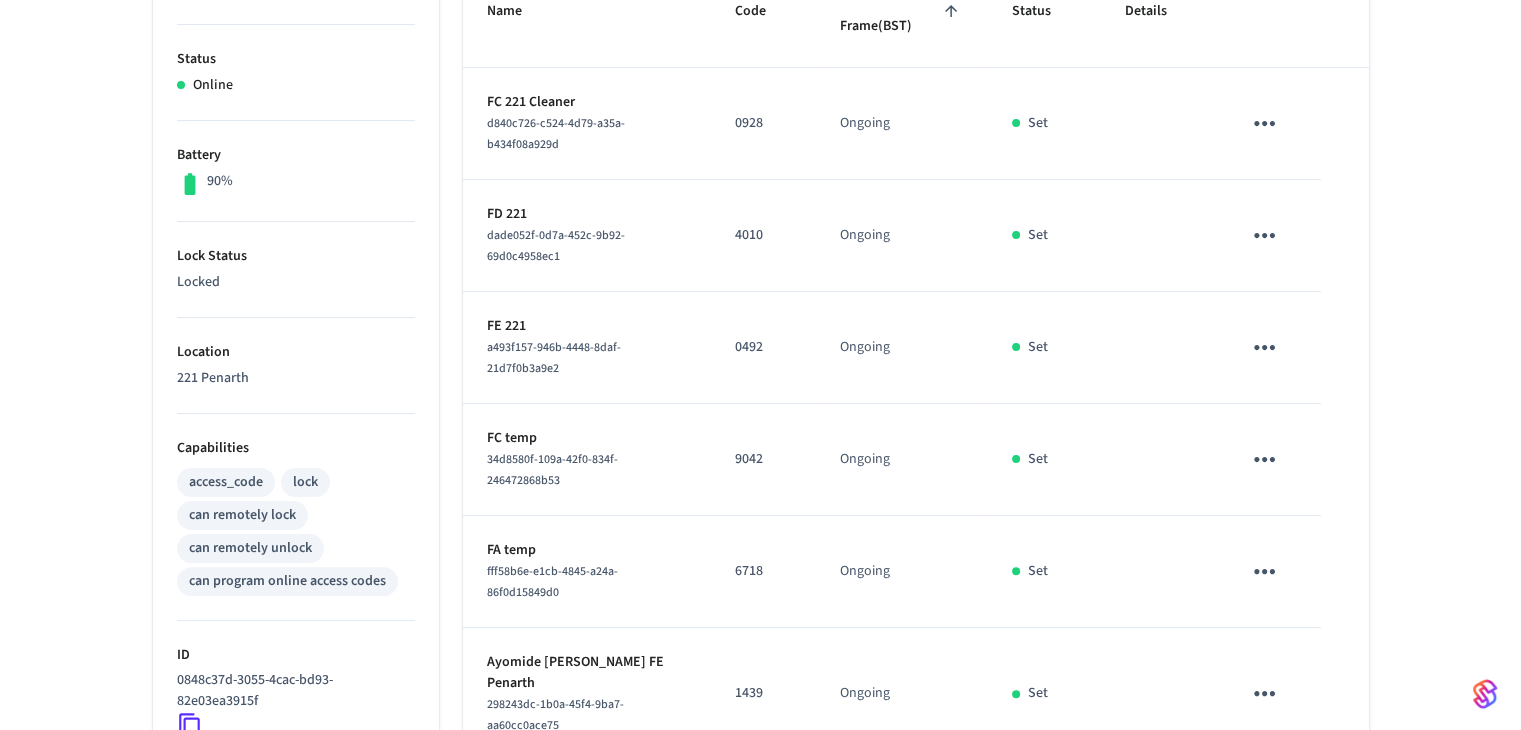 click on "0928" at bounding box center (763, 123) 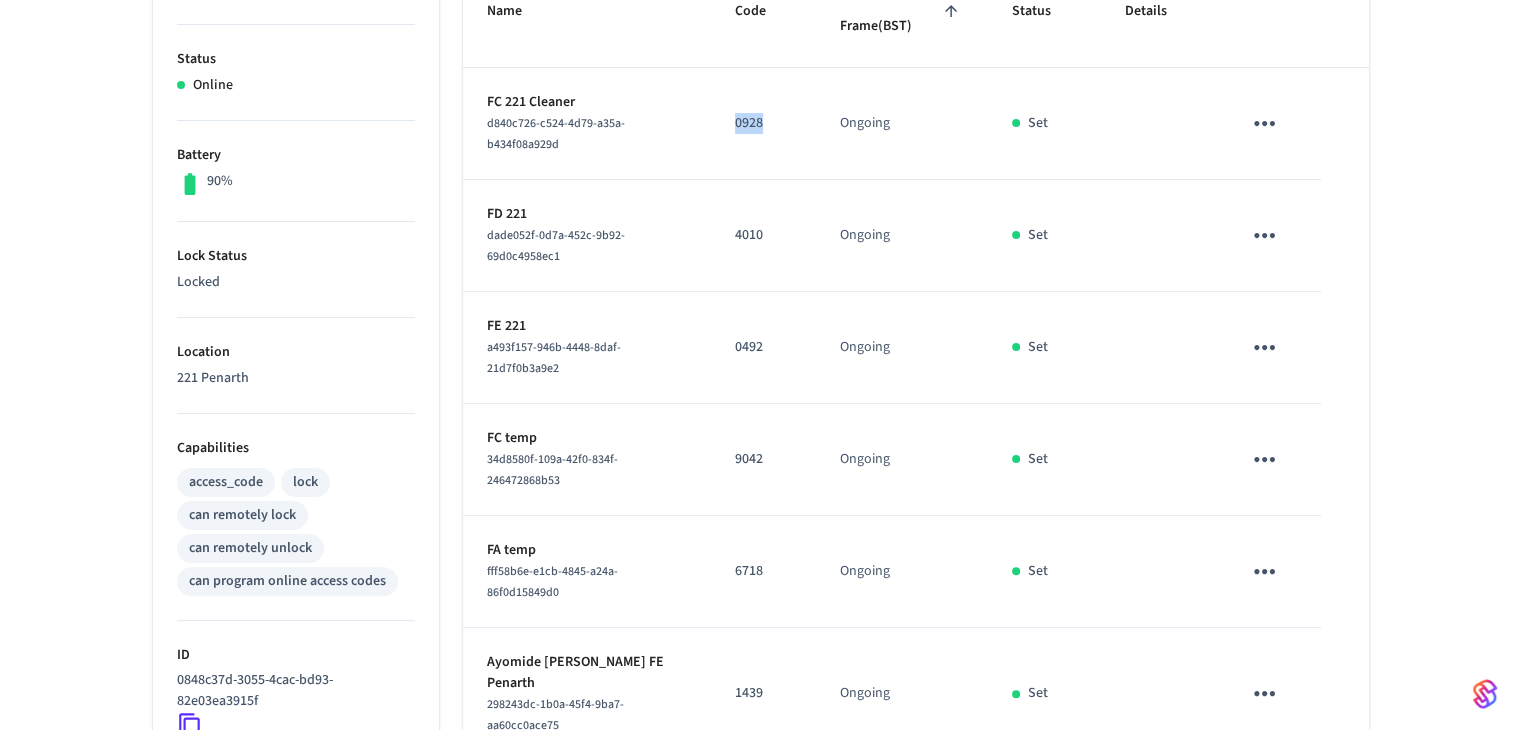 click on "0928" at bounding box center (763, 123) 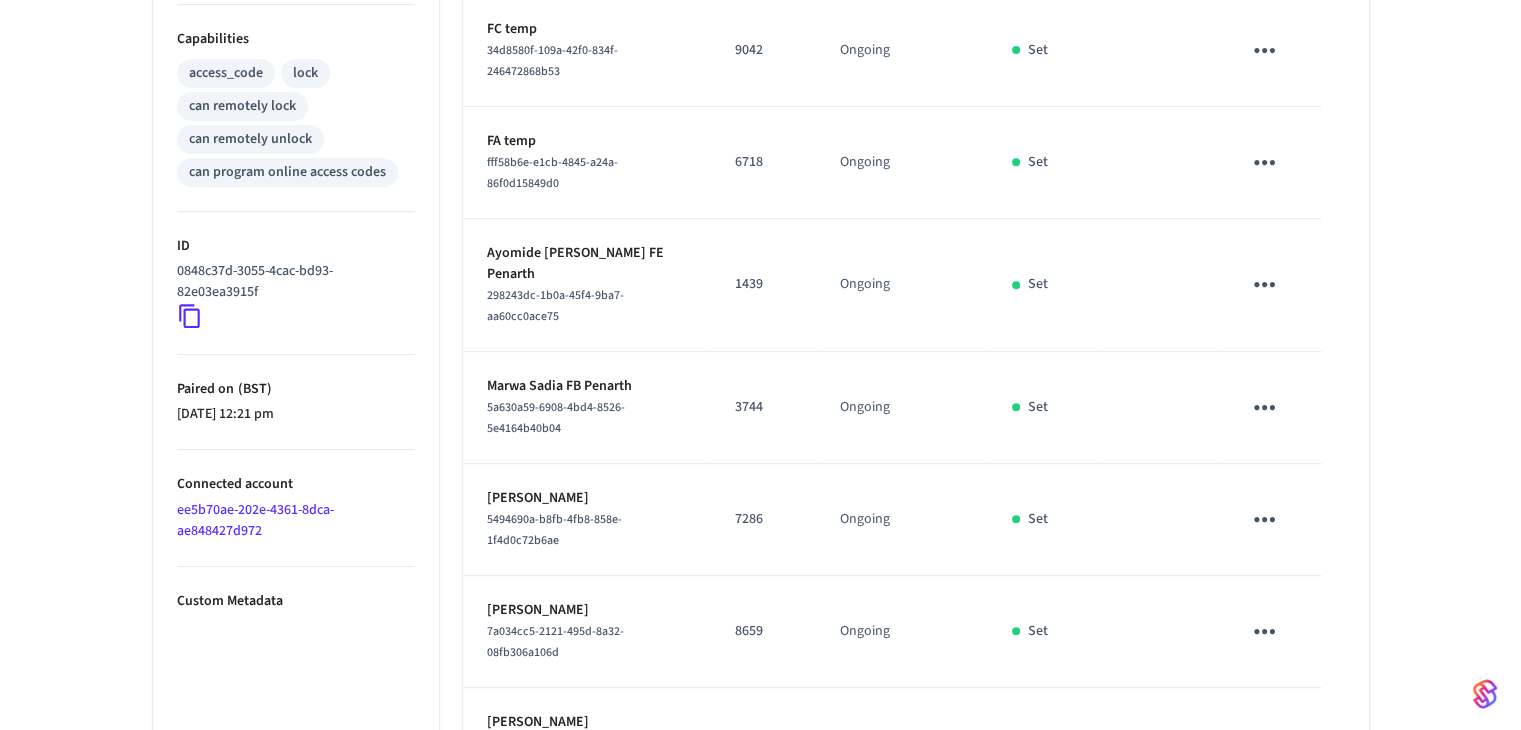 scroll, scrollTop: 889, scrollLeft: 0, axis: vertical 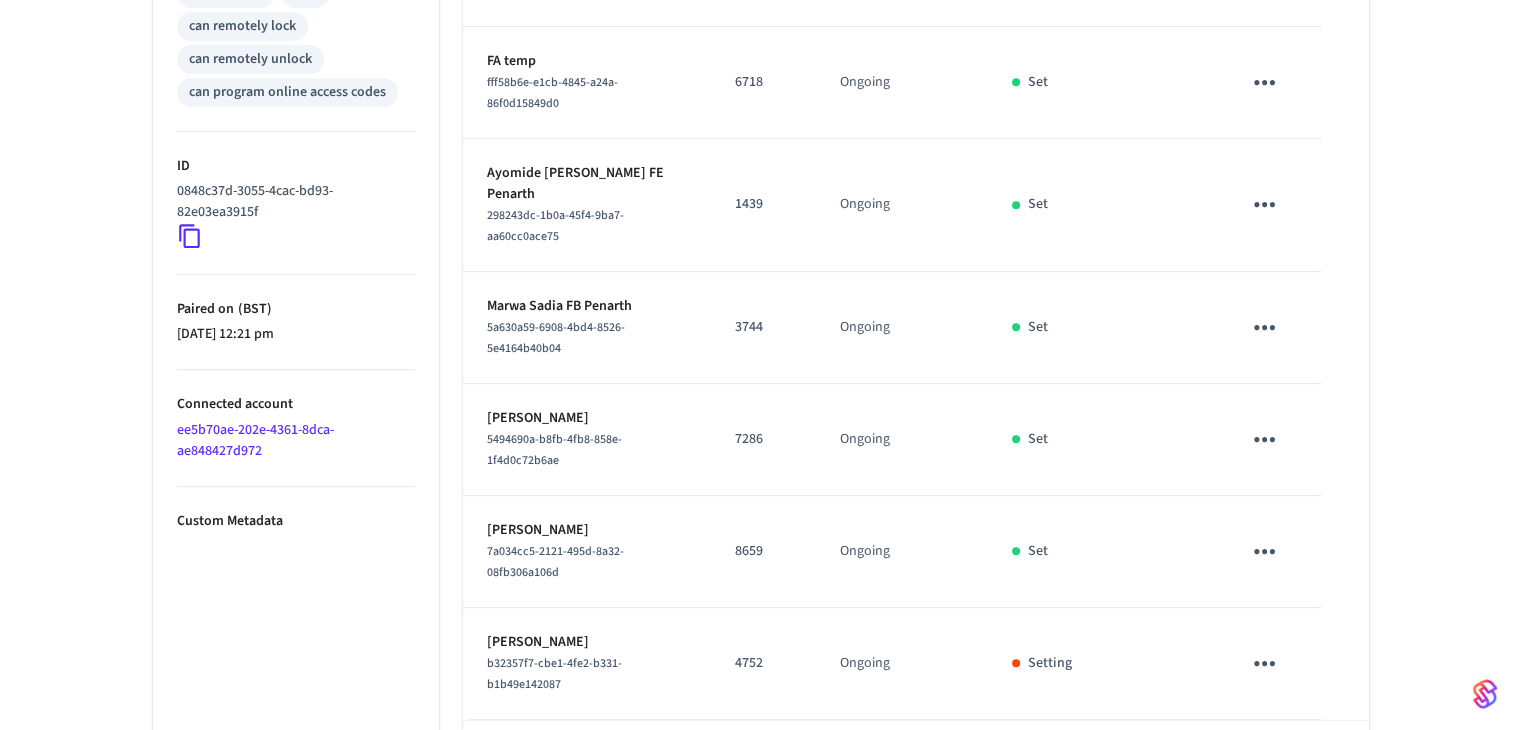 click 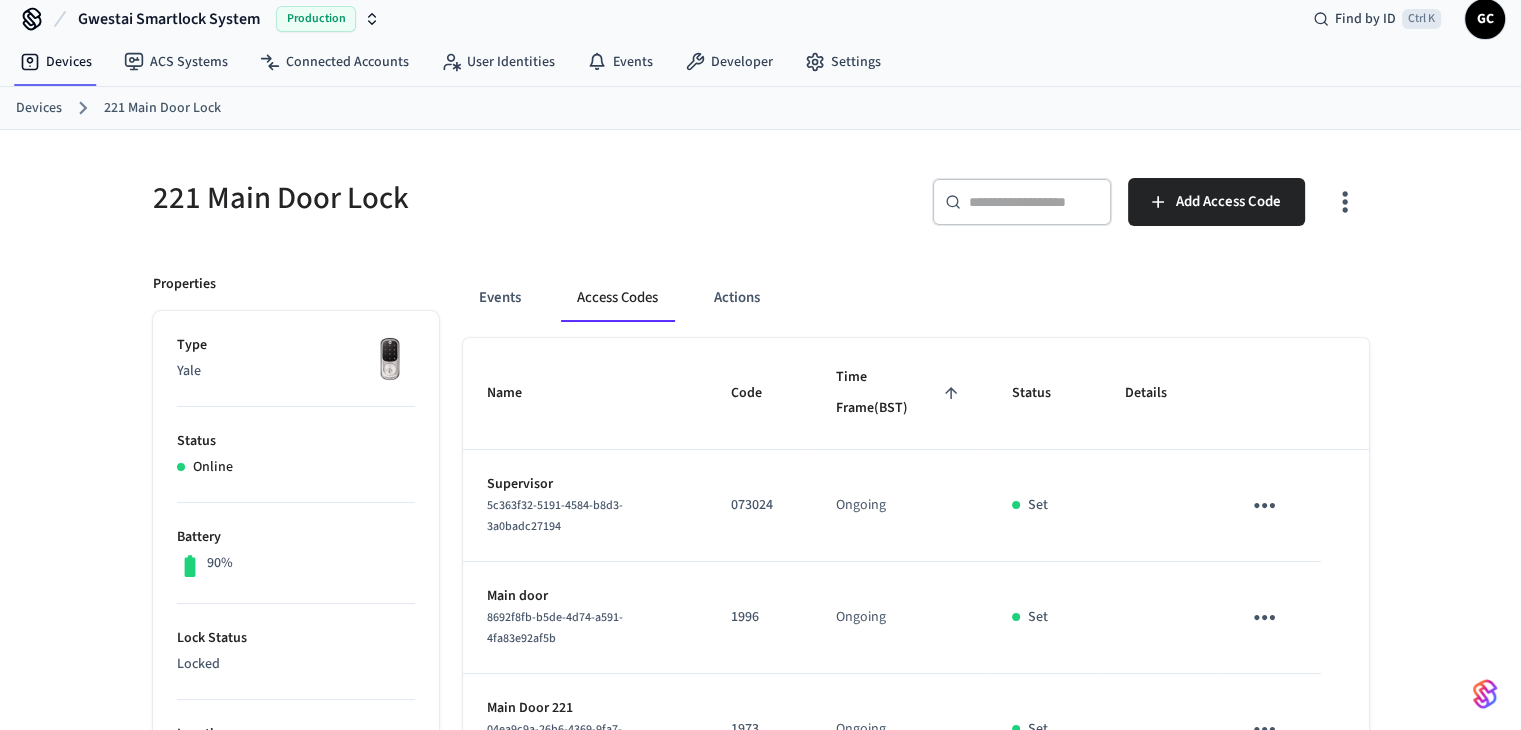 scroll, scrollTop: 718, scrollLeft: 0, axis: vertical 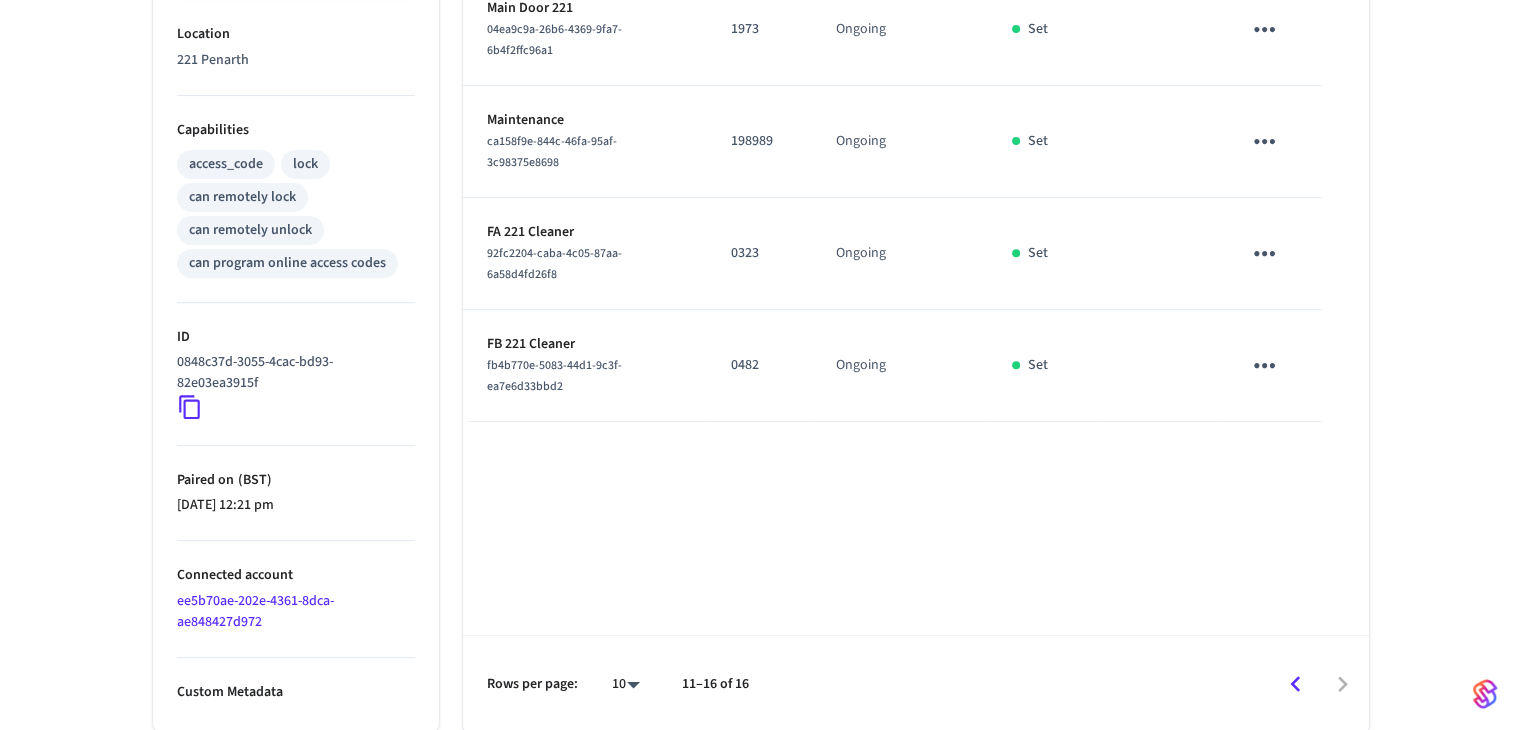 click 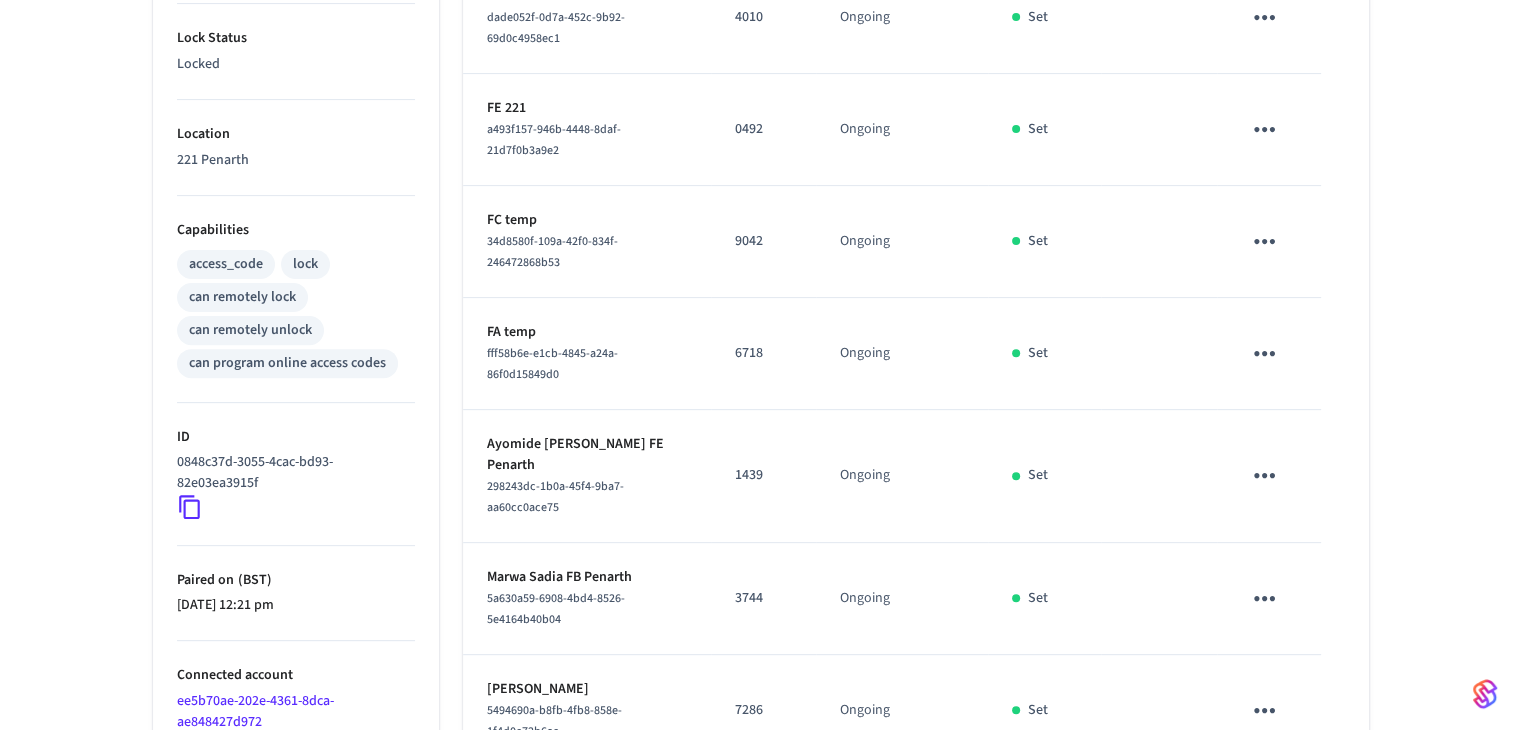 scroll, scrollTop: 818, scrollLeft: 0, axis: vertical 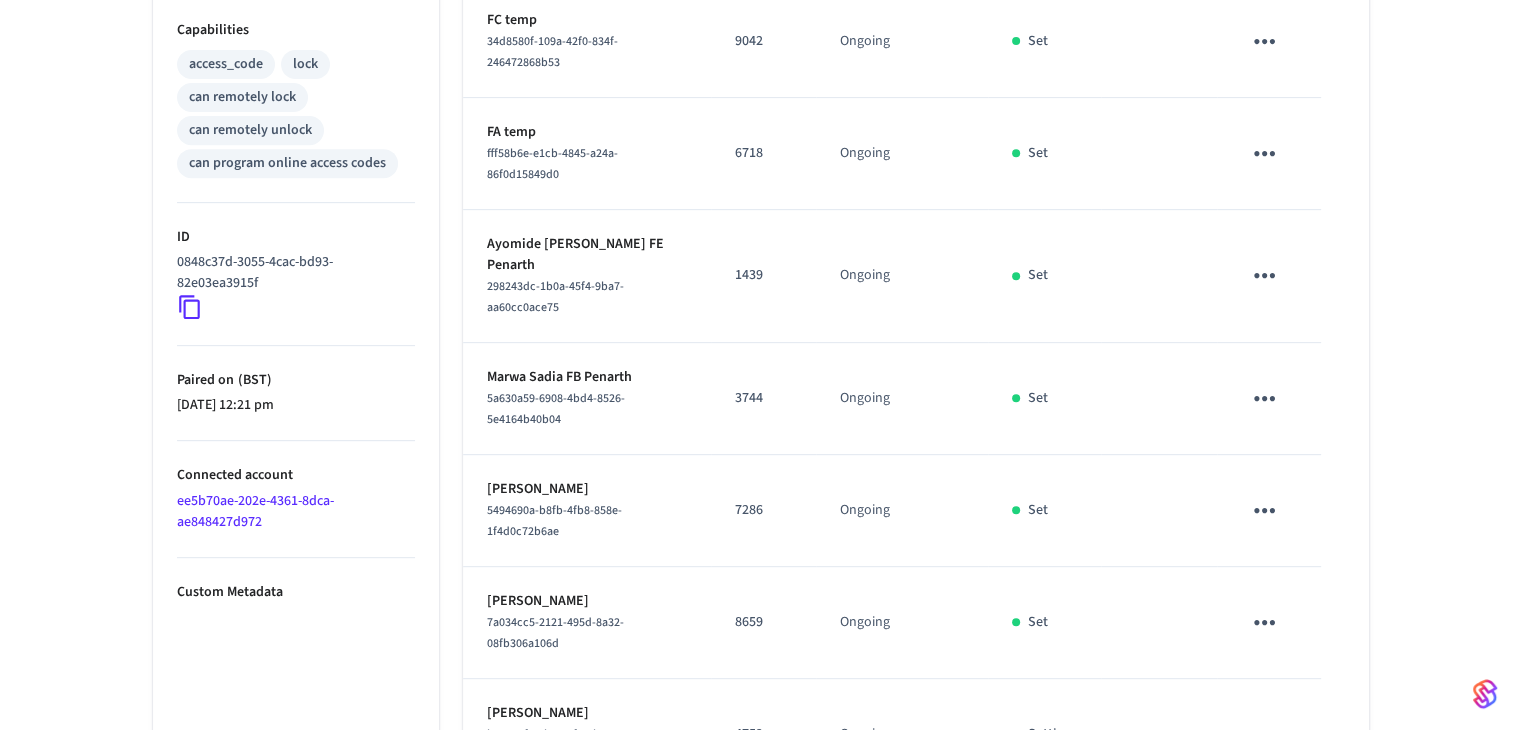 click 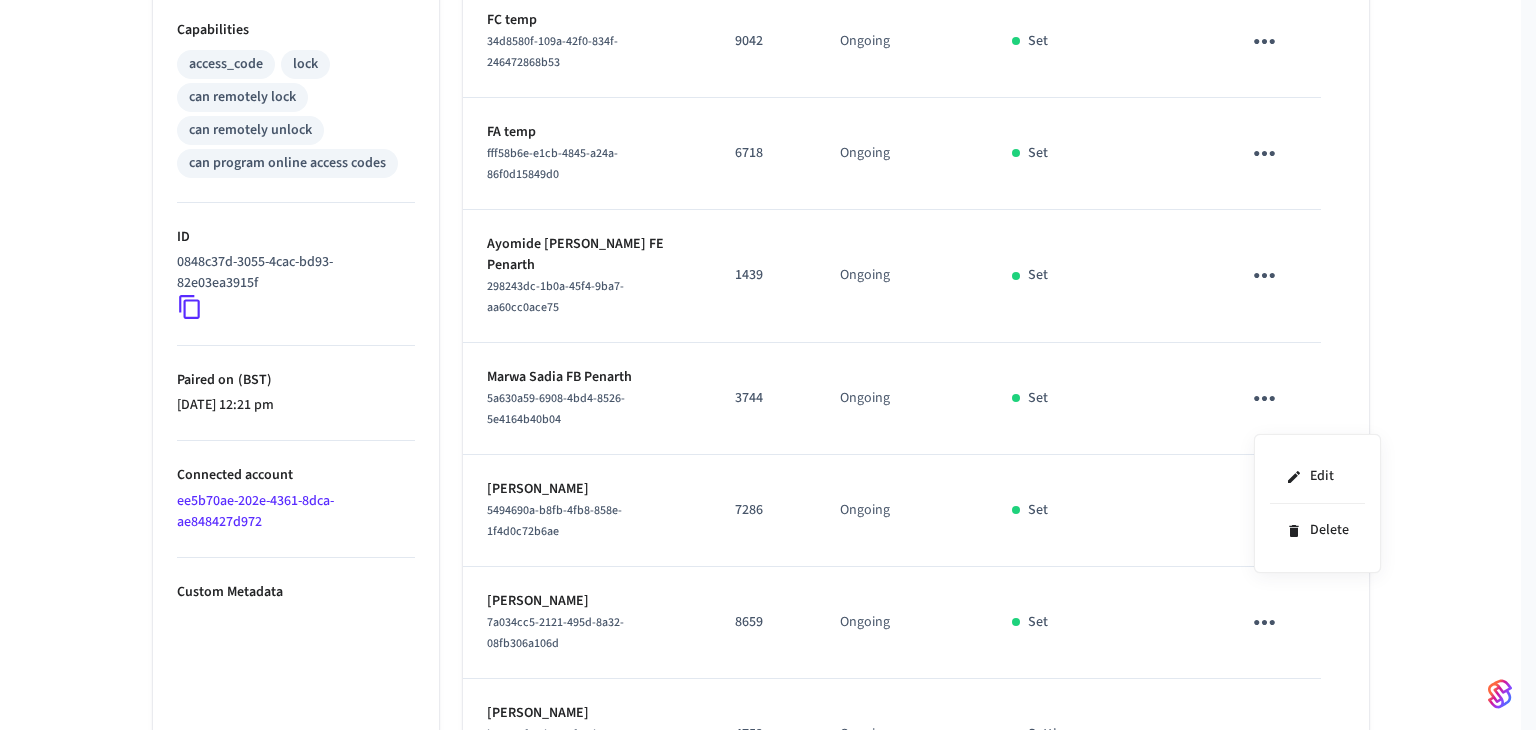click at bounding box center [768, 365] 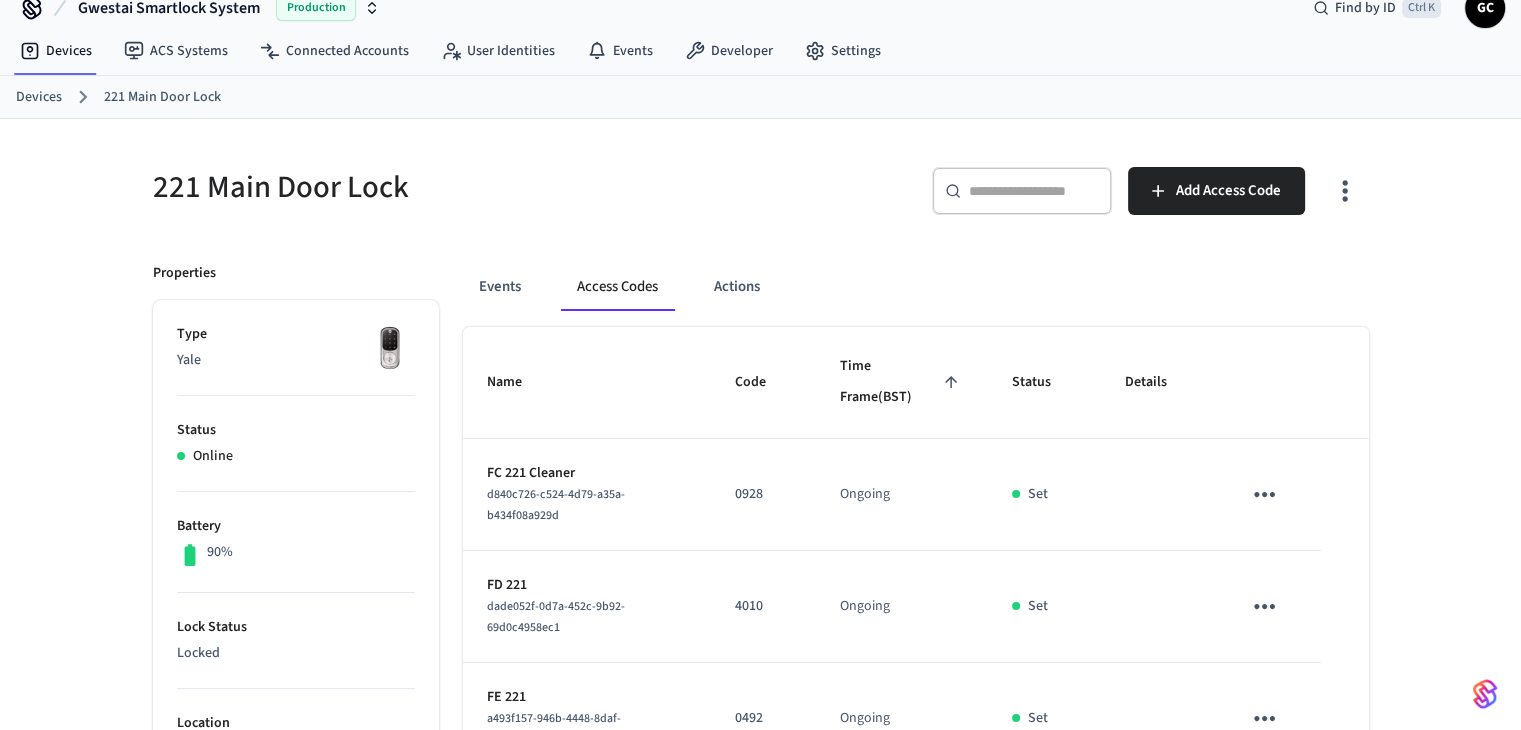 scroll, scrollTop: 18, scrollLeft: 0, axis: vertical 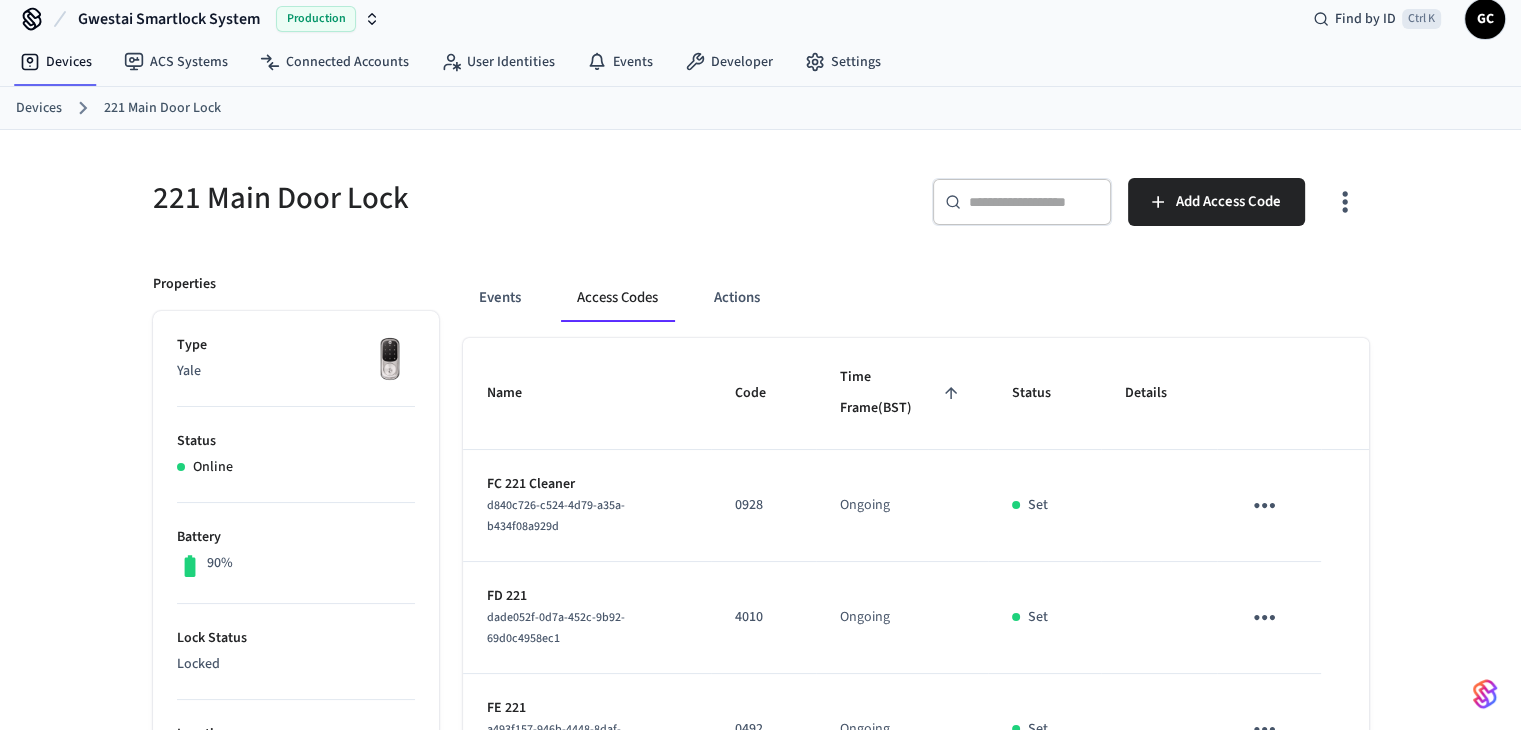 click on "​ ​" at bounding box center (1022, 202) 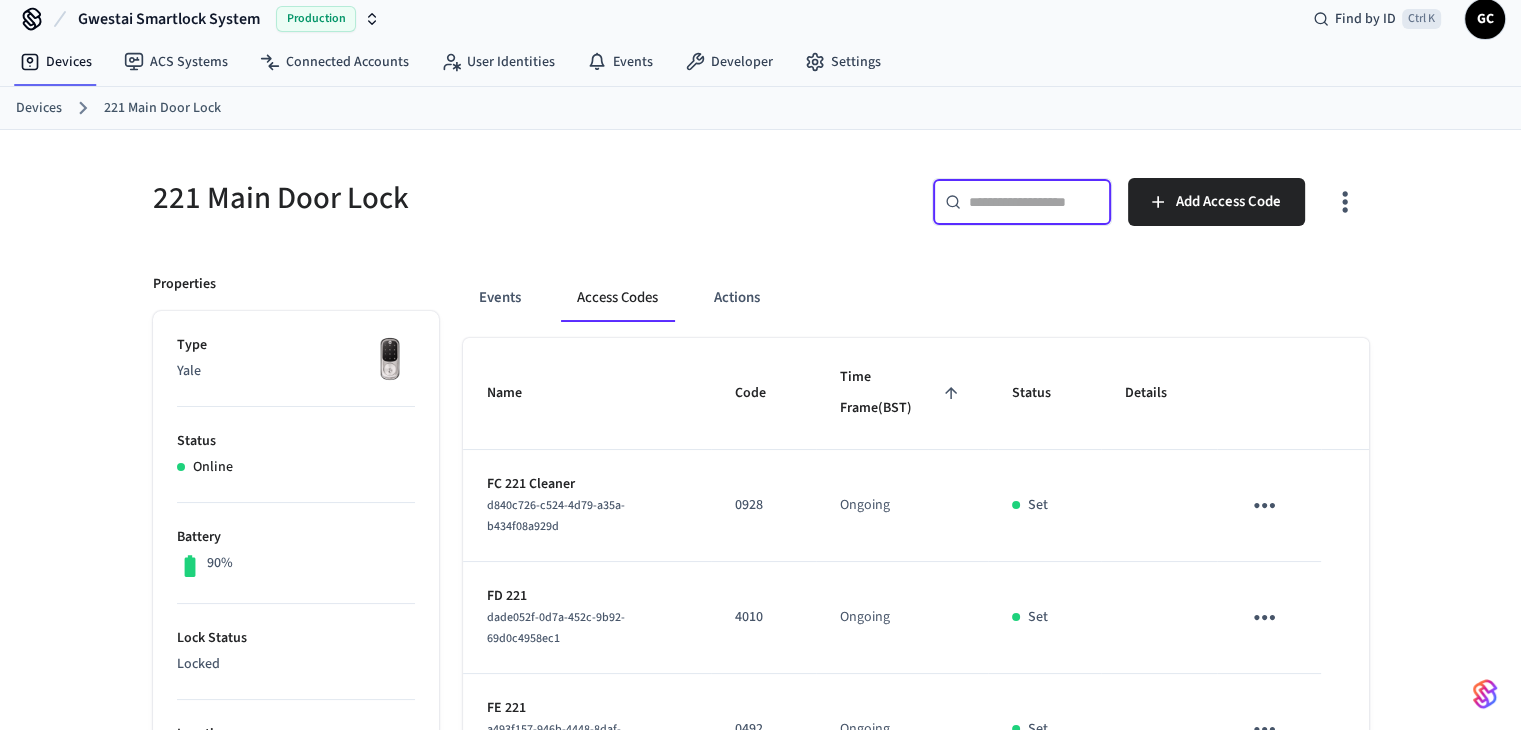 paste on "**********" 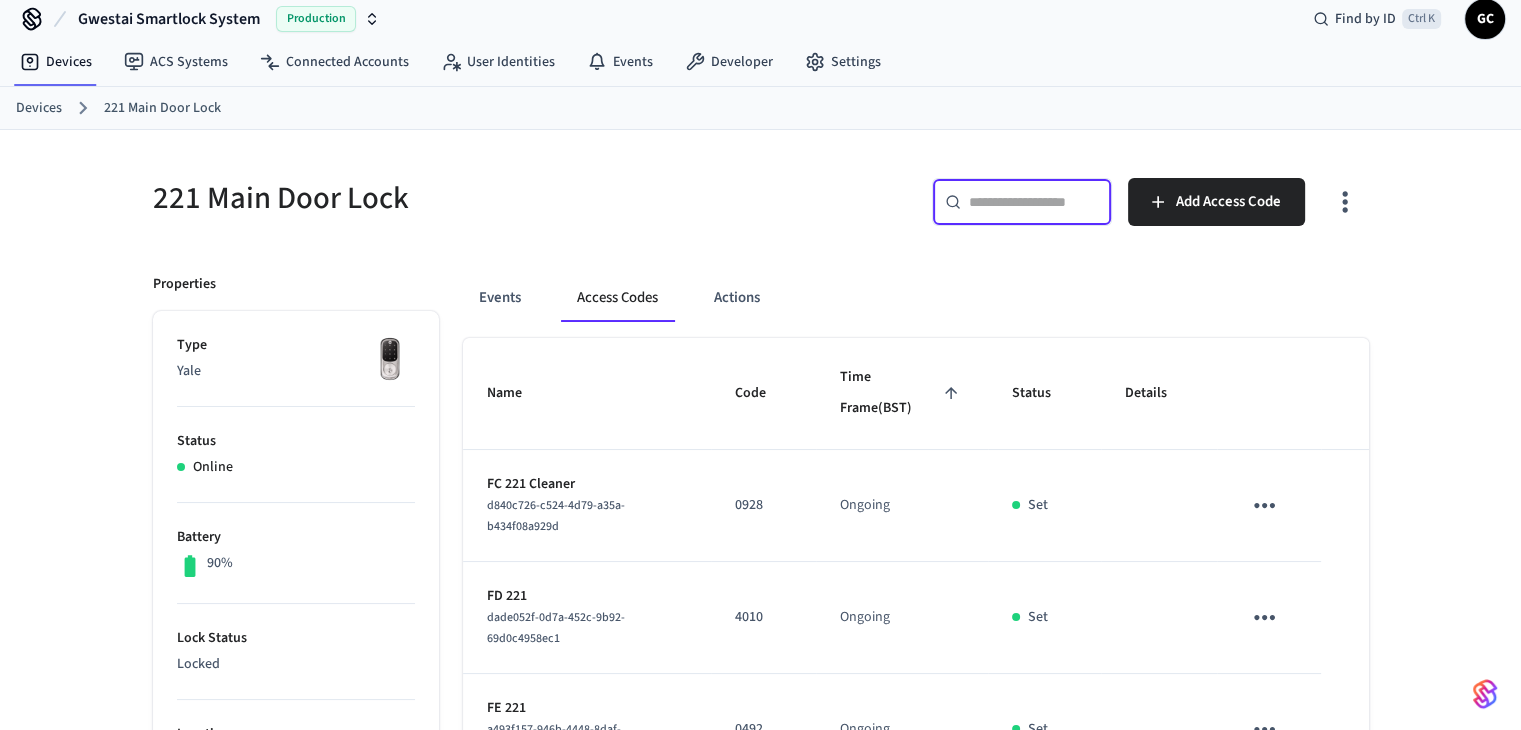 type on "**********" 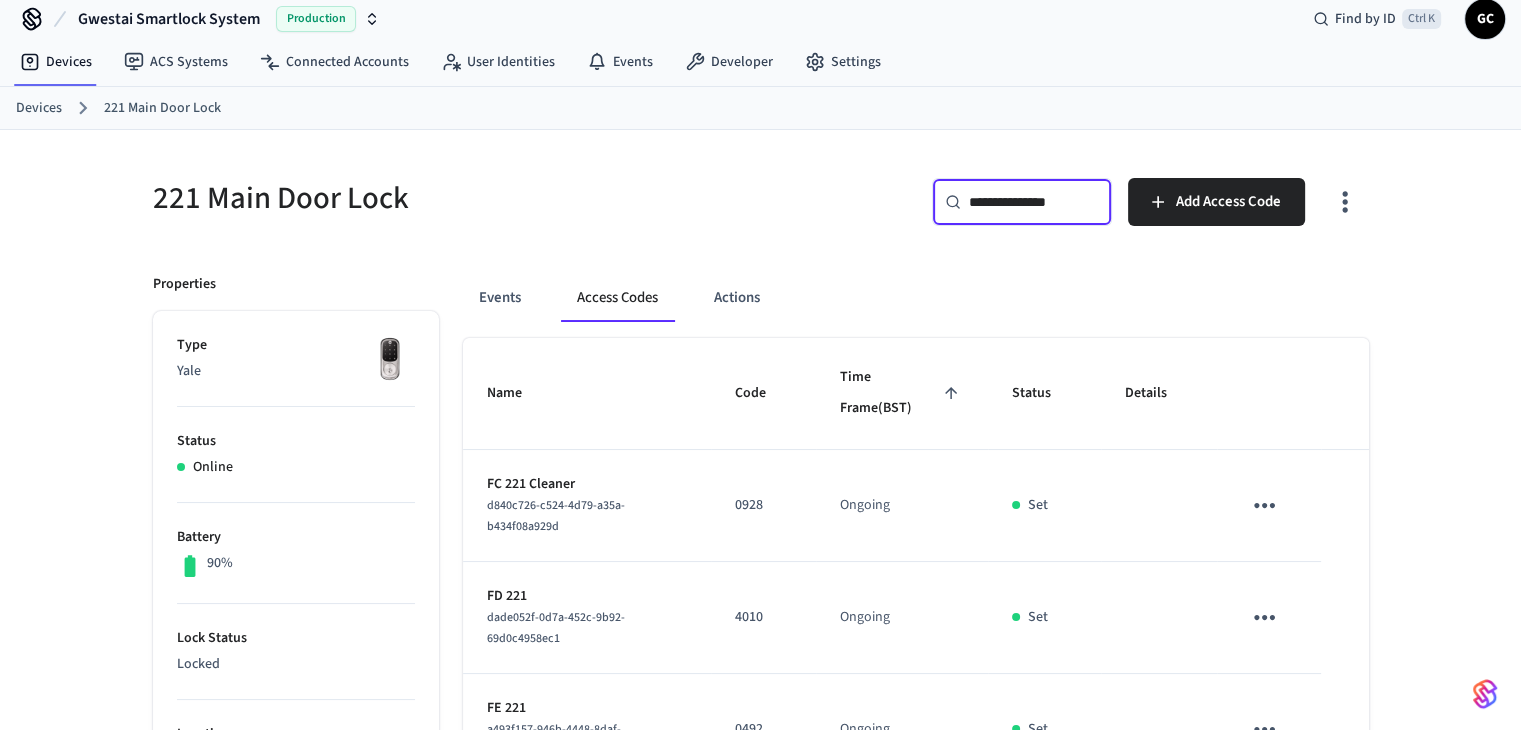 scroll, scrollTop: 0, scrollLeft: 3, axis: horizontal 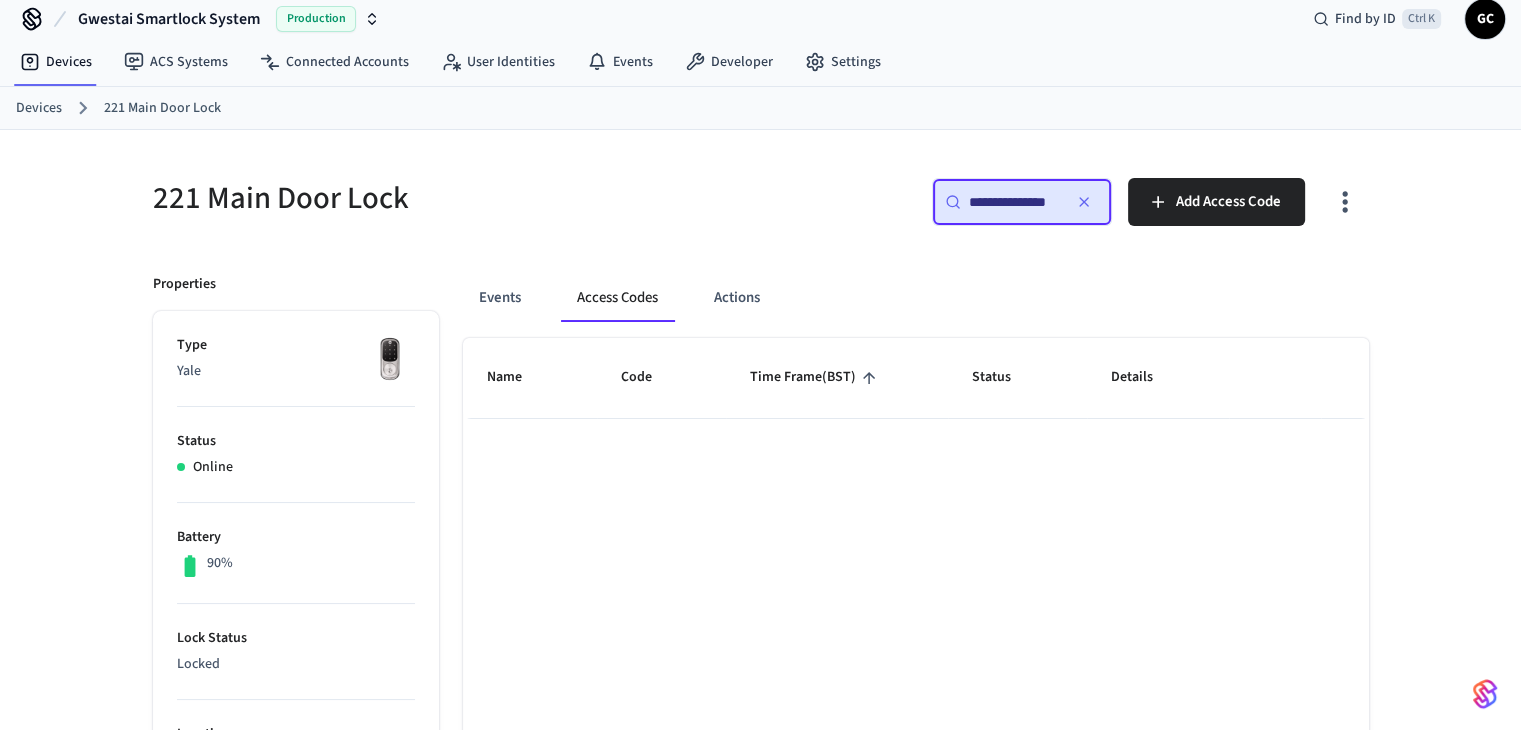 type 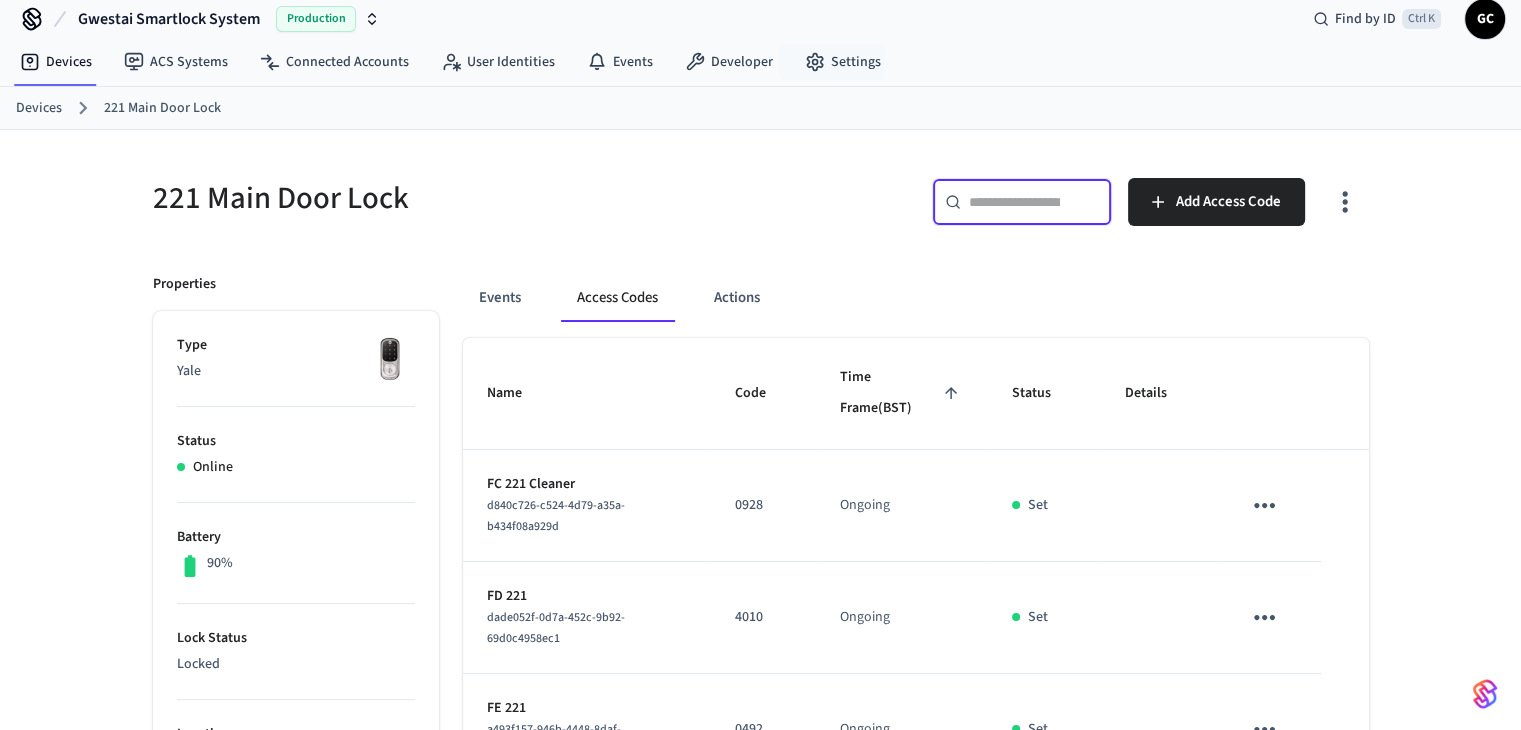 scroll, scrollTop: 0, scrollLeft: 0, axis: both 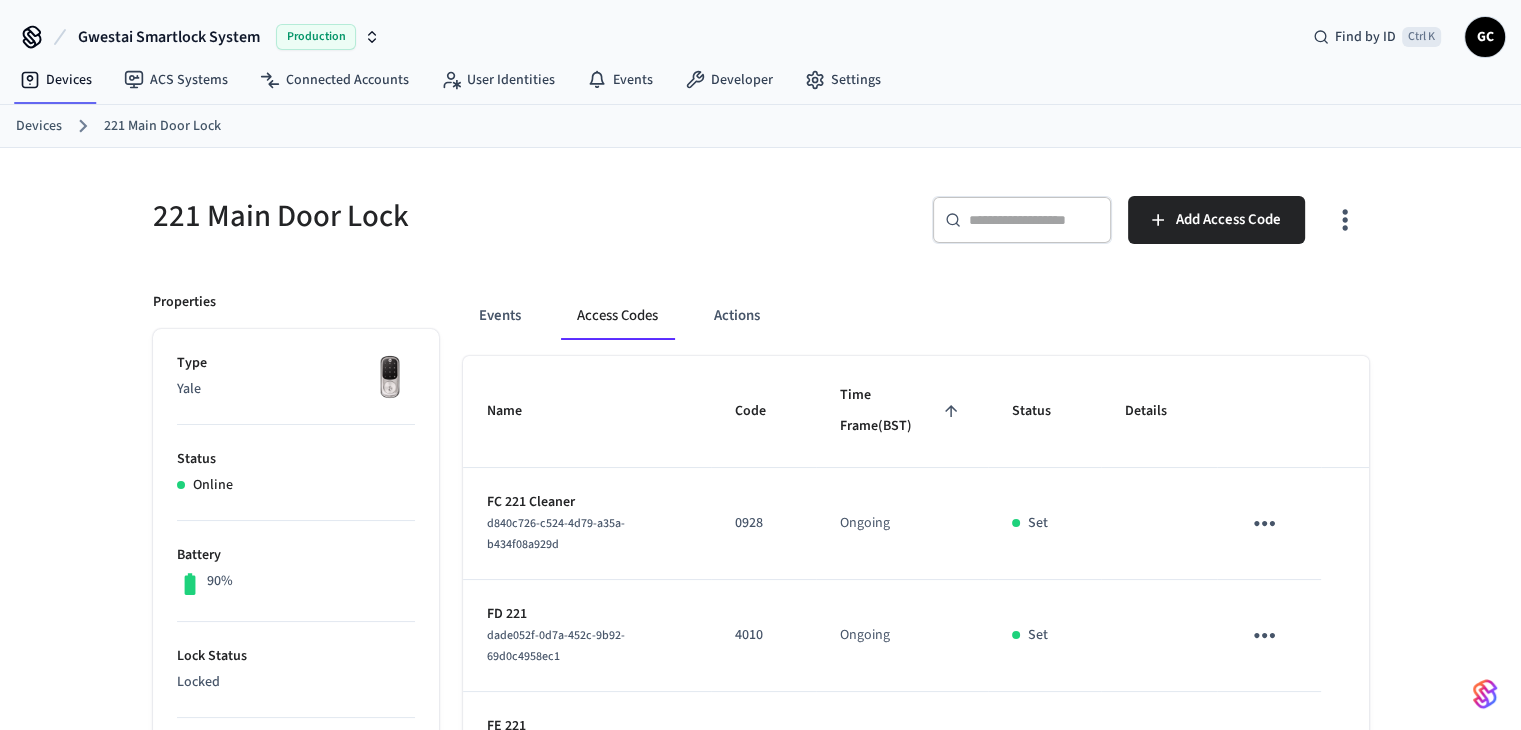 click on "Devices" at bounding box center (39, 126) 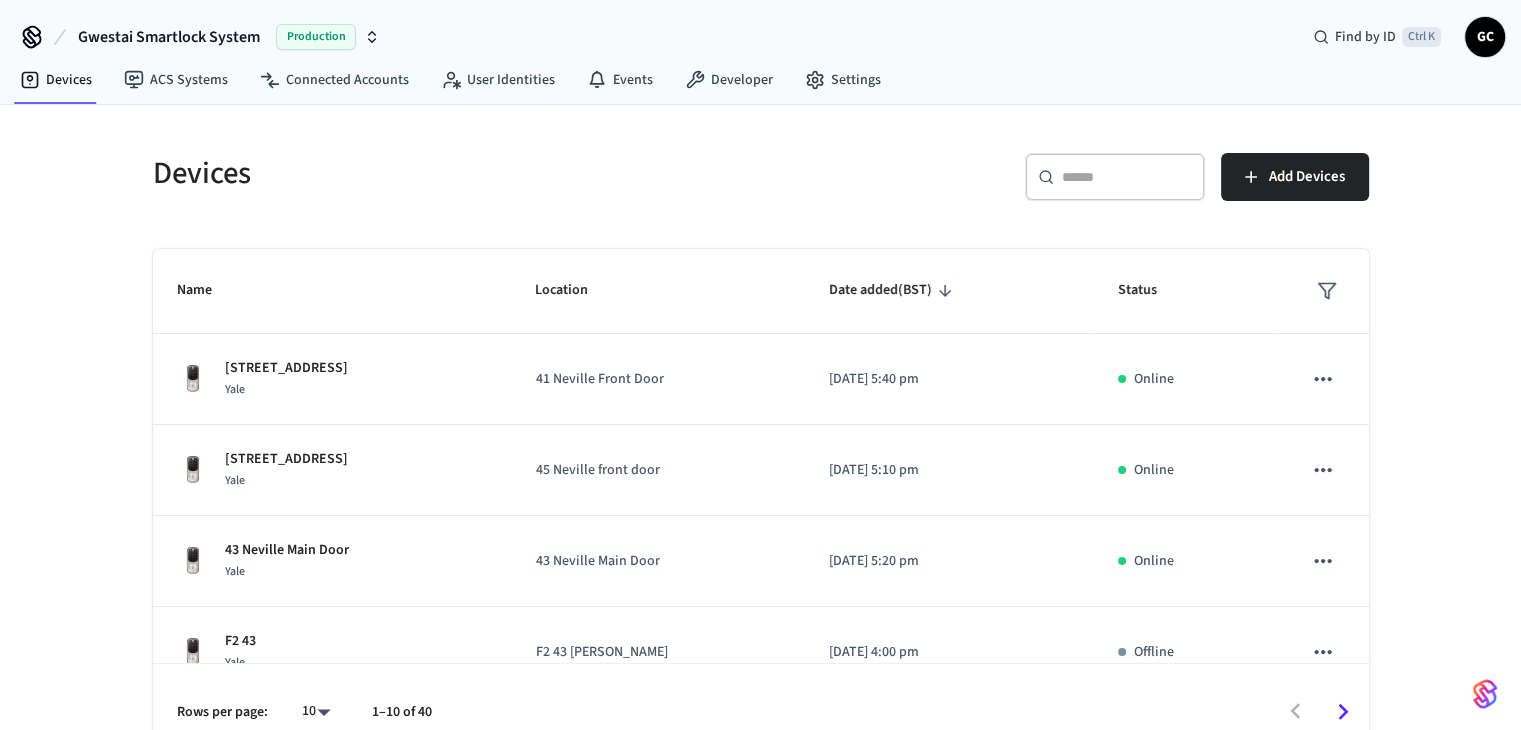 click at bounding box center [1127, 177] 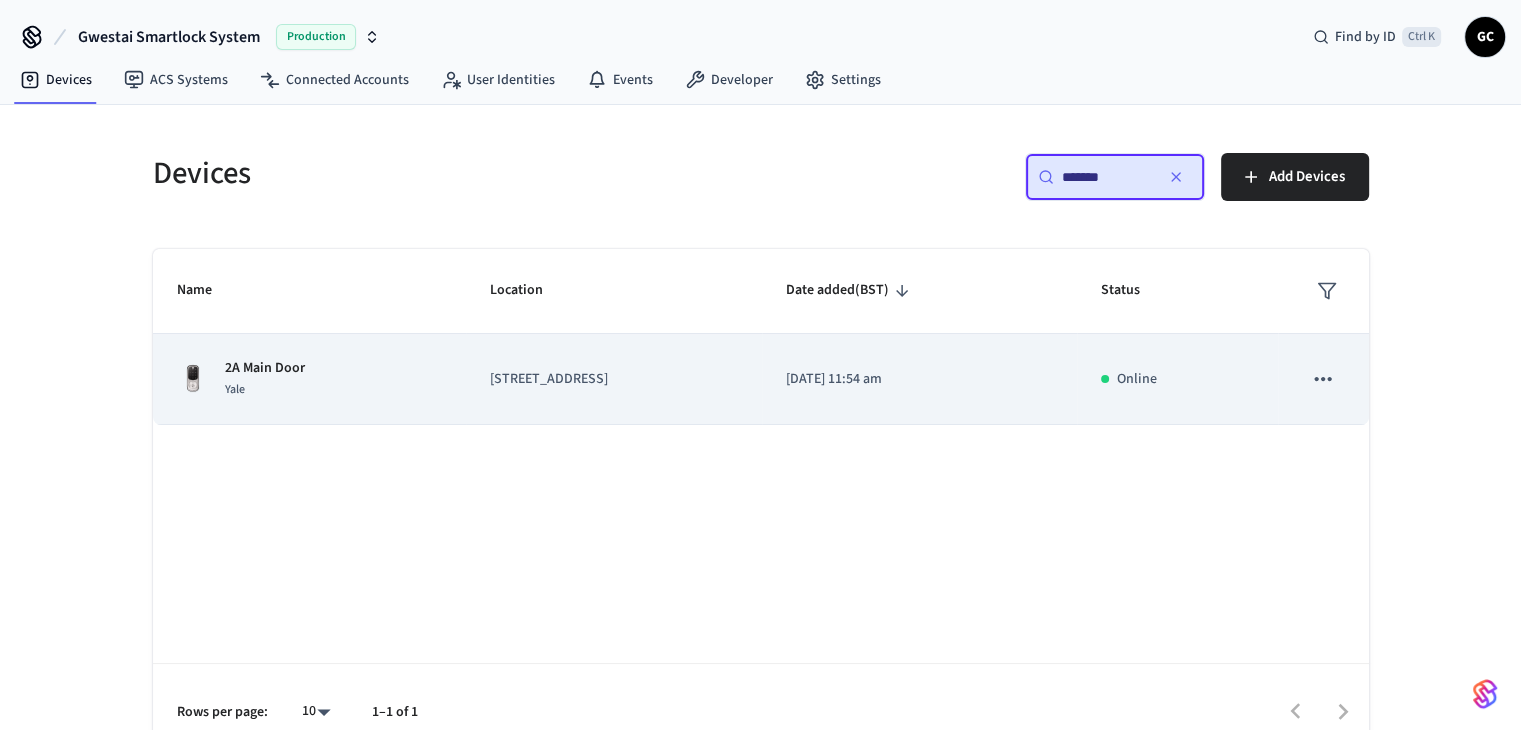 type on "*******" 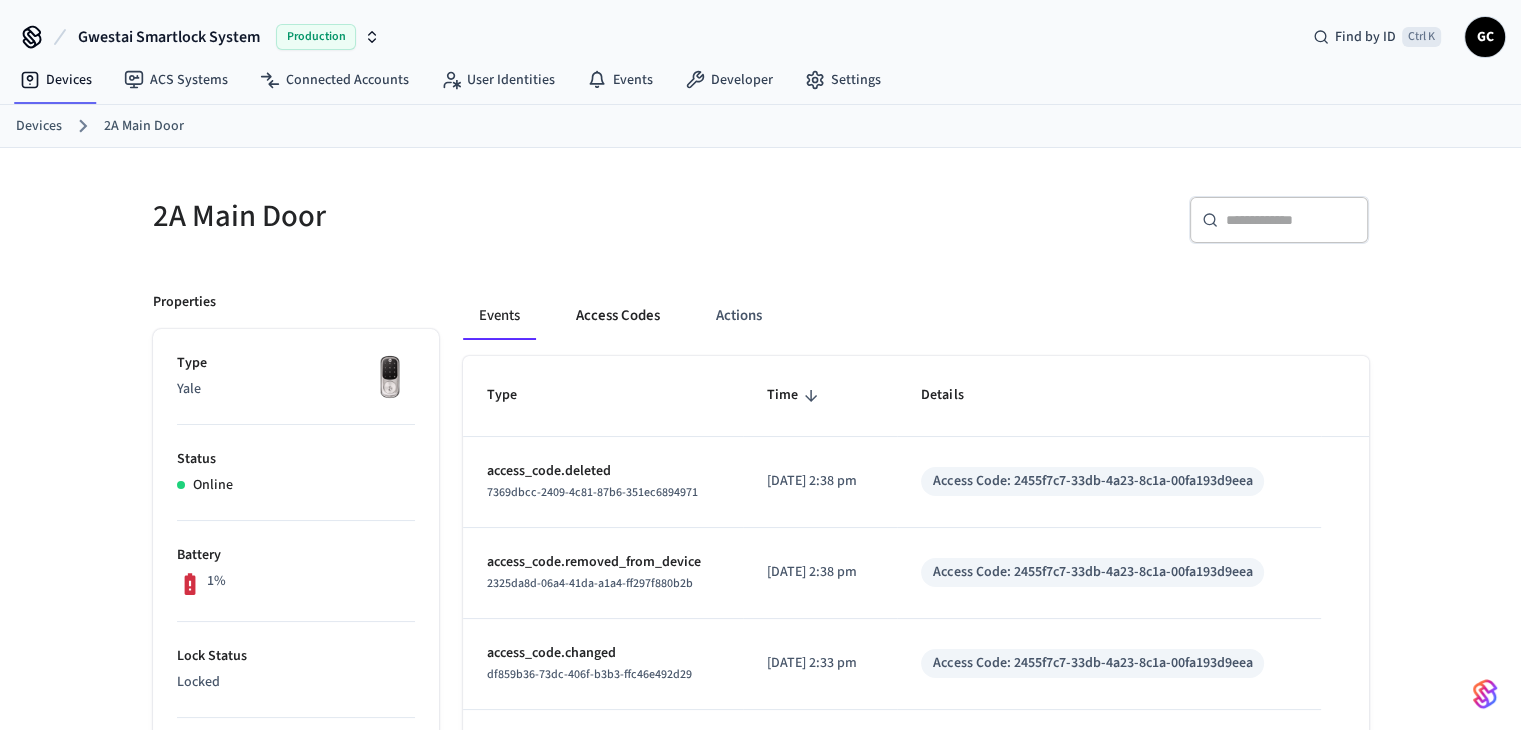 click on "Access Codes" at bounding box center [618, 316] 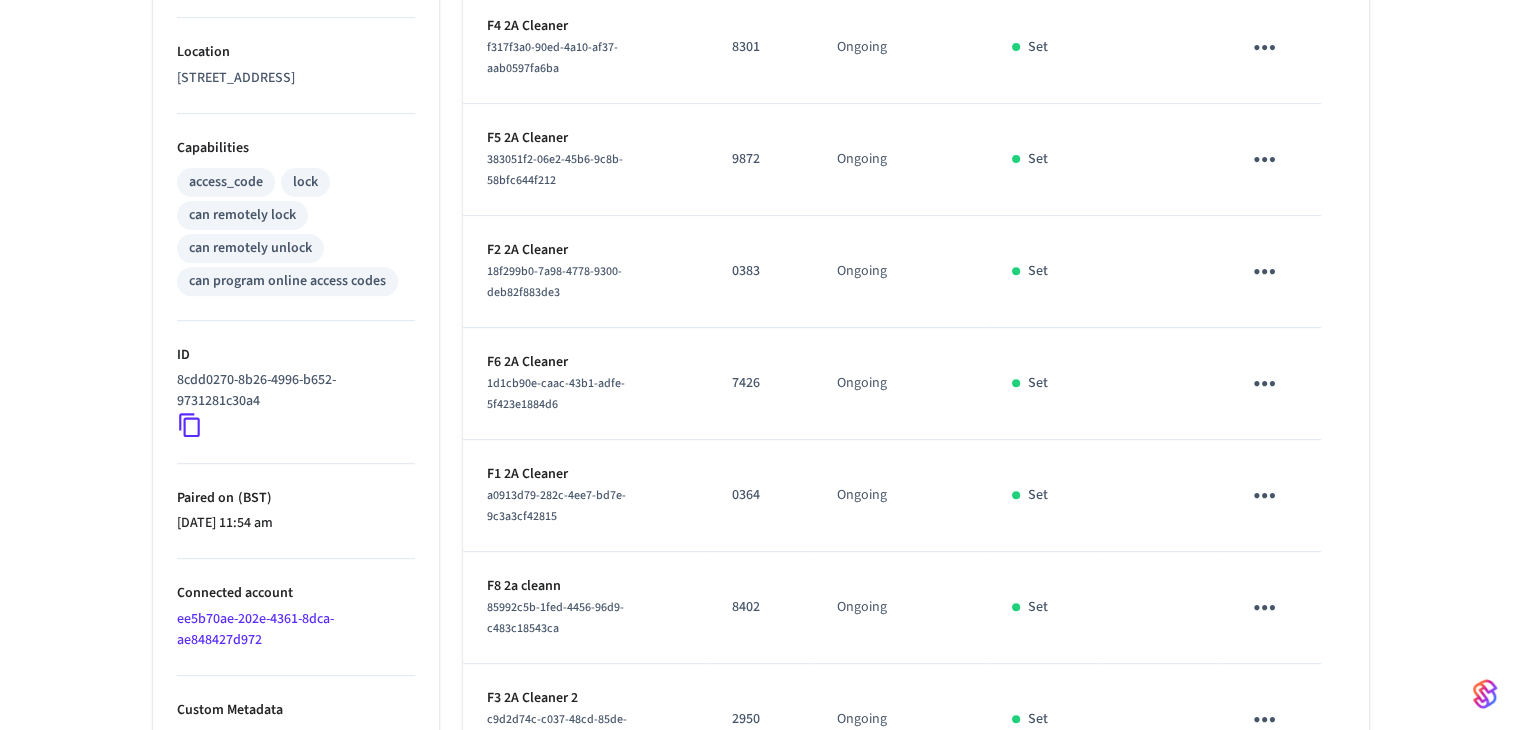 scroll, scrollTop: 952, scrollLeft: 0, axis: vertical 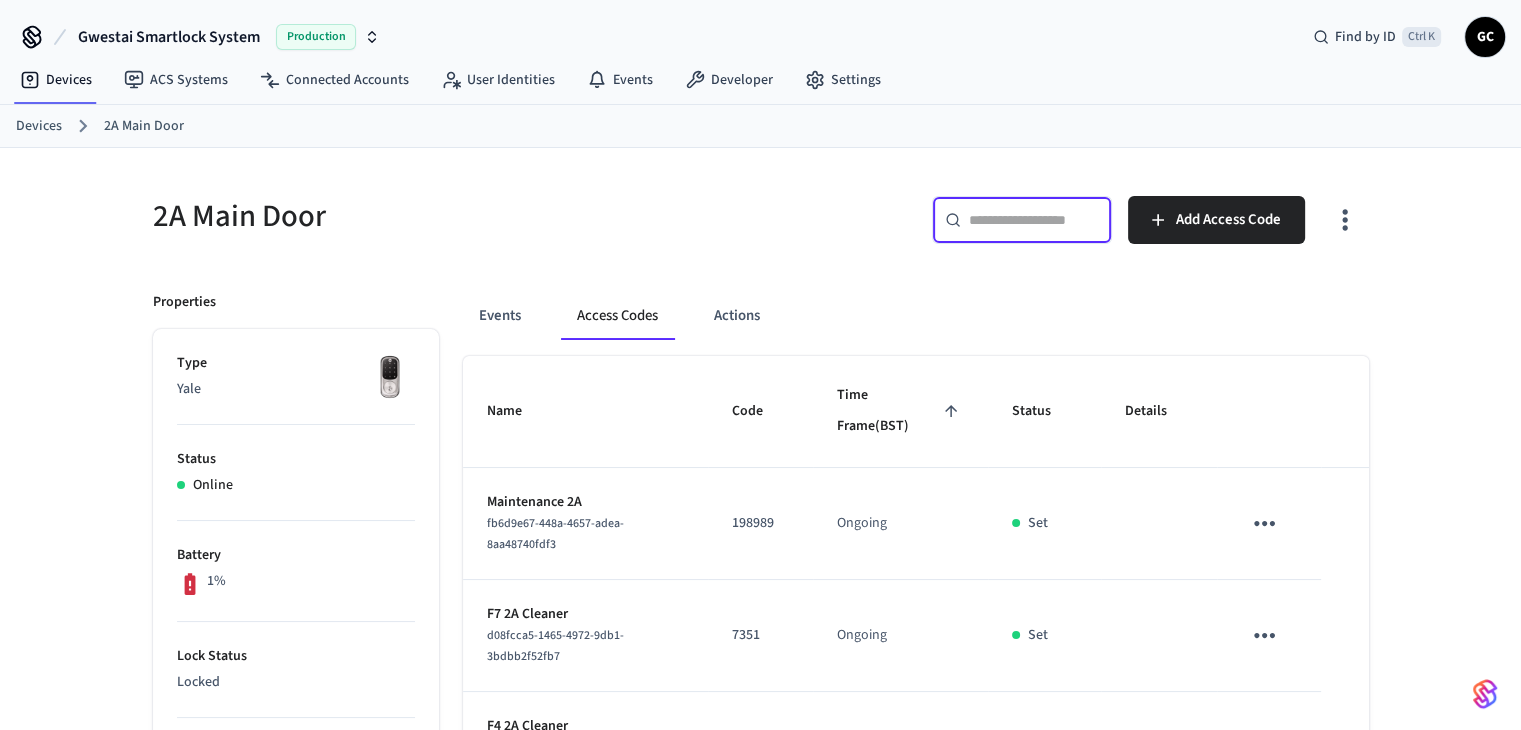 click at bounding box center (1034, 220) 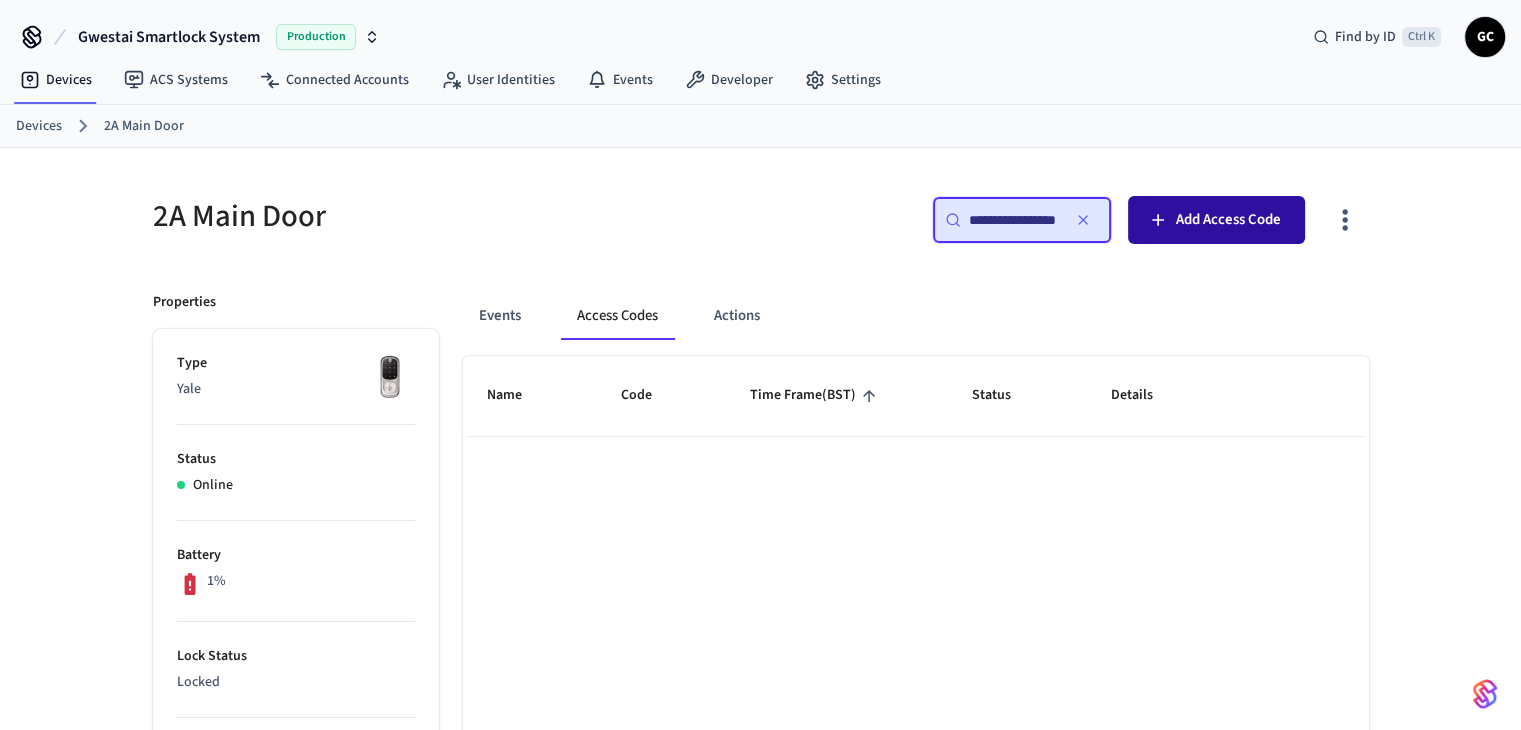scroll, scrollTop: 0, scrollLeft: 15, axis: horizontal 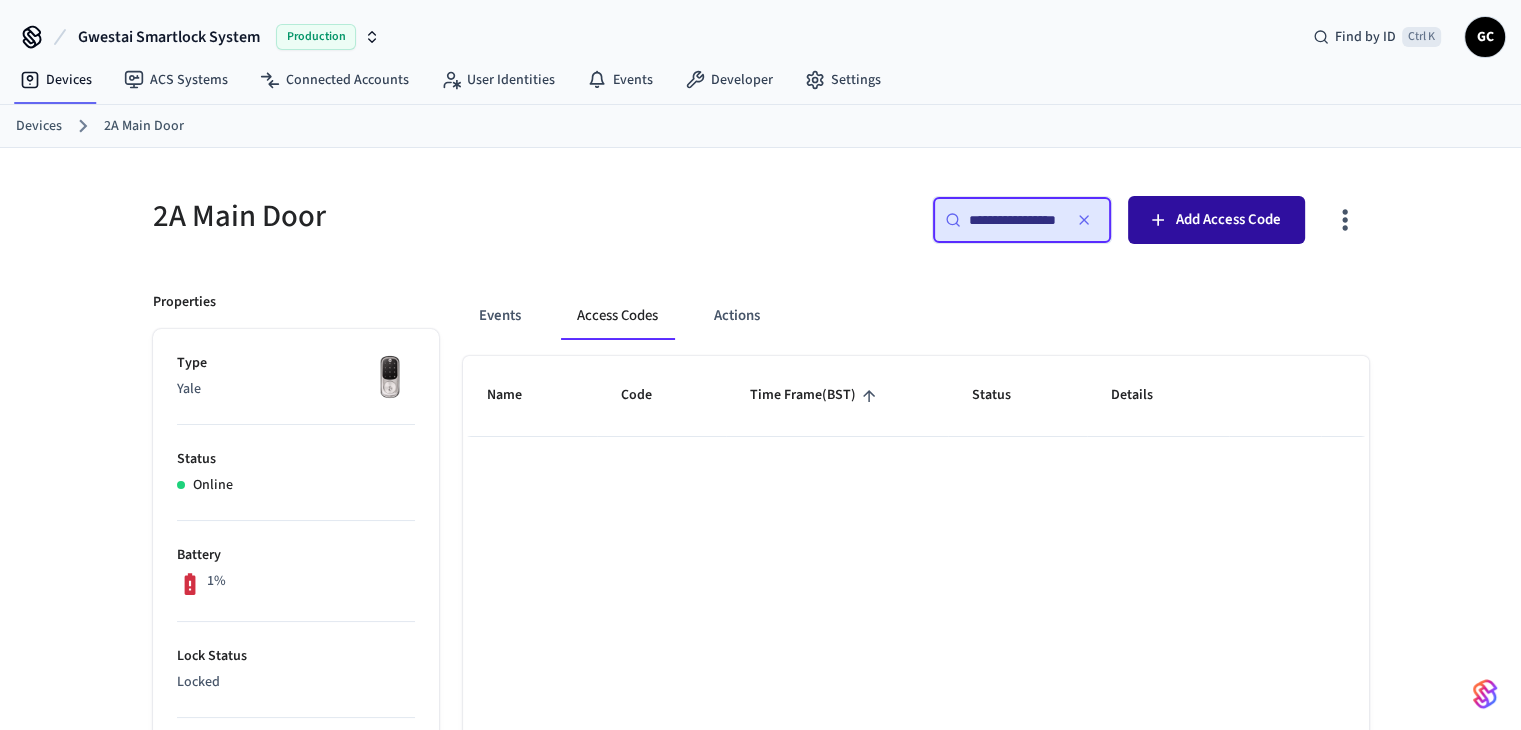 type 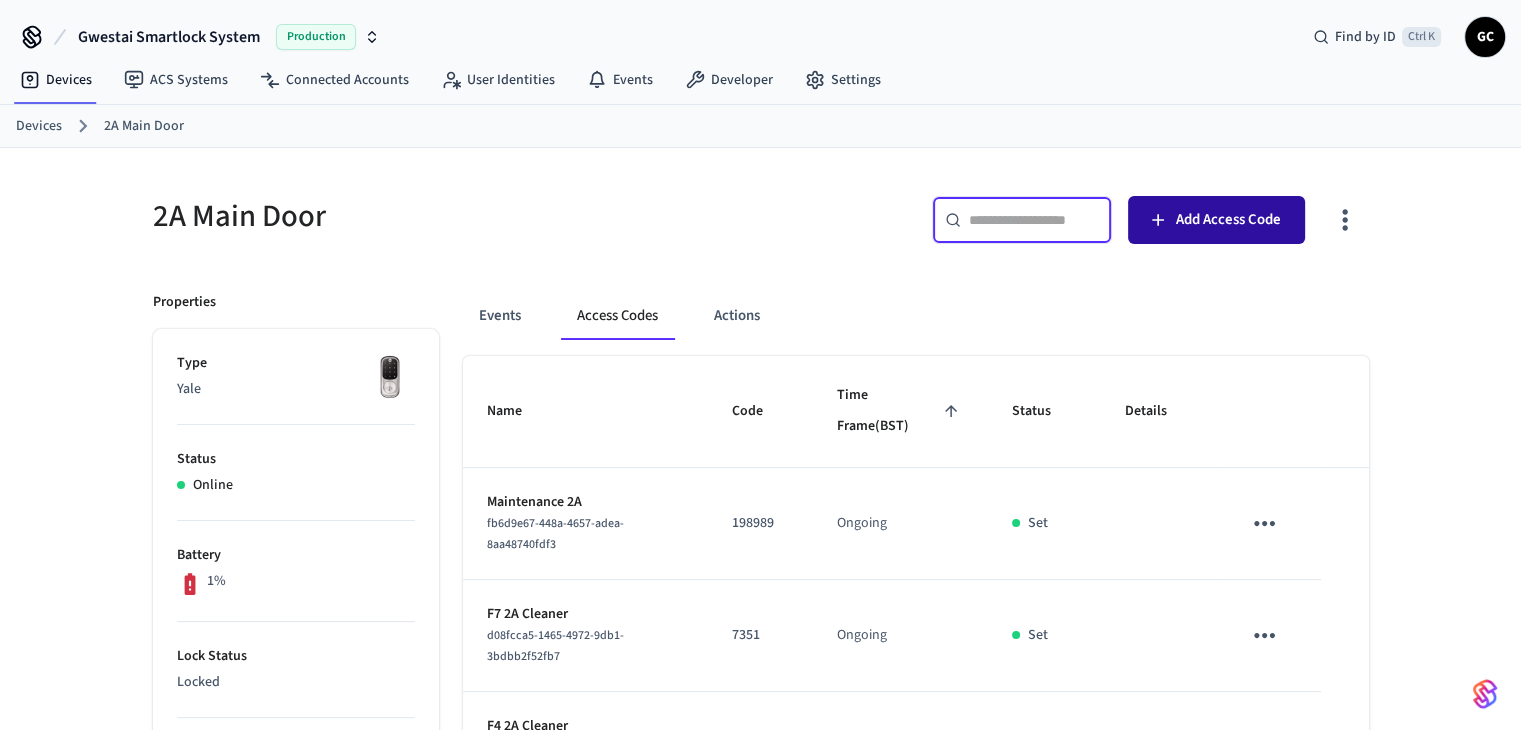 scroll, scrollTop: 0, scrollLeft: 0, axis: both 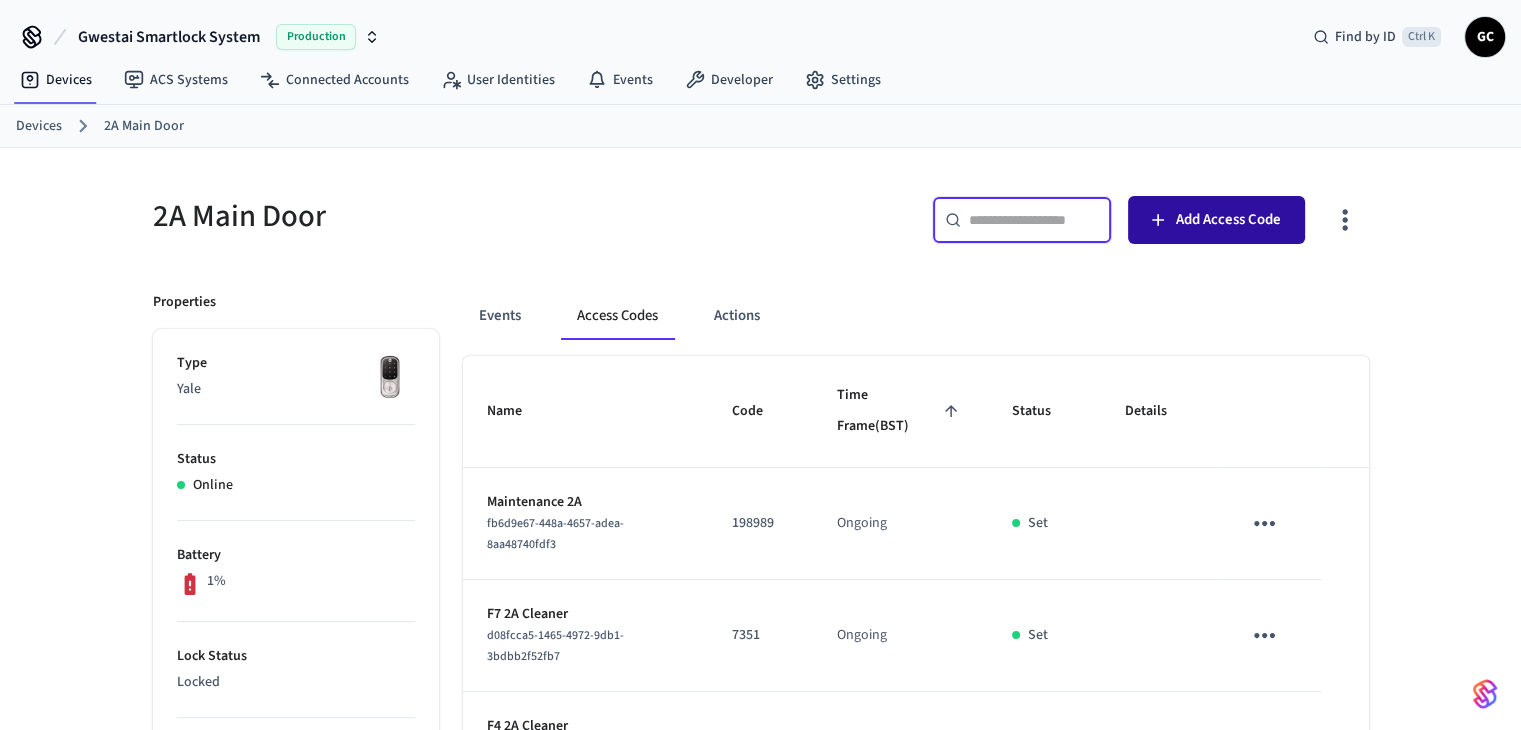 click on "Add Access Code" at bounding box center [1228, 220] 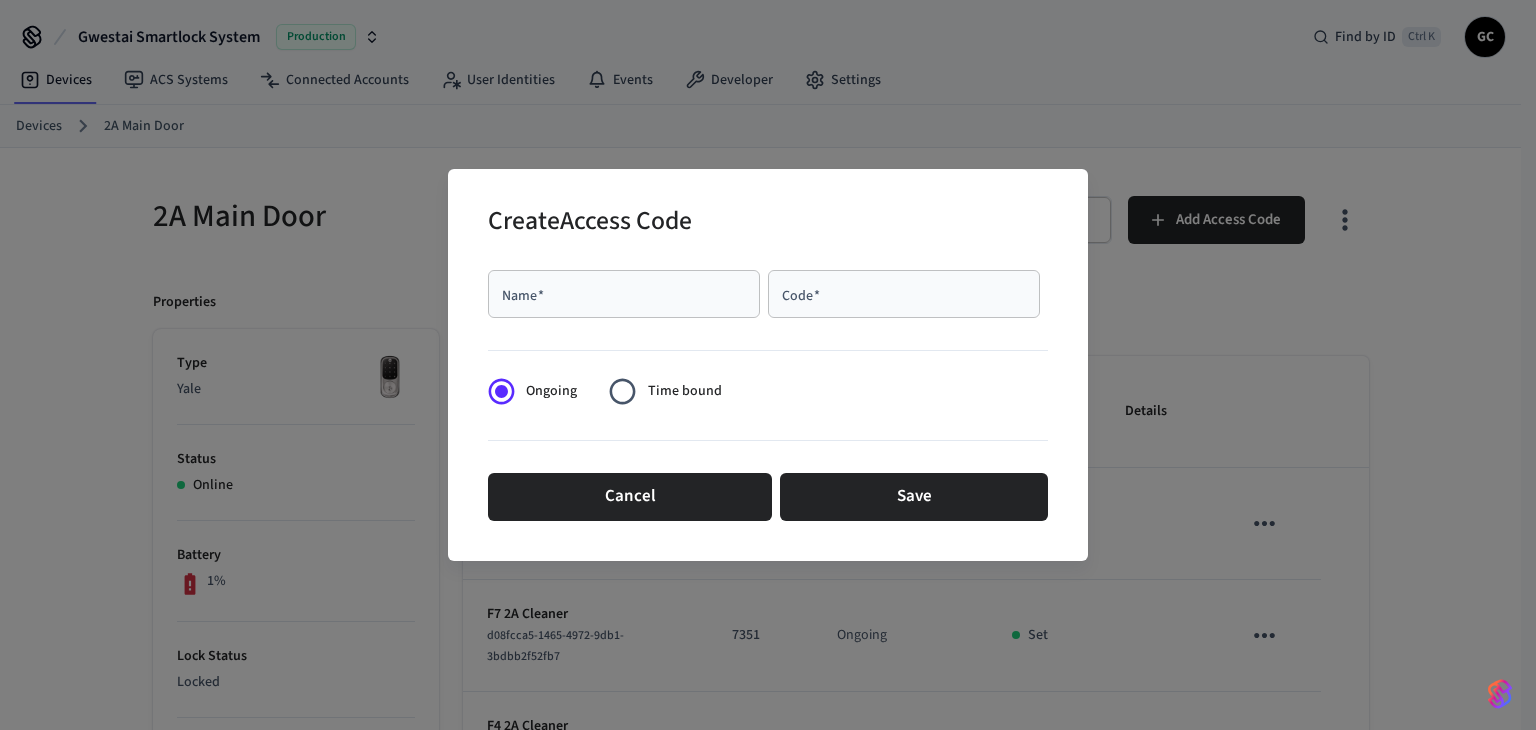 click on "Name   *" at bounding box center [624, 294] 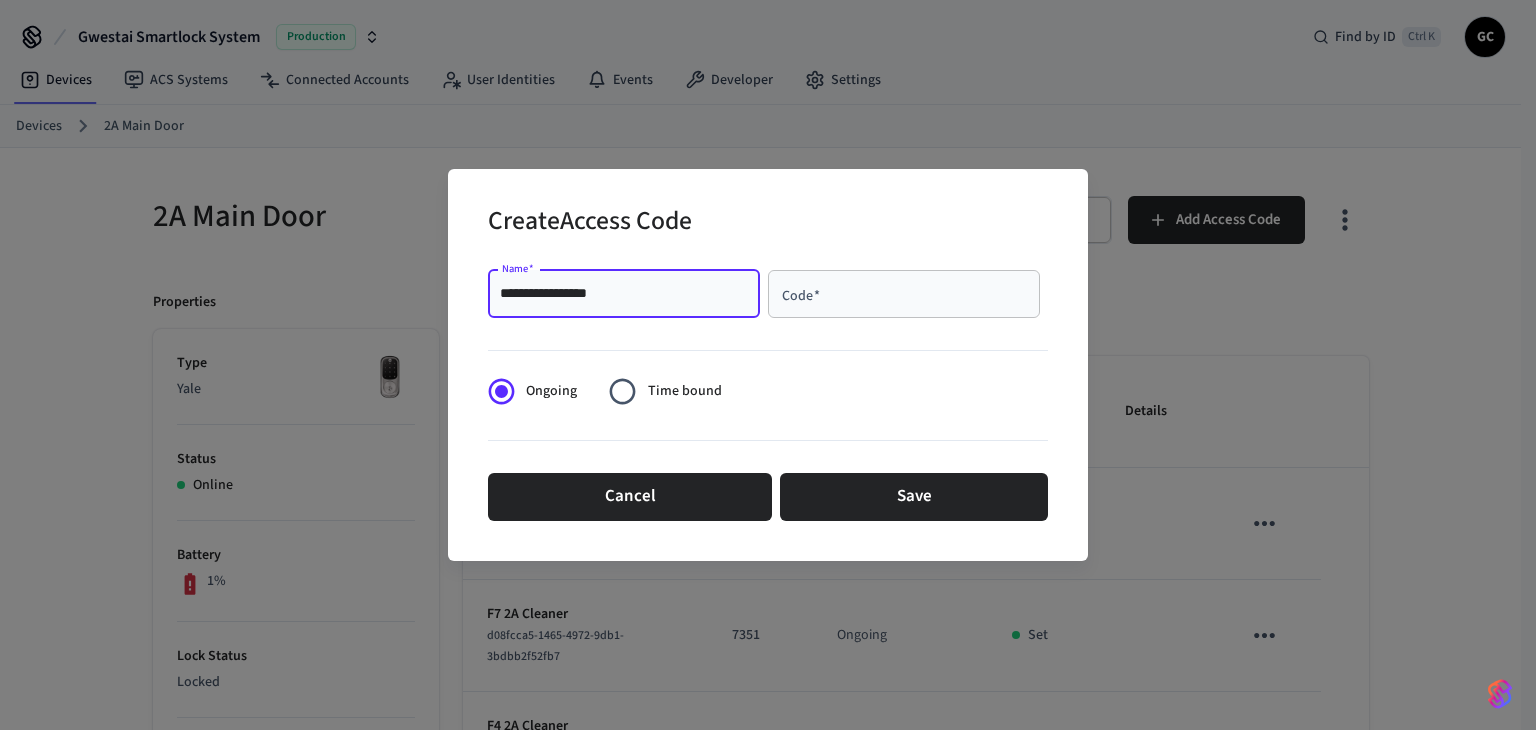 type on "**********" 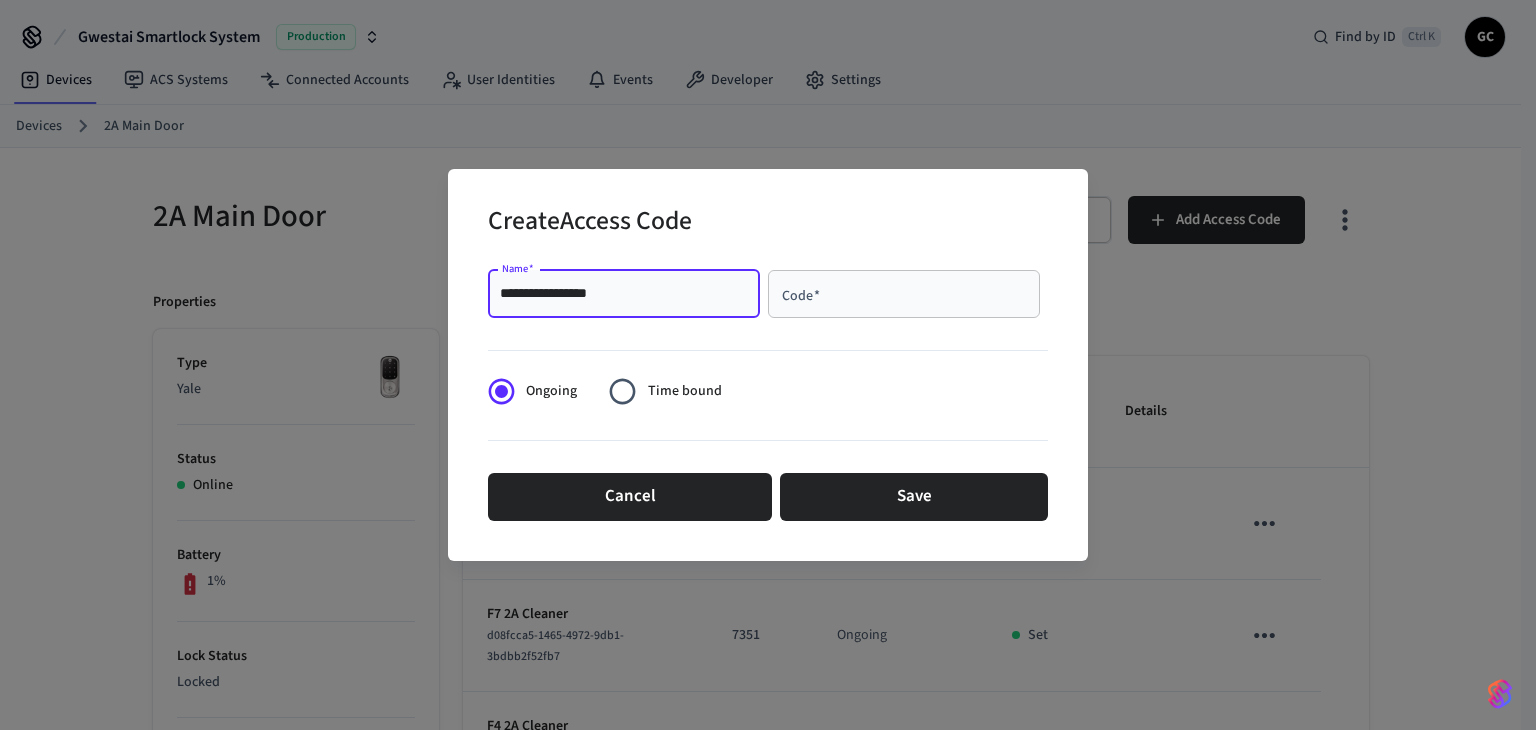 click on "Code   *" at bounding box center [904, 294] 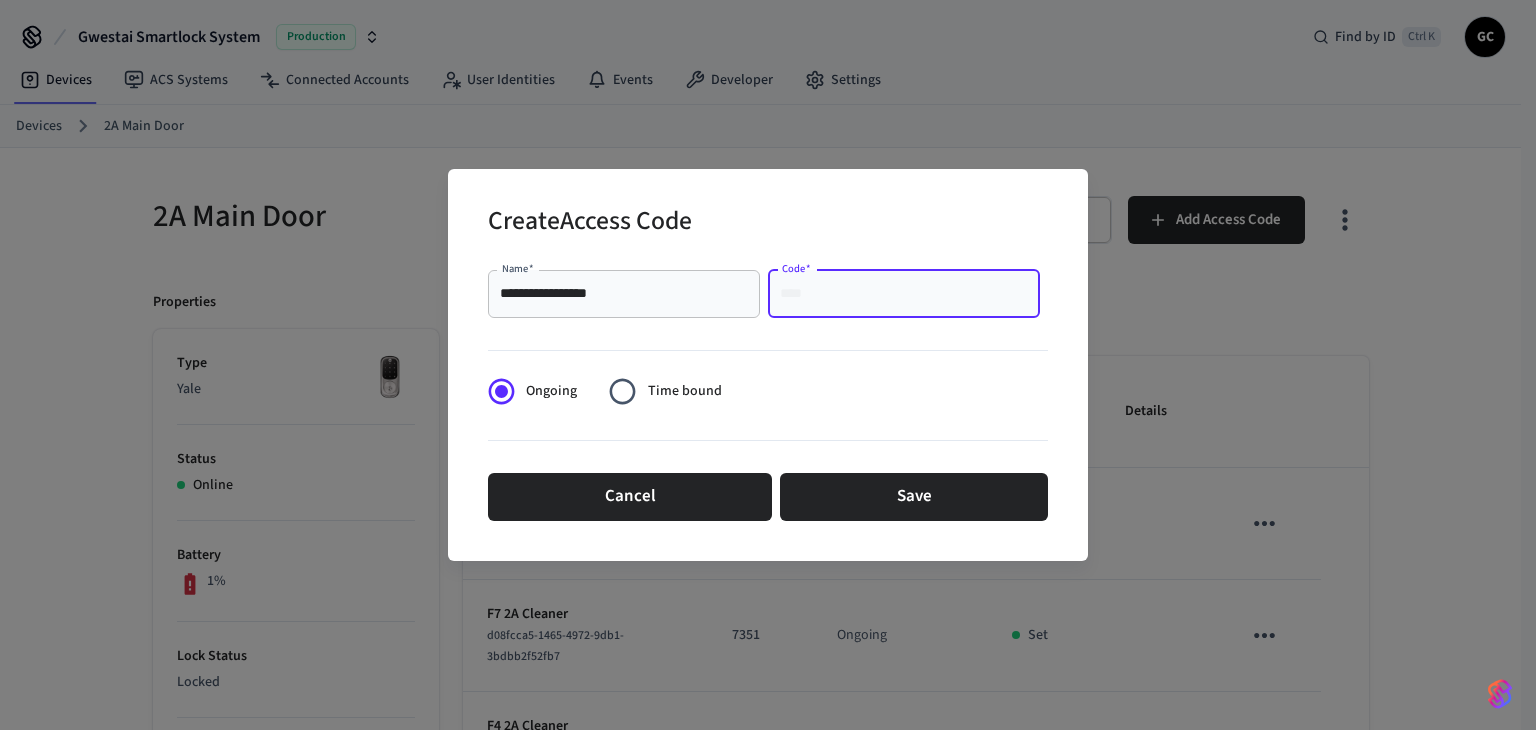 paste on "****" 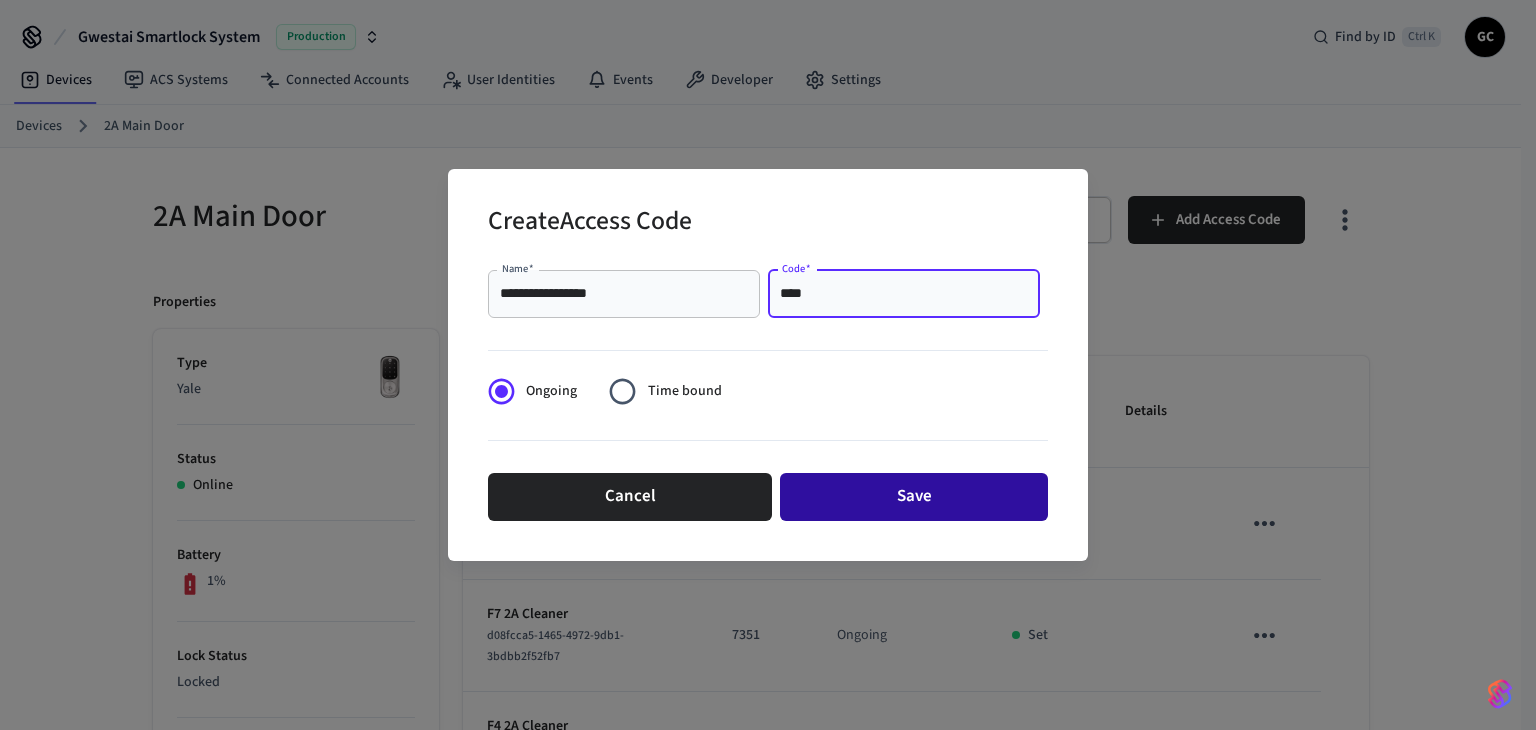 type on "****" 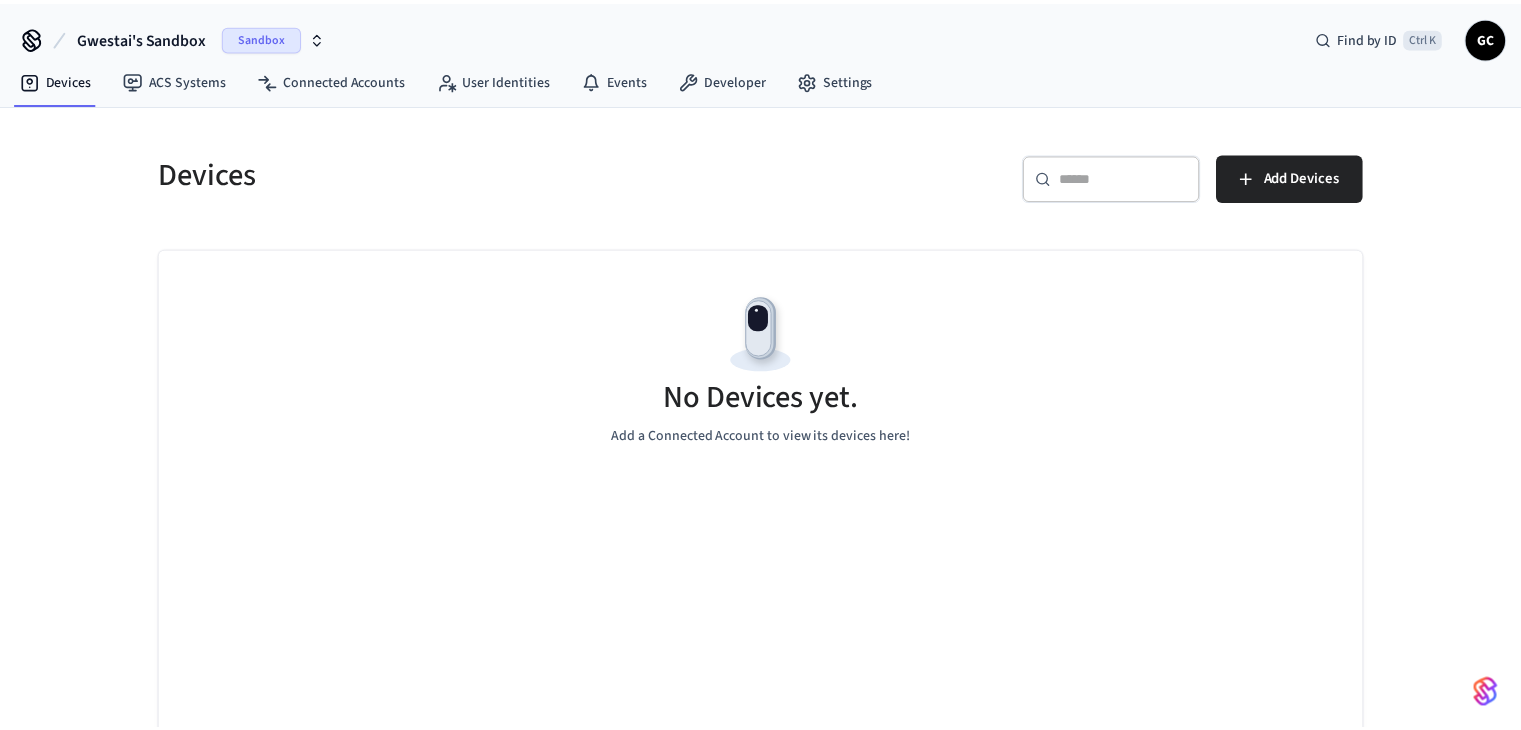 scroll, scrollTop: 0, scrollLeft: 0, axis: both 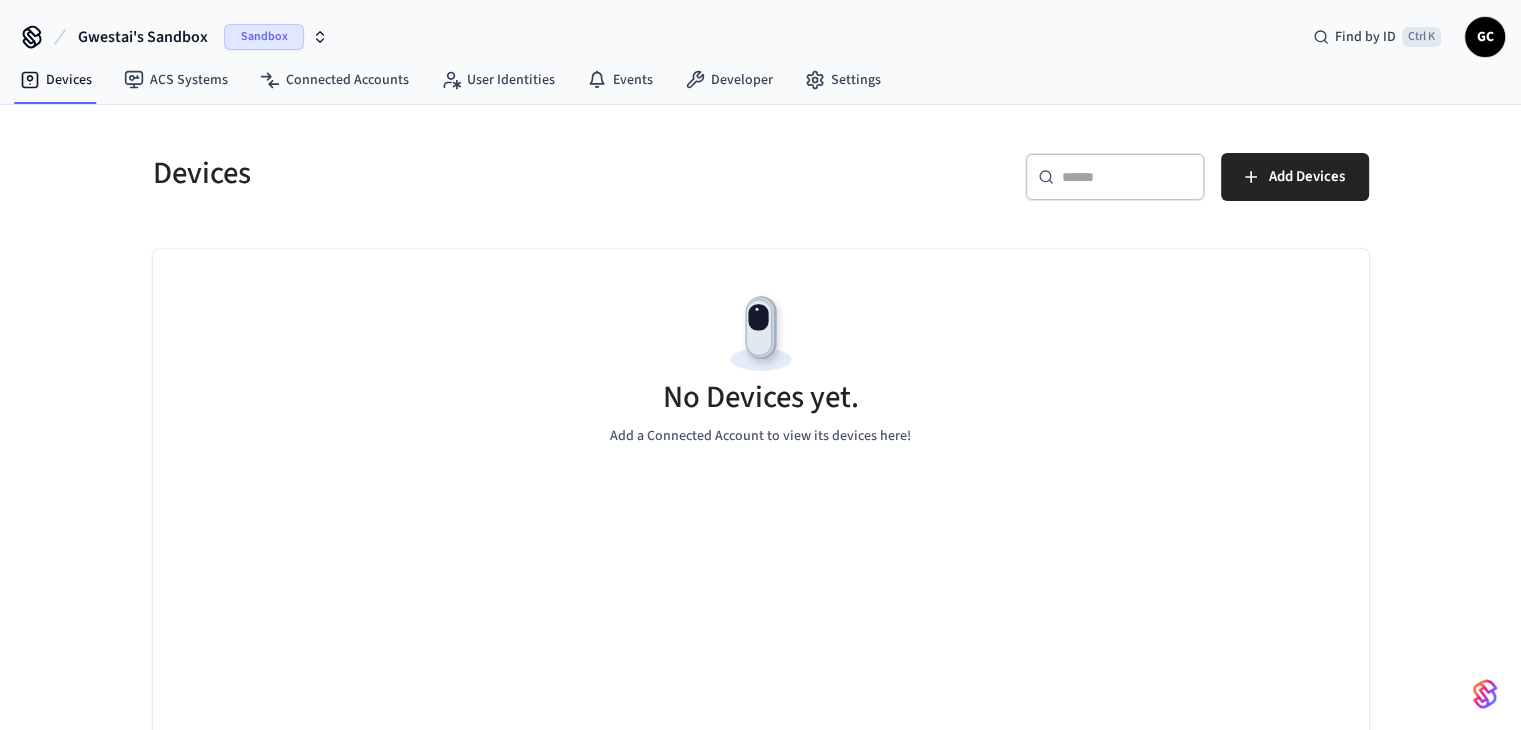 click on "Gwestai's Sandbox" at bounding box center (143, 37) 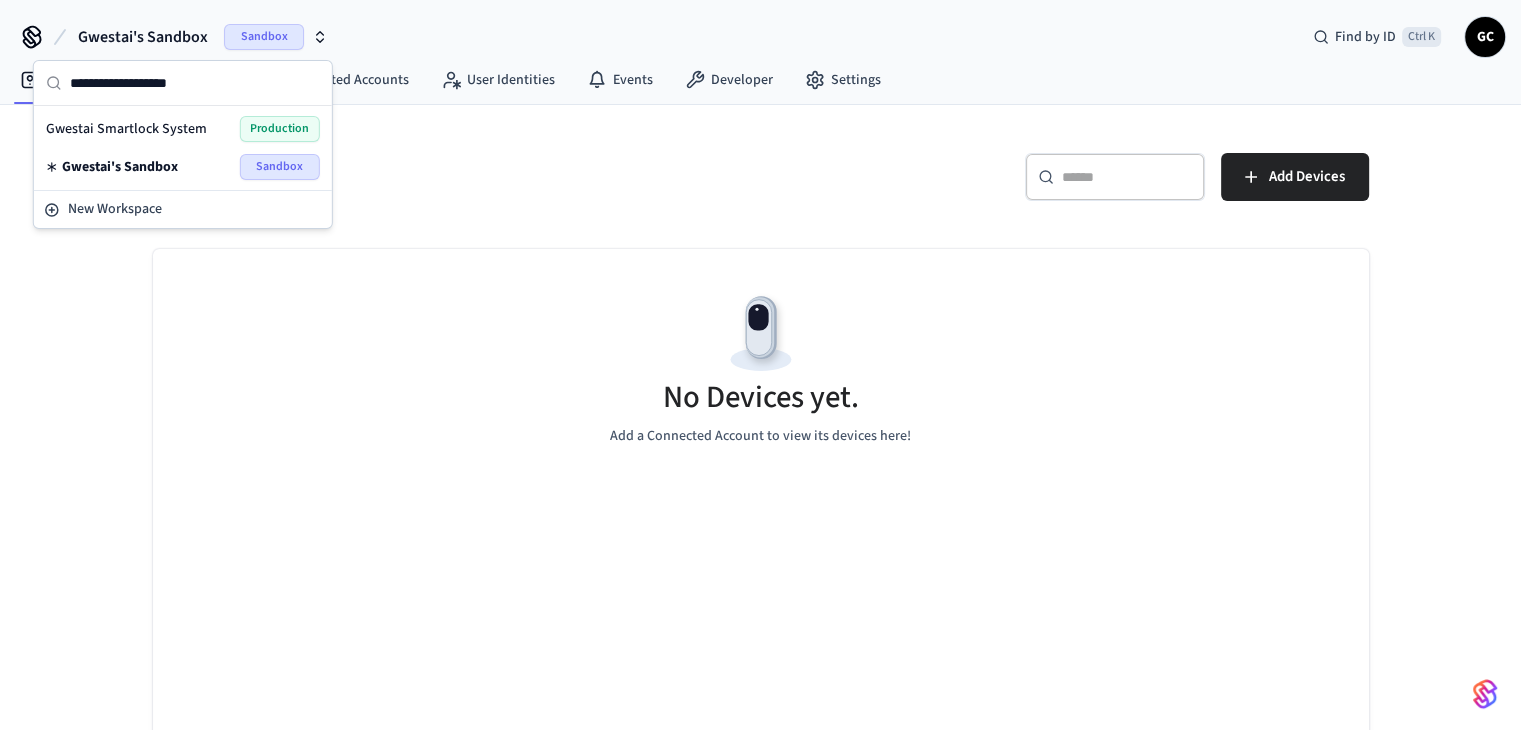 click on "Gwestai Smartlock System" at bounding box center [126, 129] 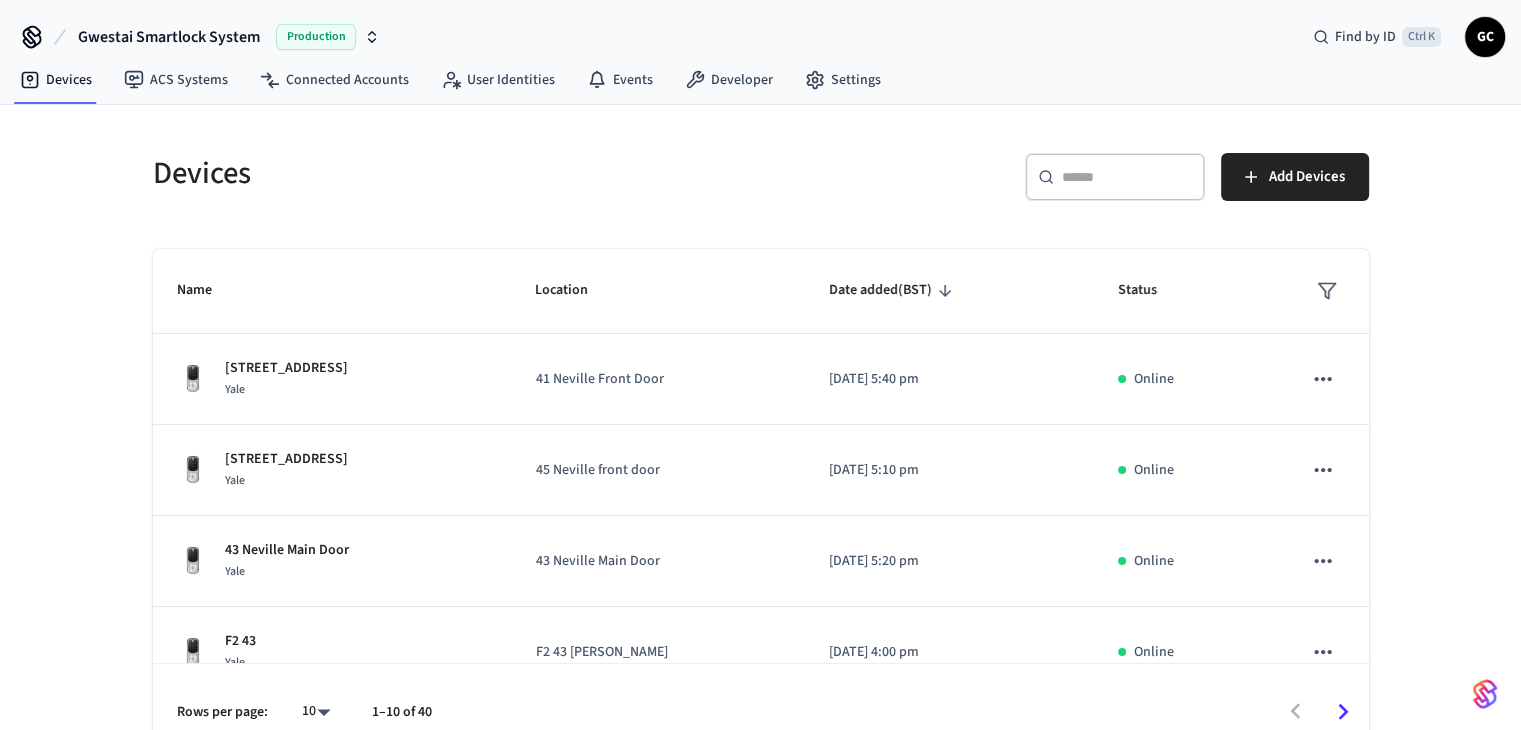 click at bounding box center [1127, 177] 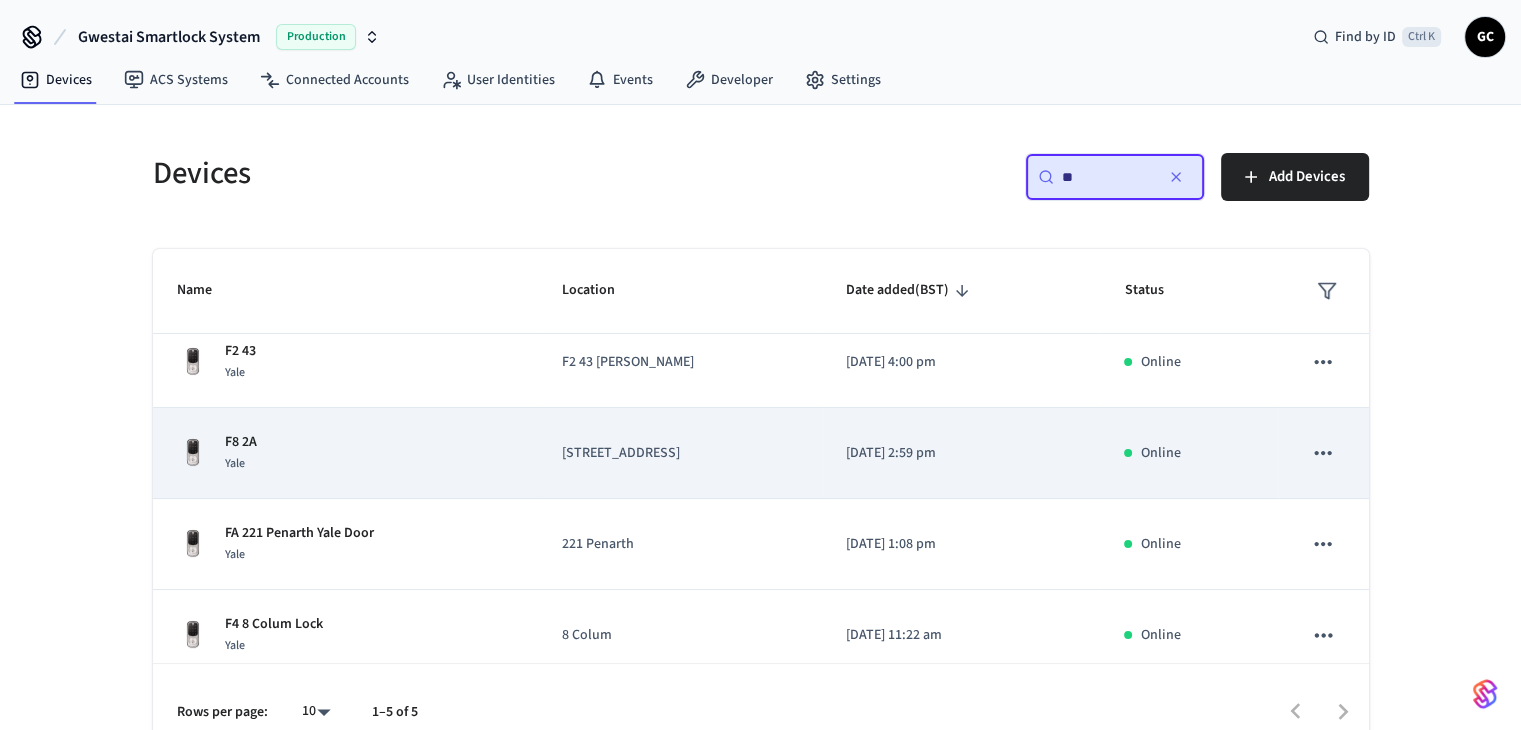 scroll, scrollTop: 125, scrollLeft: 0, axis: vertical 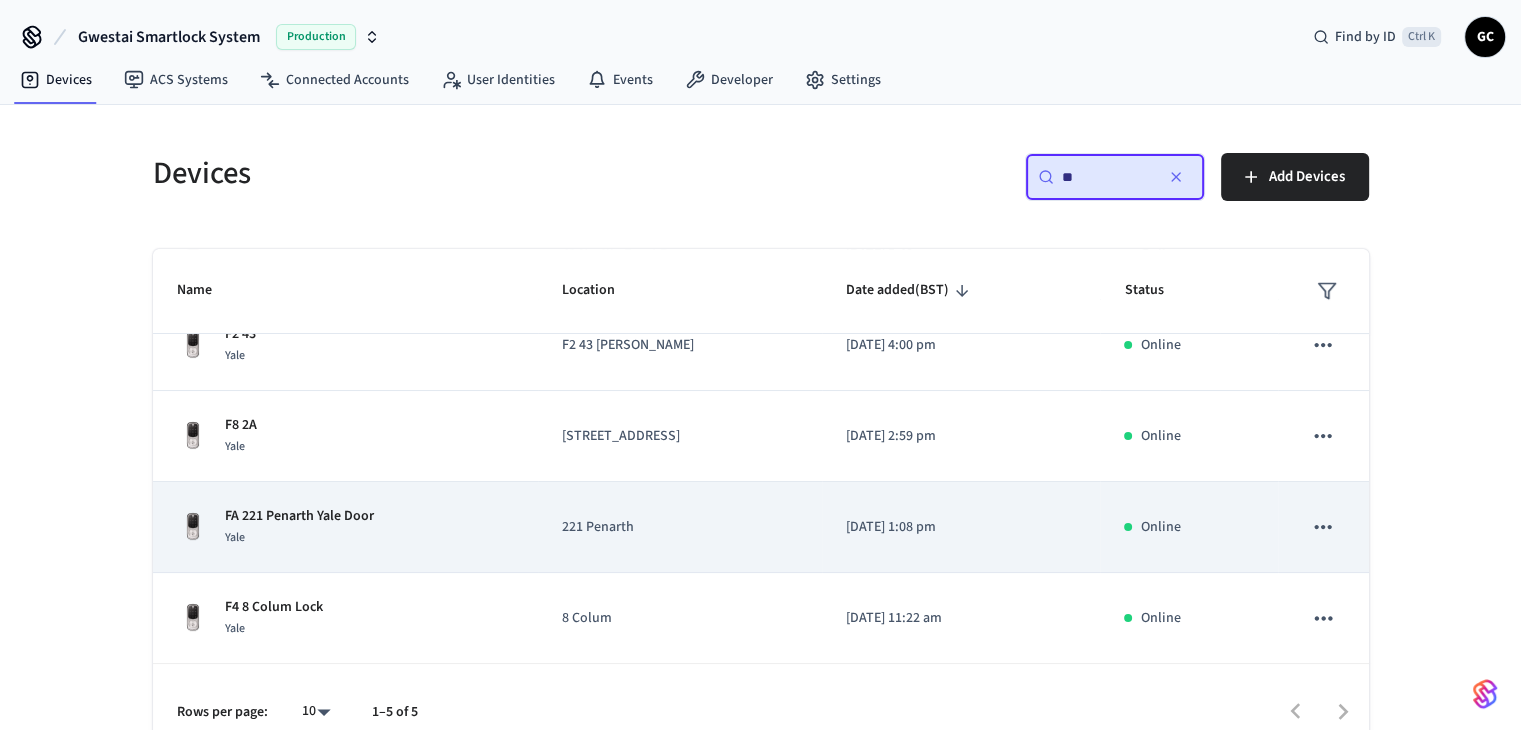 type on "**" 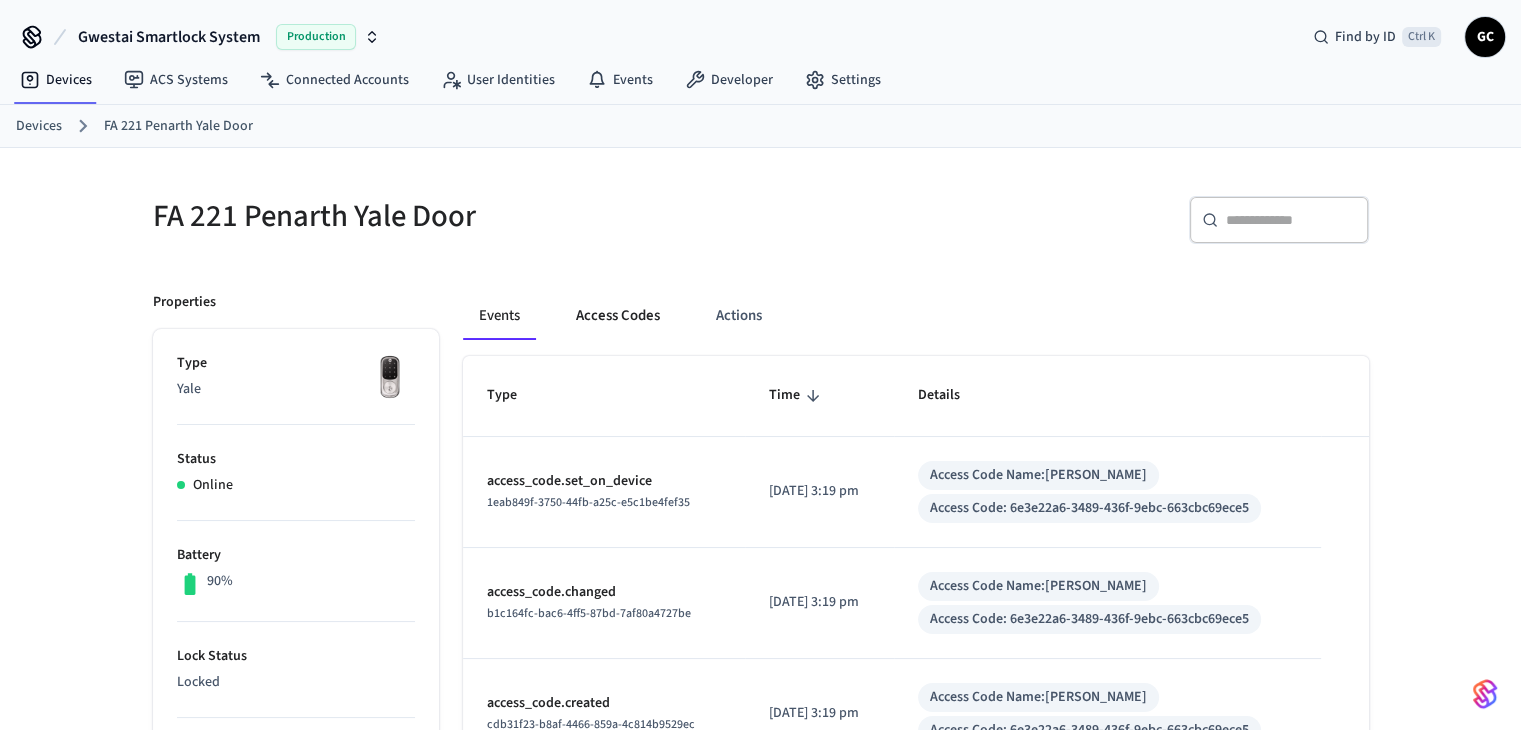 click on "Access Codes" at bounding box center (618, 316) 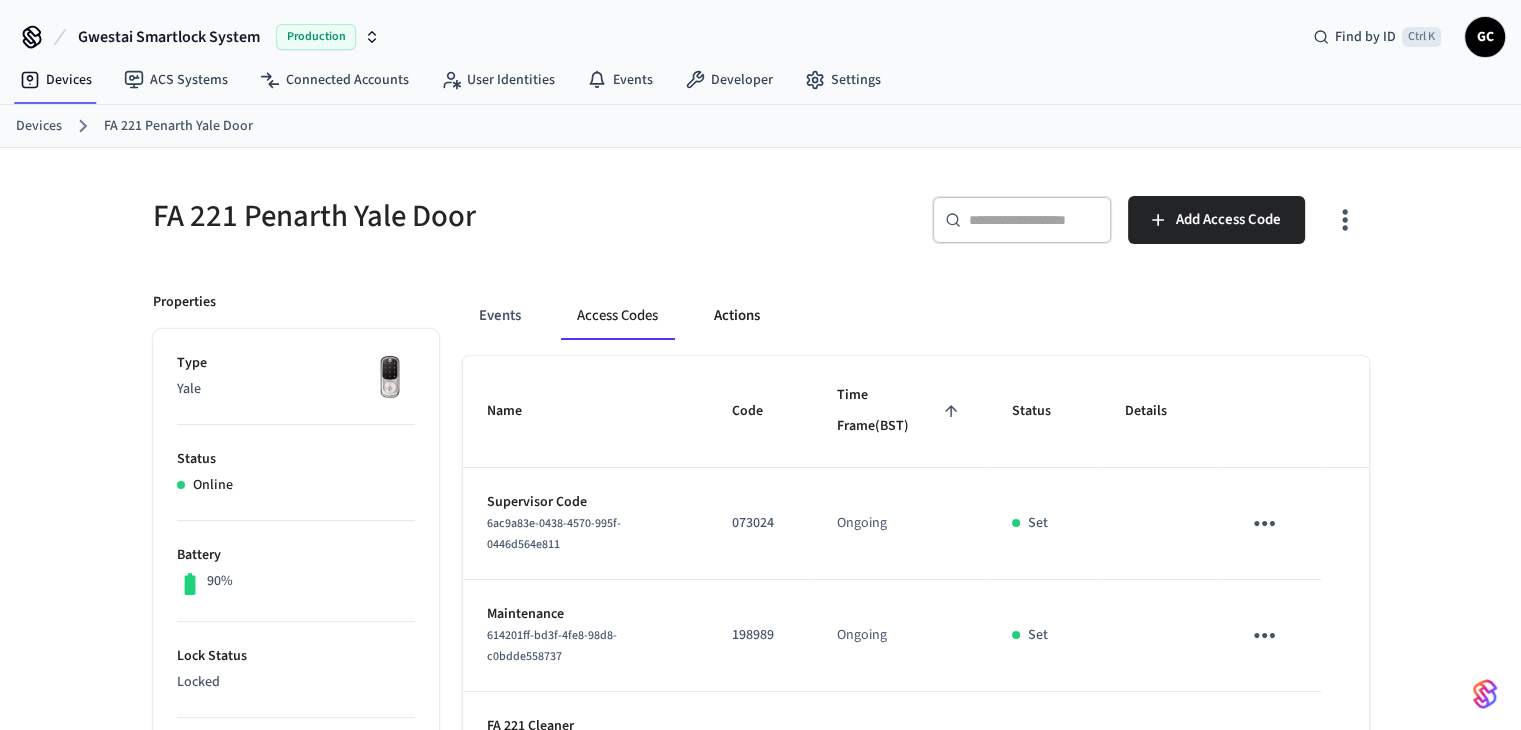scroll, scrollTop: 600, scrollLeft: 0, axis: vertical 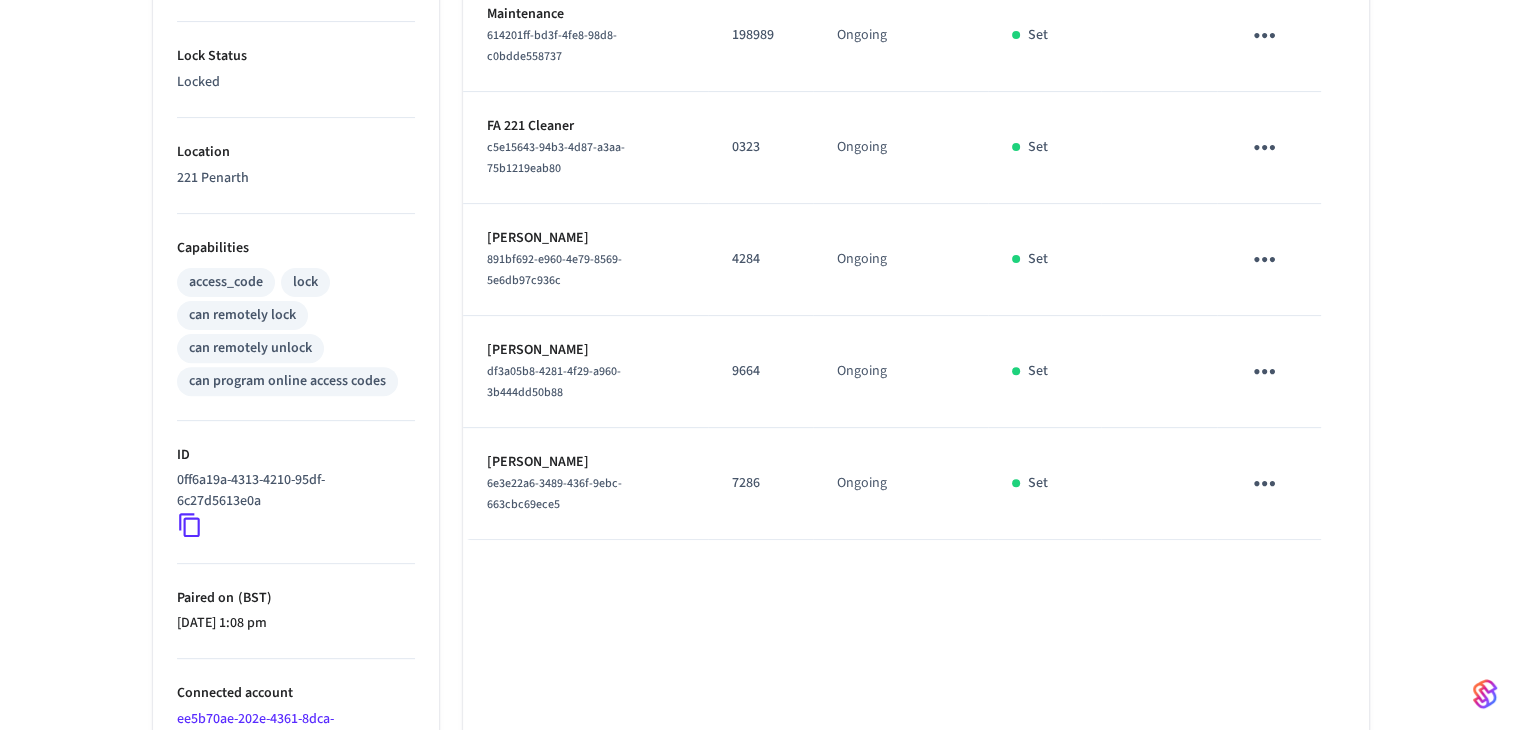 click 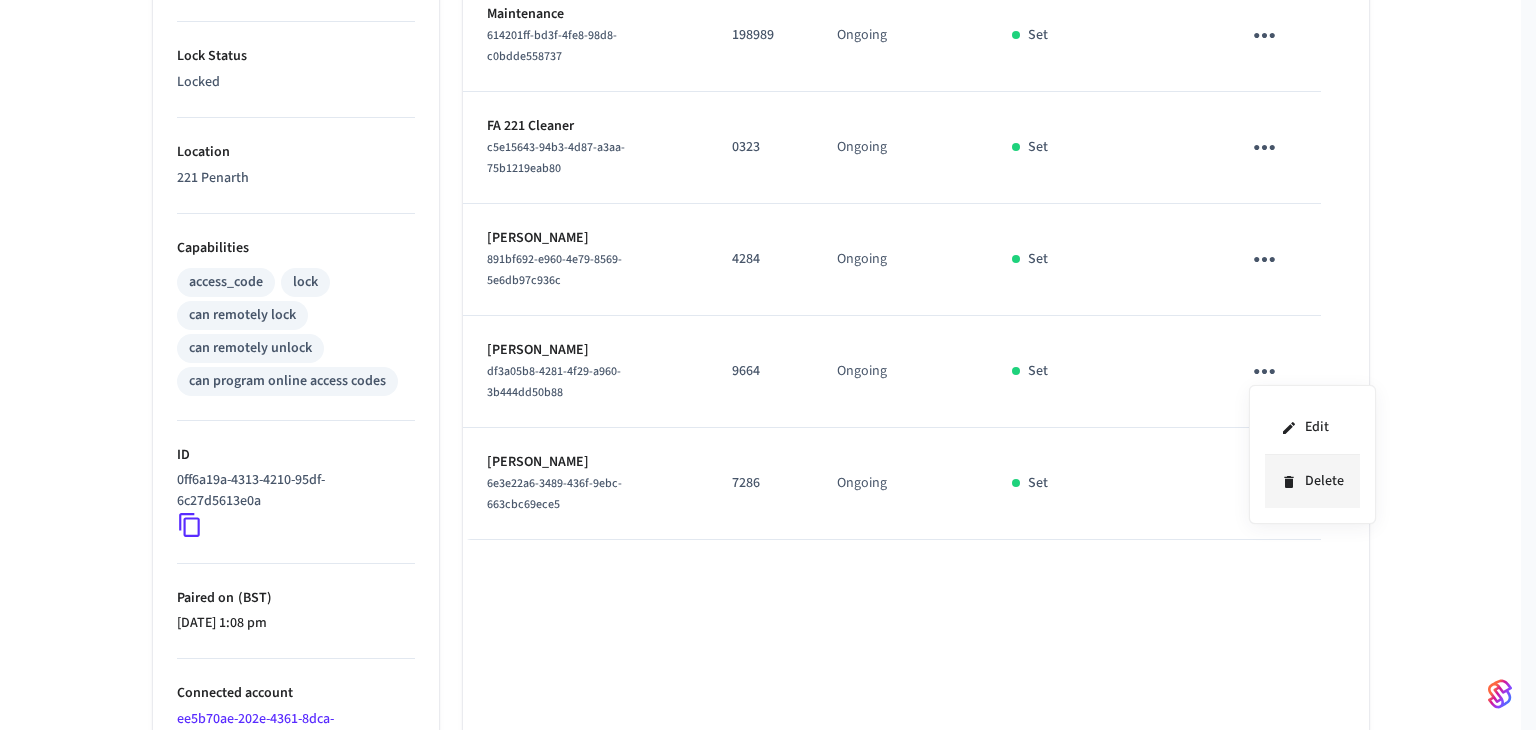 click on "Delete" at bounding box center [1312, 481] 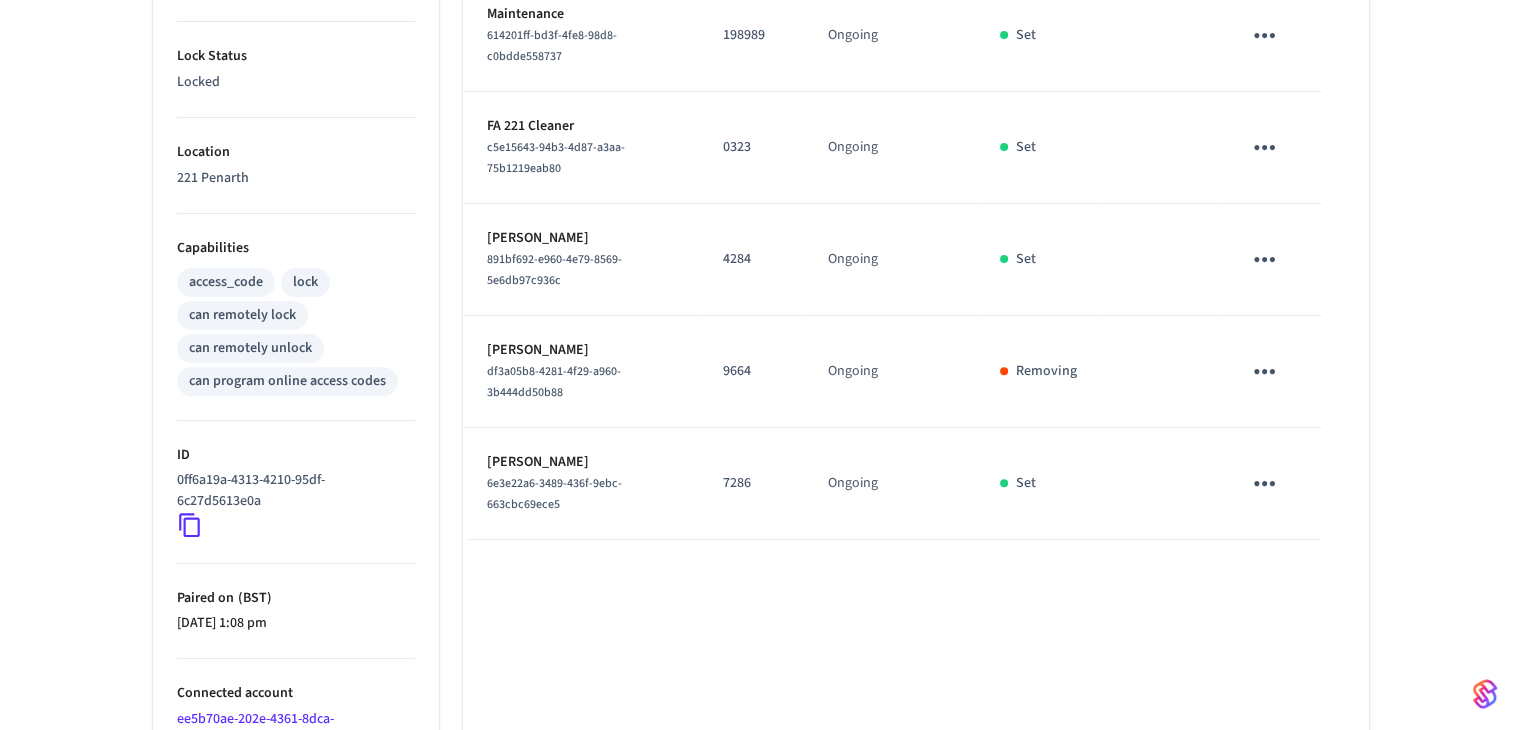 click 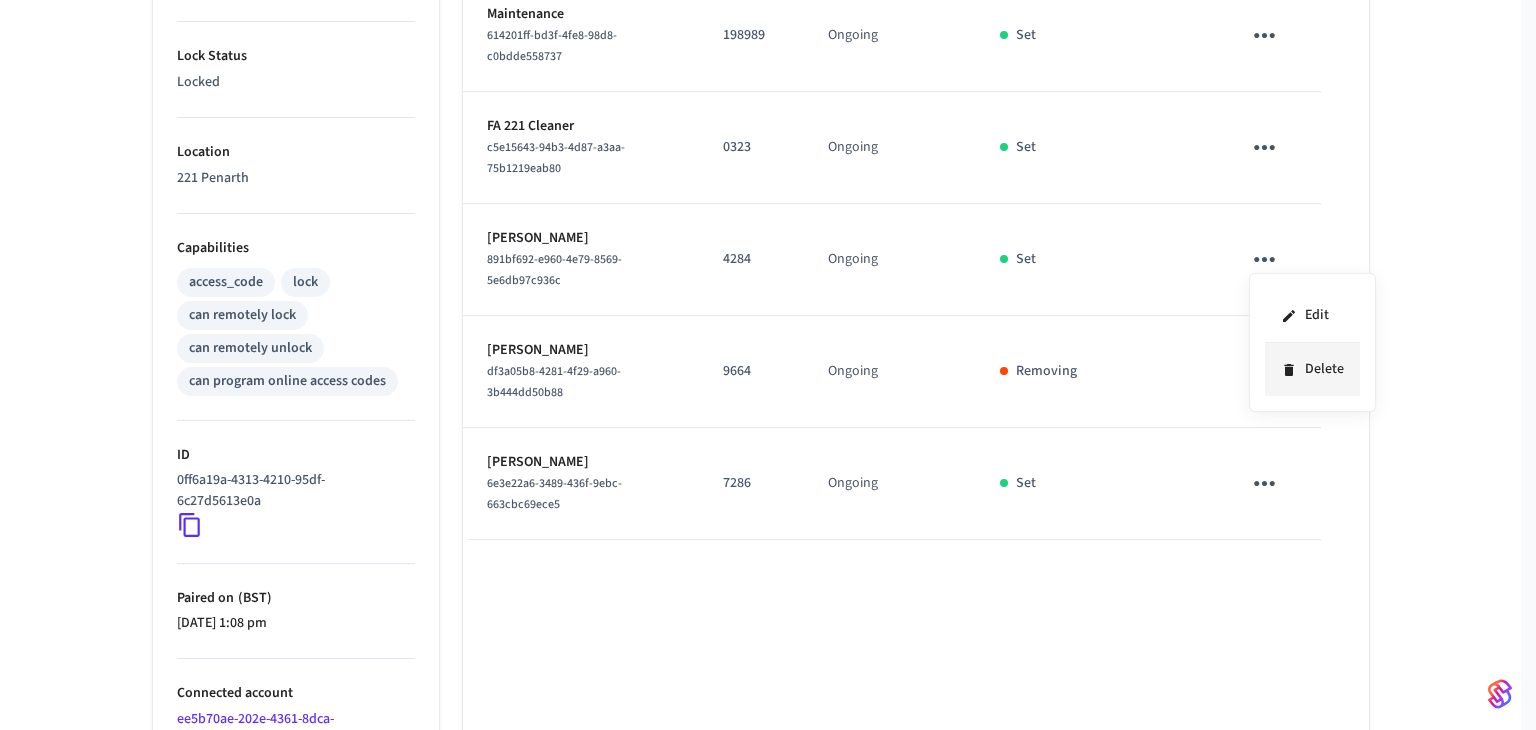 click on "Delete" at bounding box center (1312, 369) 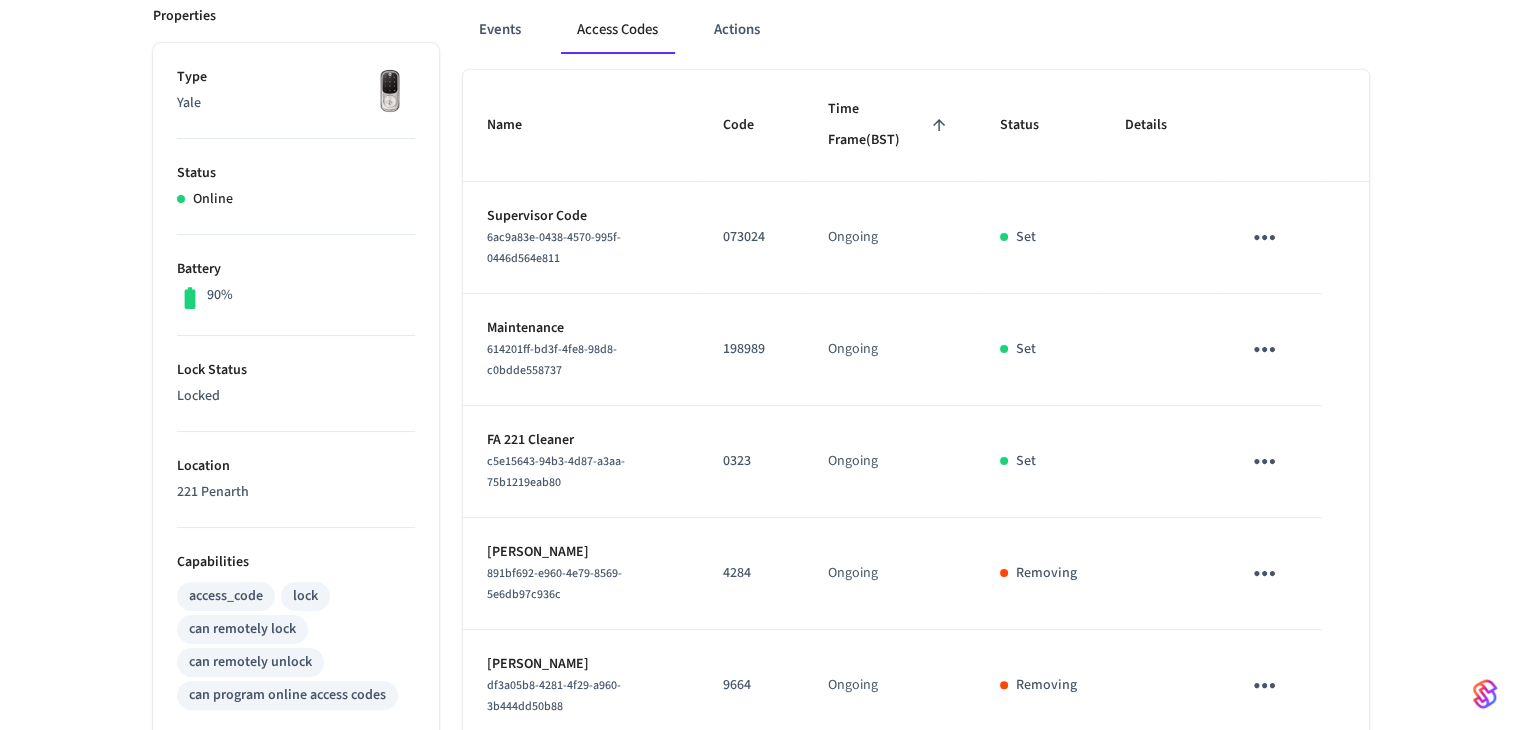 scroll, scrollTop: 0, scrollLeft: 0, axis: both 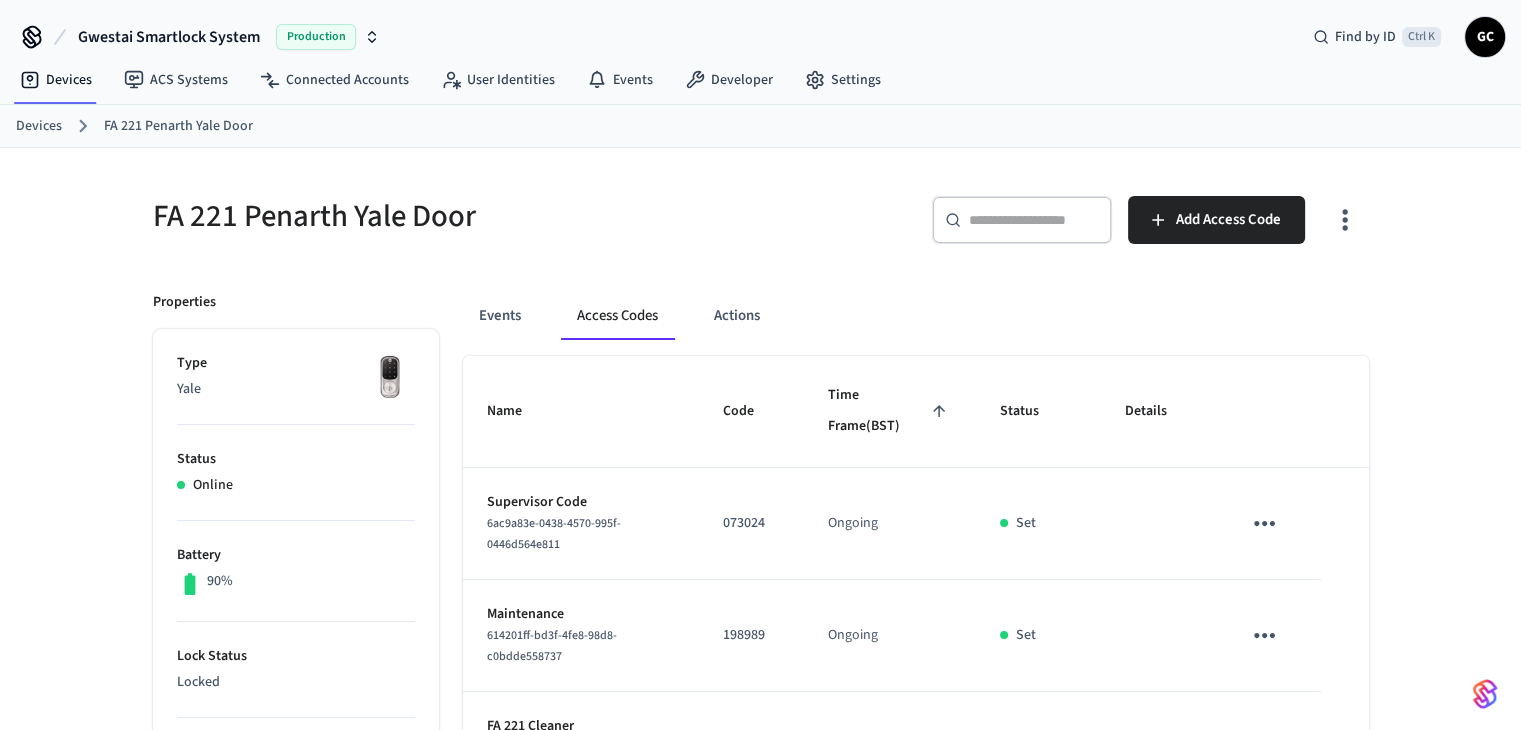 click on "Devices" at bounding box center (39, 126) 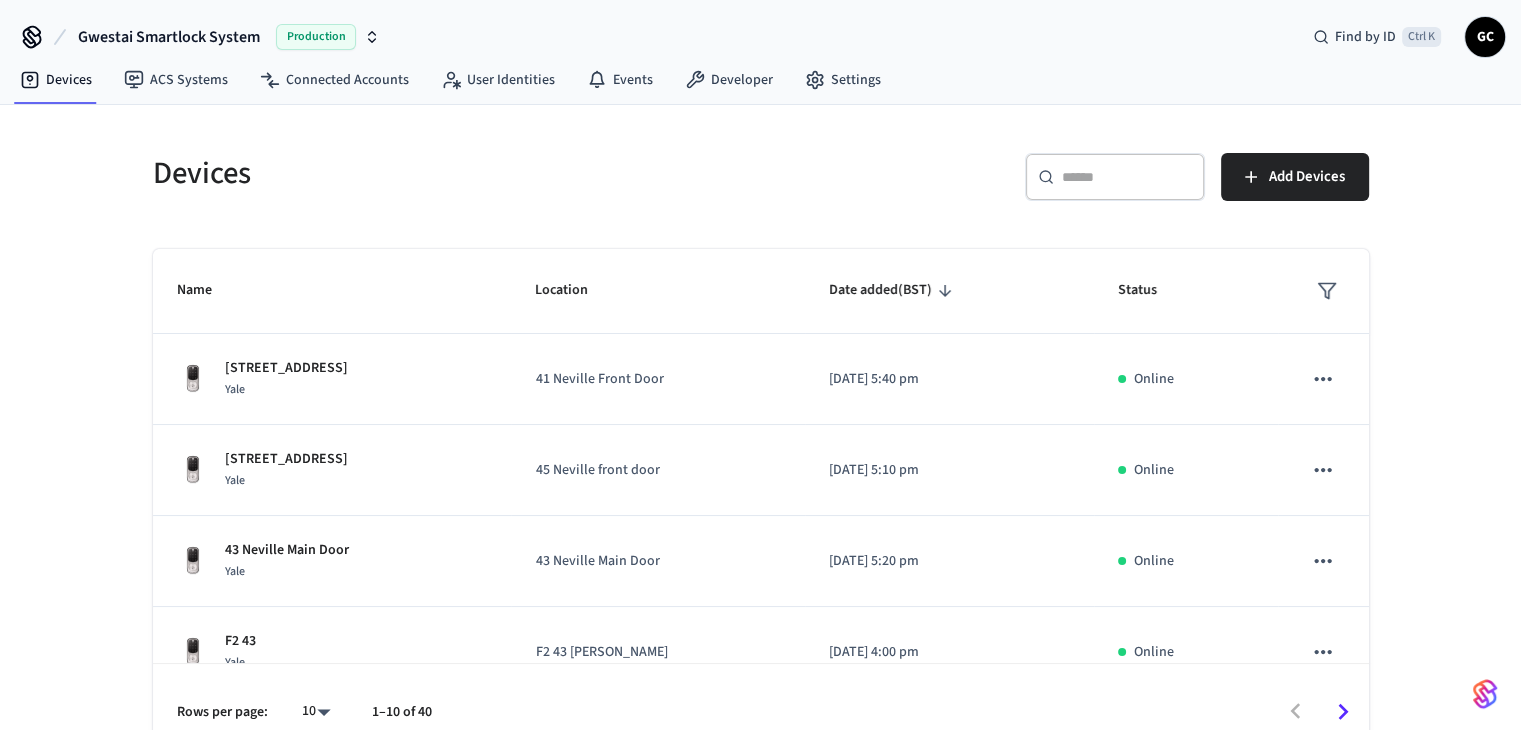 click on "​ ​" at bounding box center [1115, 177] 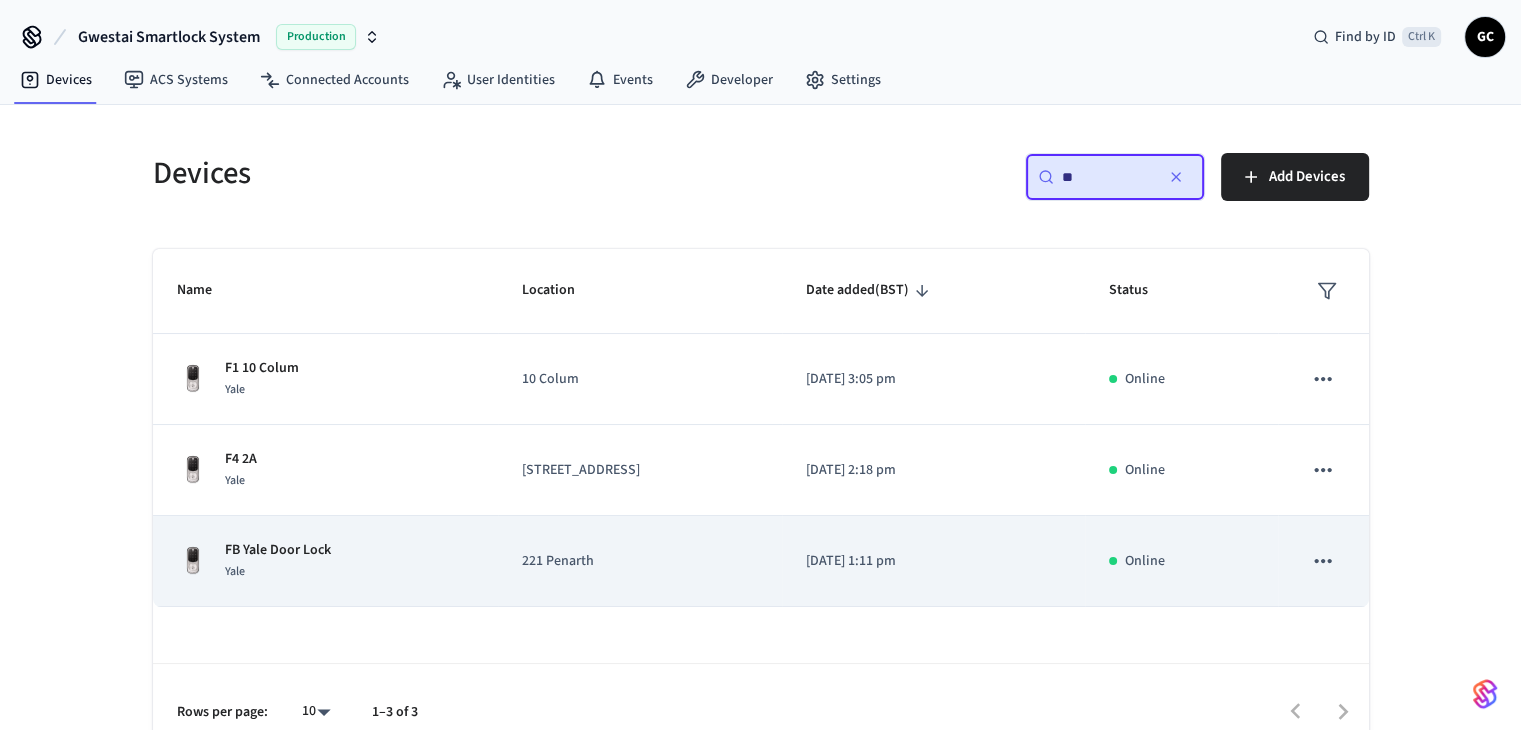 type on "**" 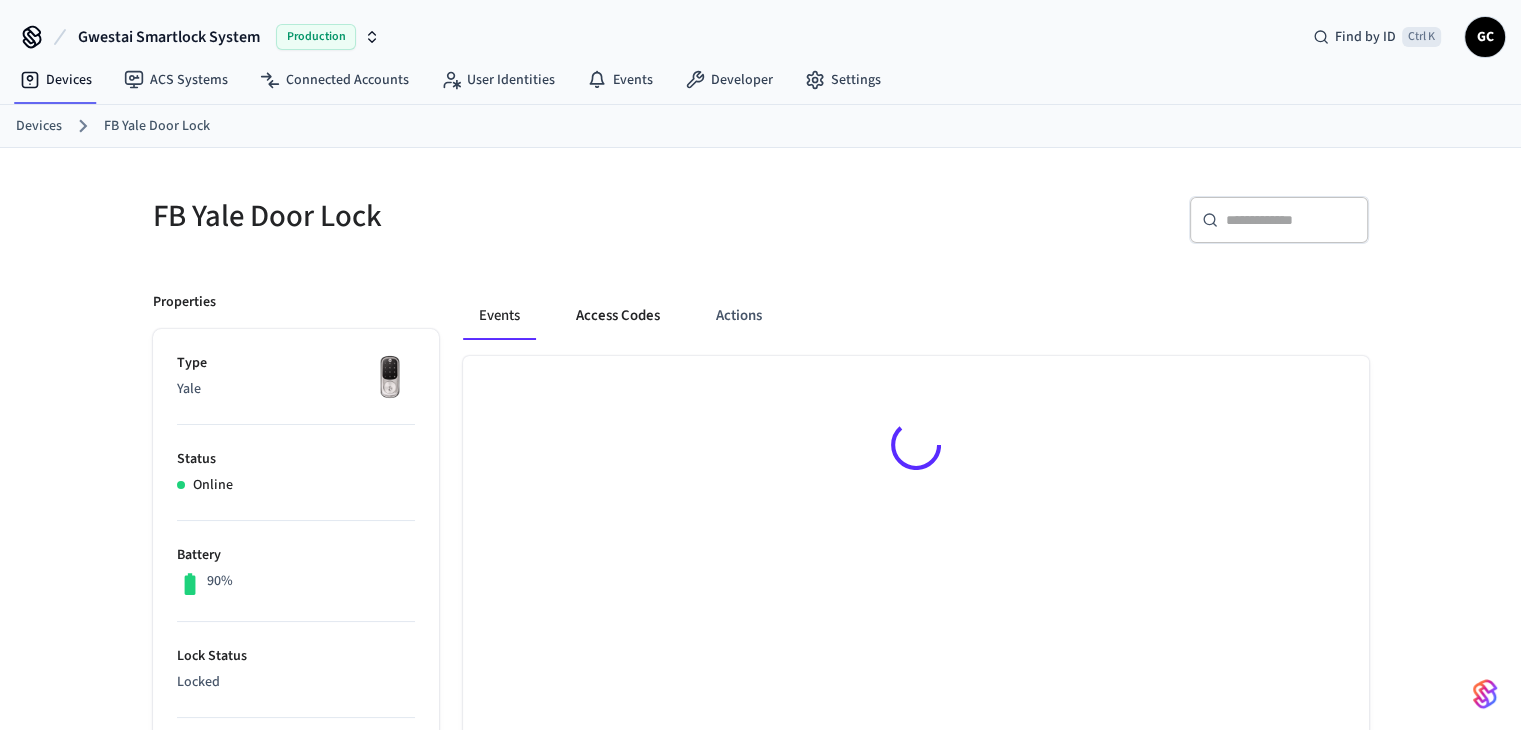 click on "Access Codes" at bounding box center (618, 316) 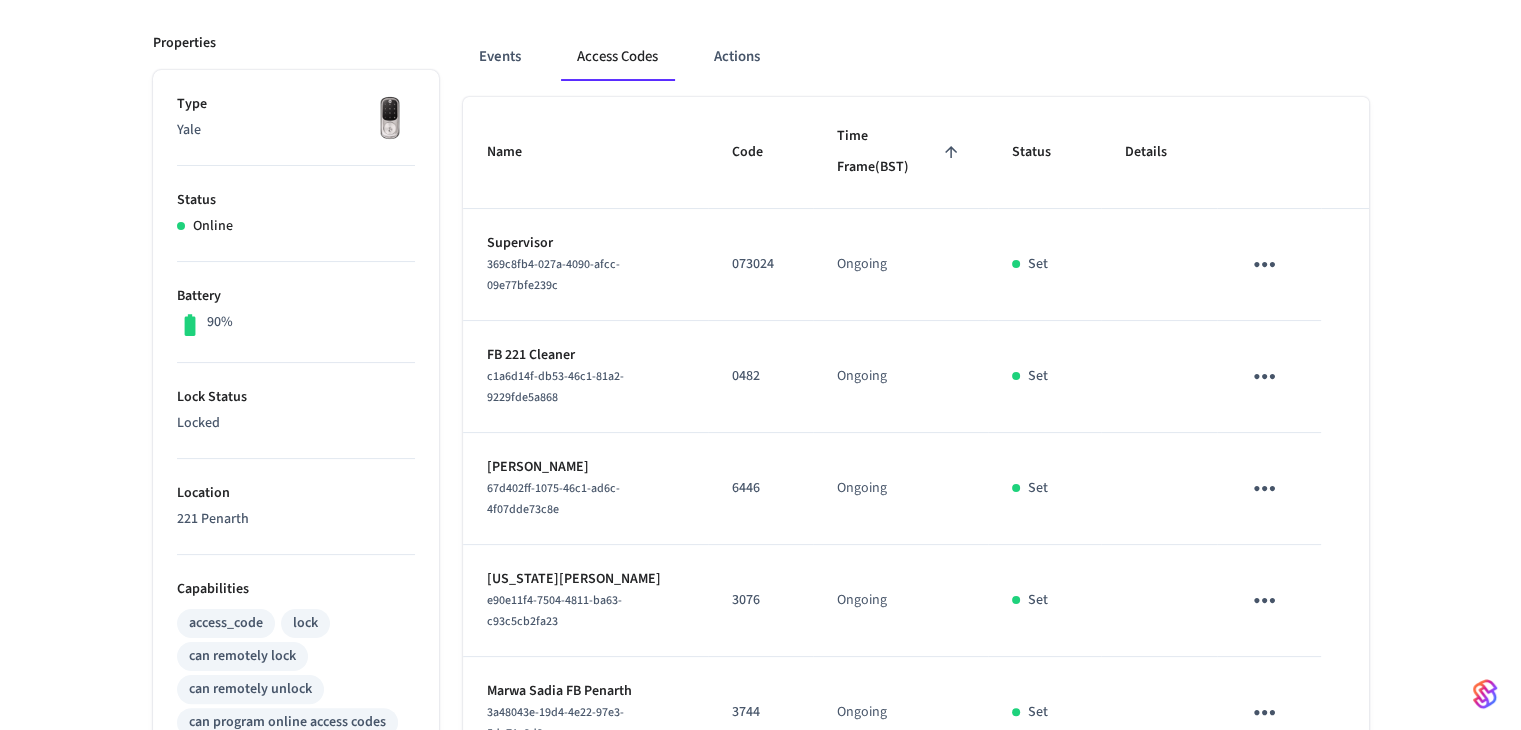 scroll, scrollTop: 400, scrollLeft: 0, axis: vertical 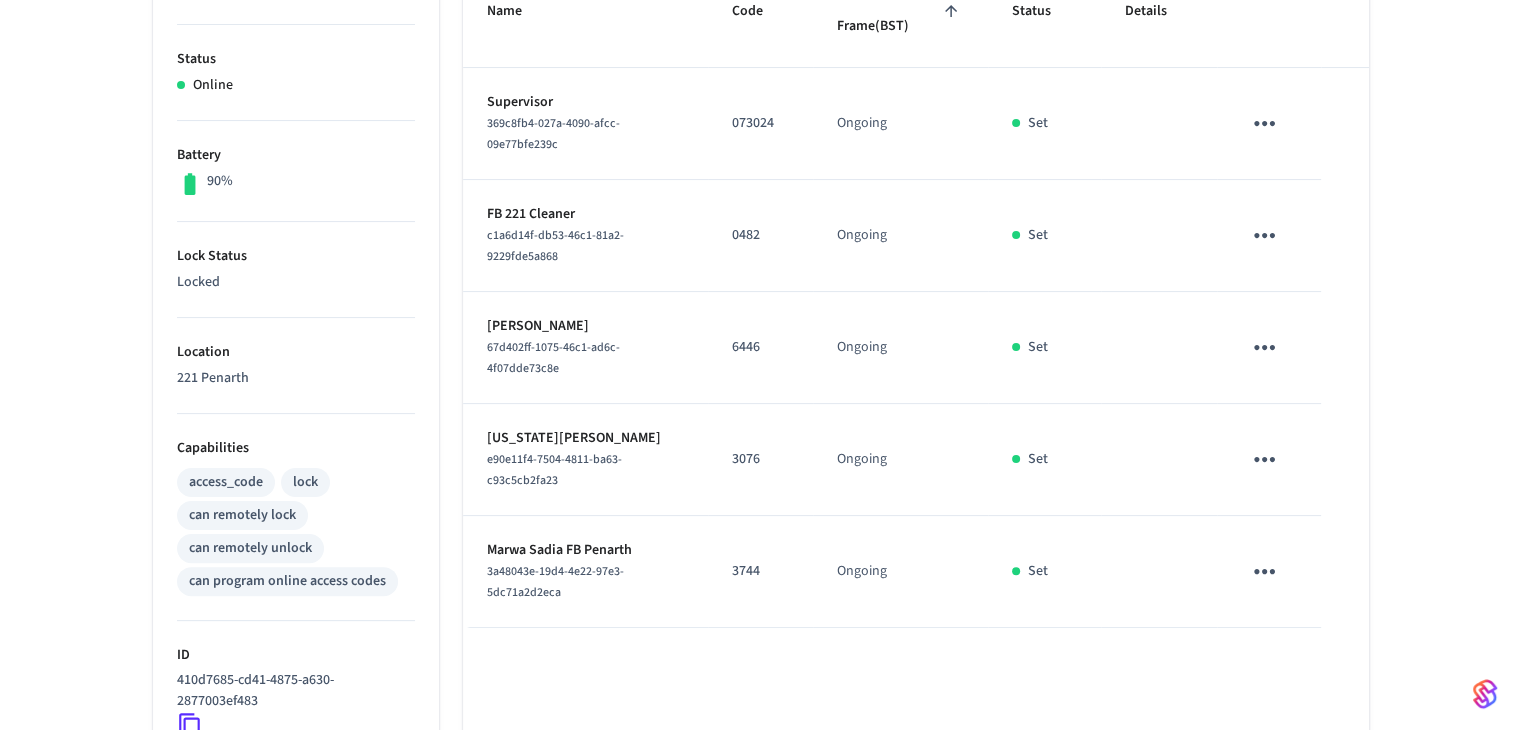 click on "Georgia Walters" at bounding box center [585, 438] 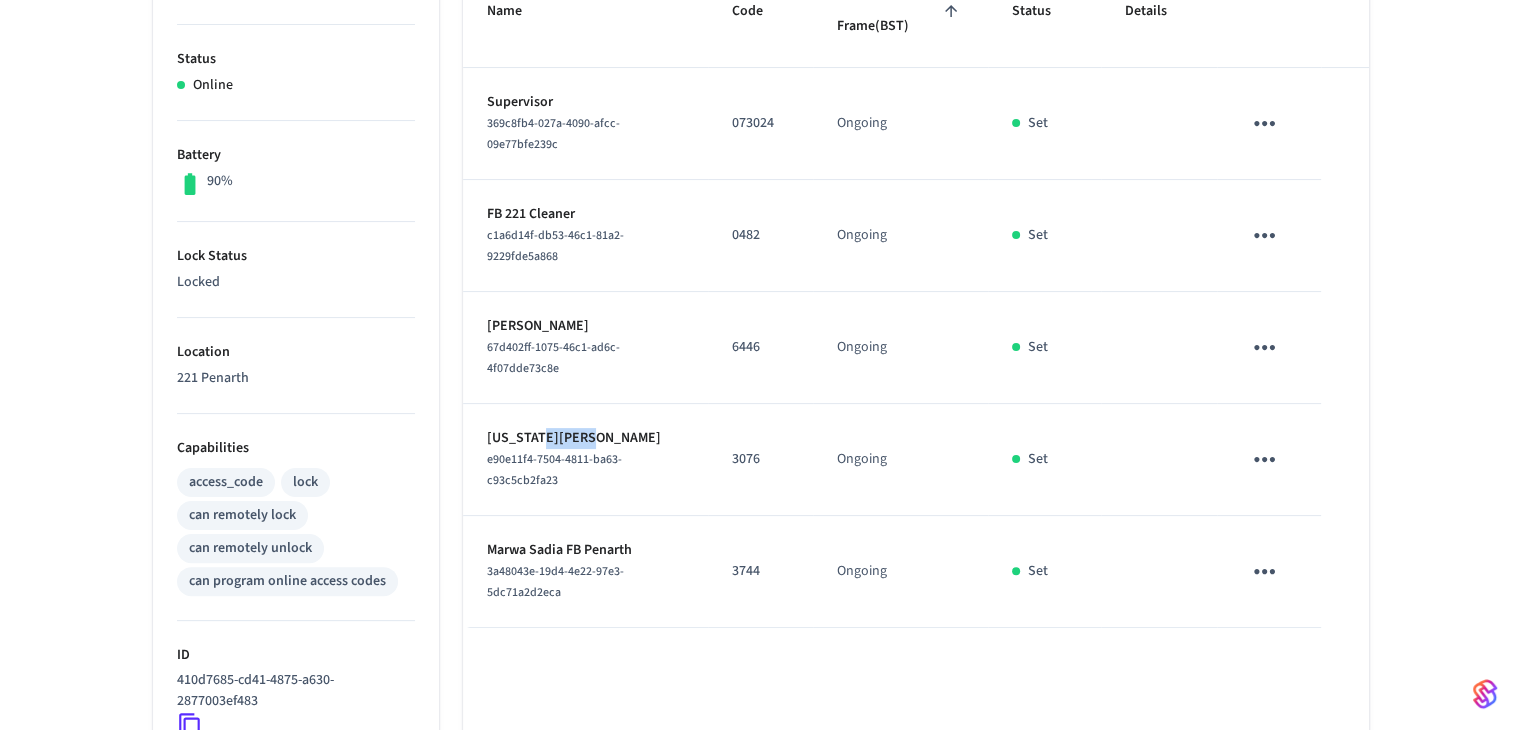 click on "Georgia Walters" at bounding box center (585, 438) 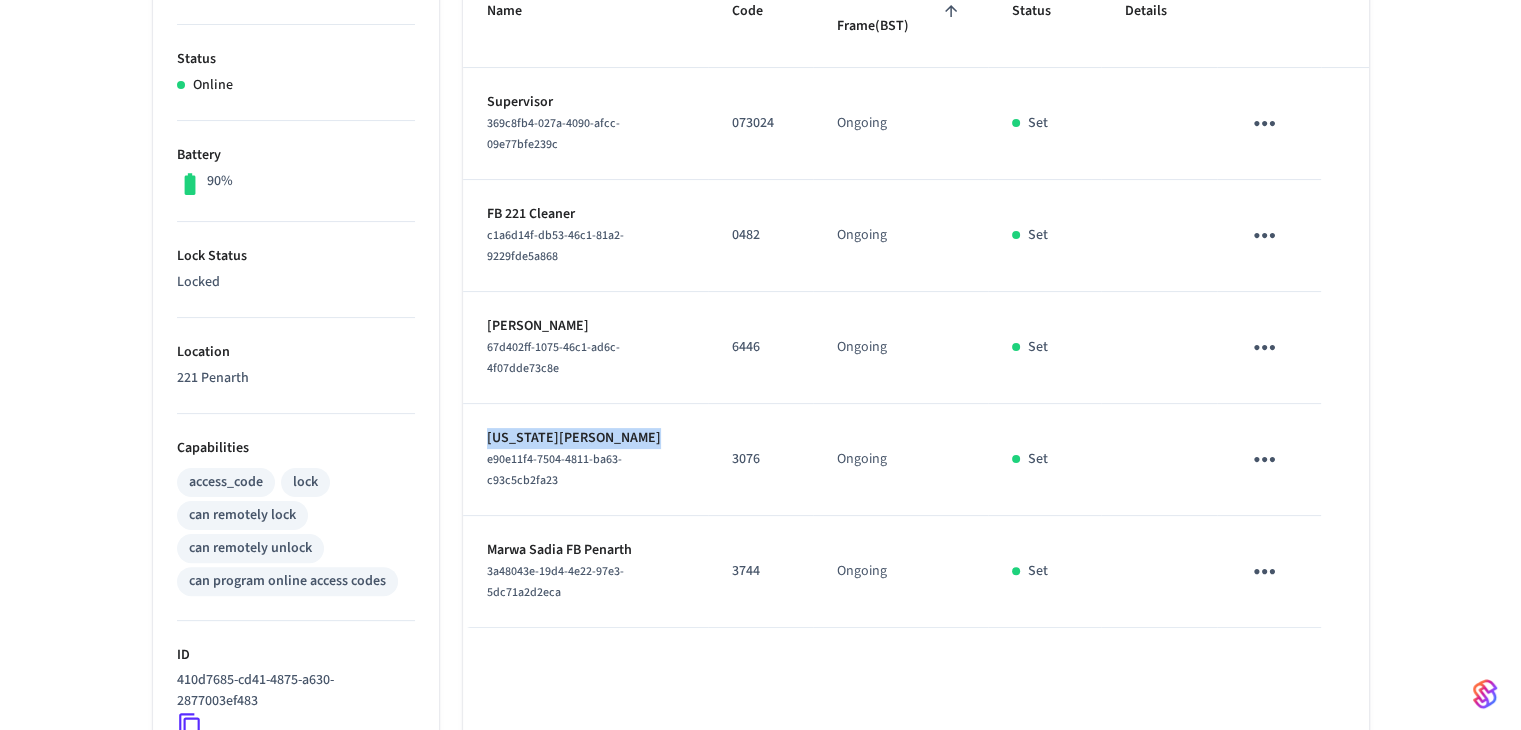 click on "Georgia Walters" at bounding box center [585, 438] 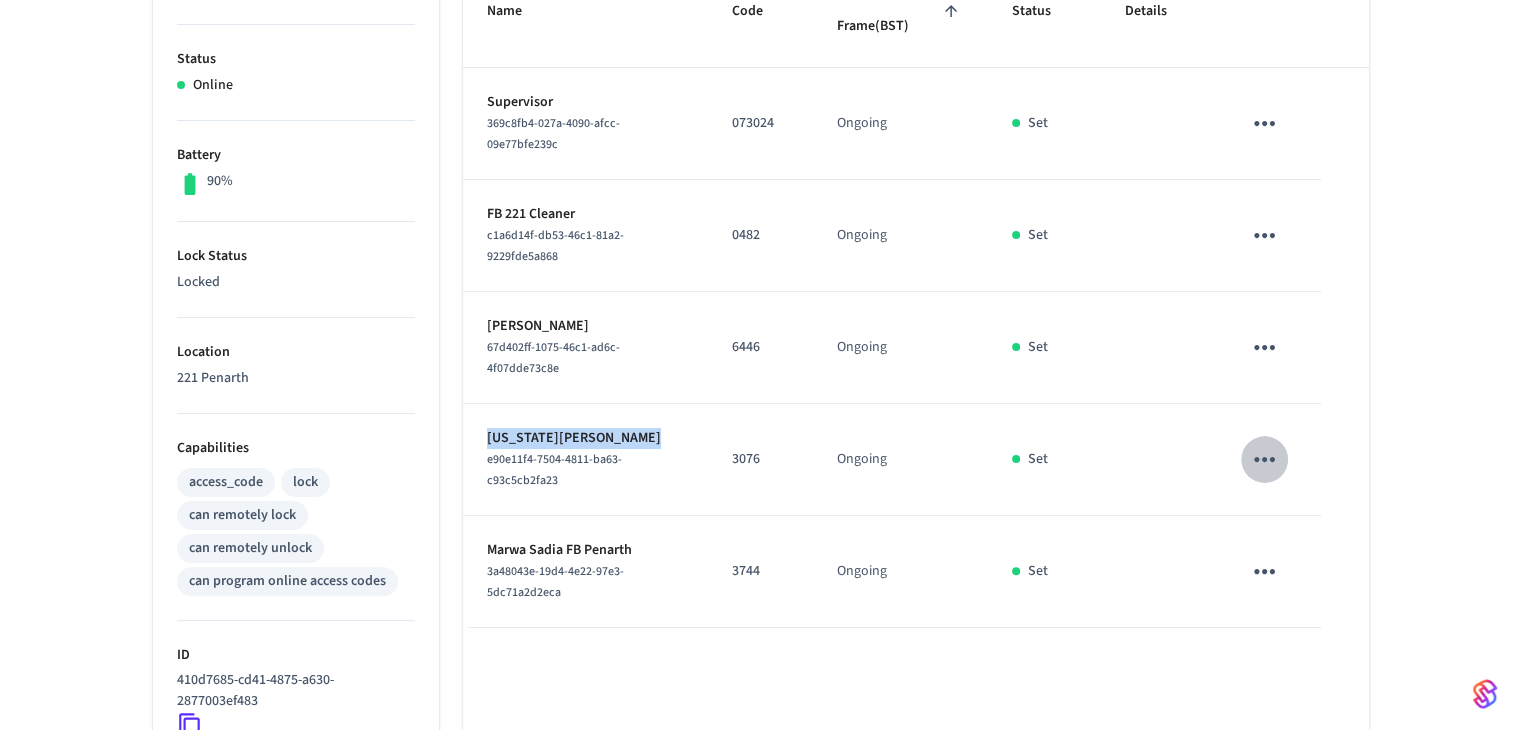 click 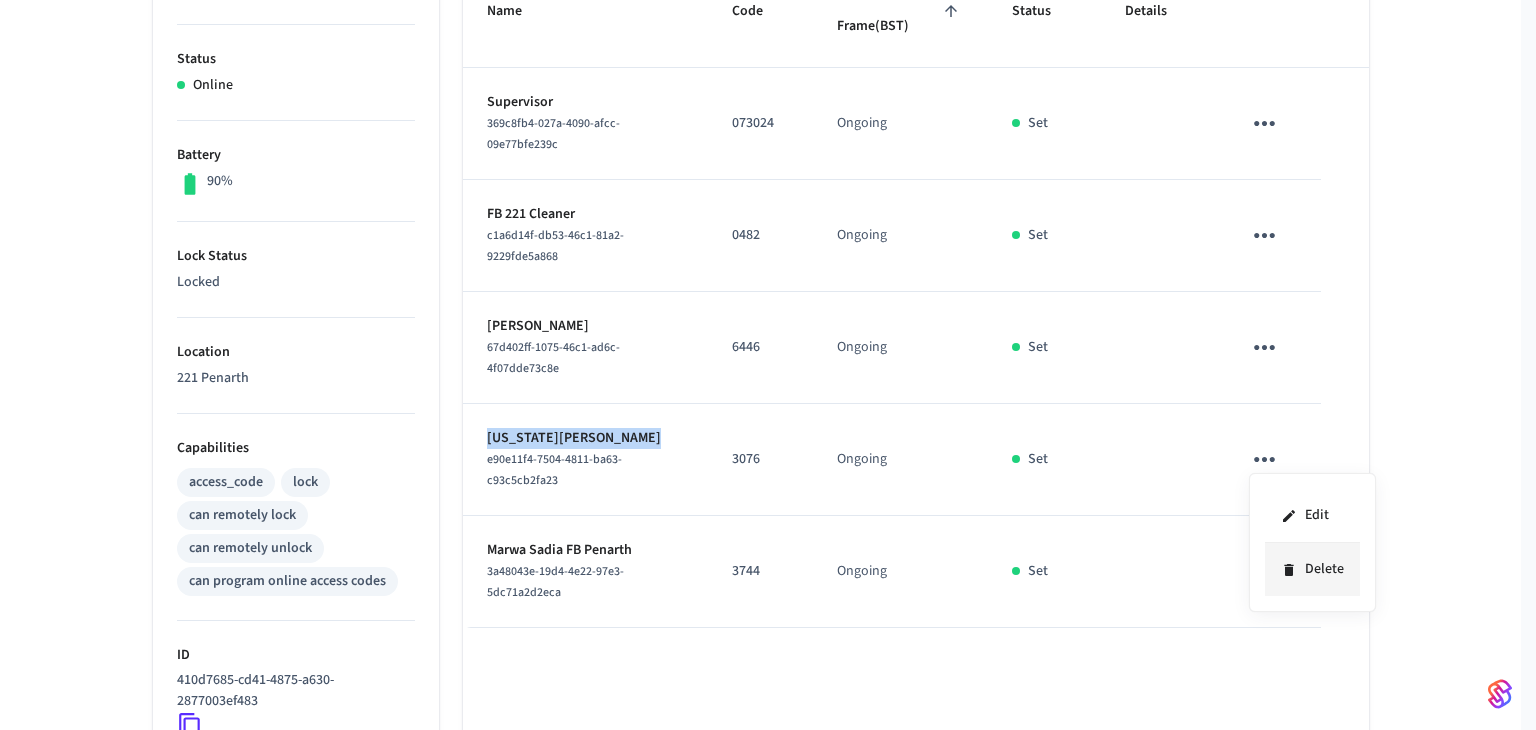 click on "Delete" at bounding box center (1312, 569) 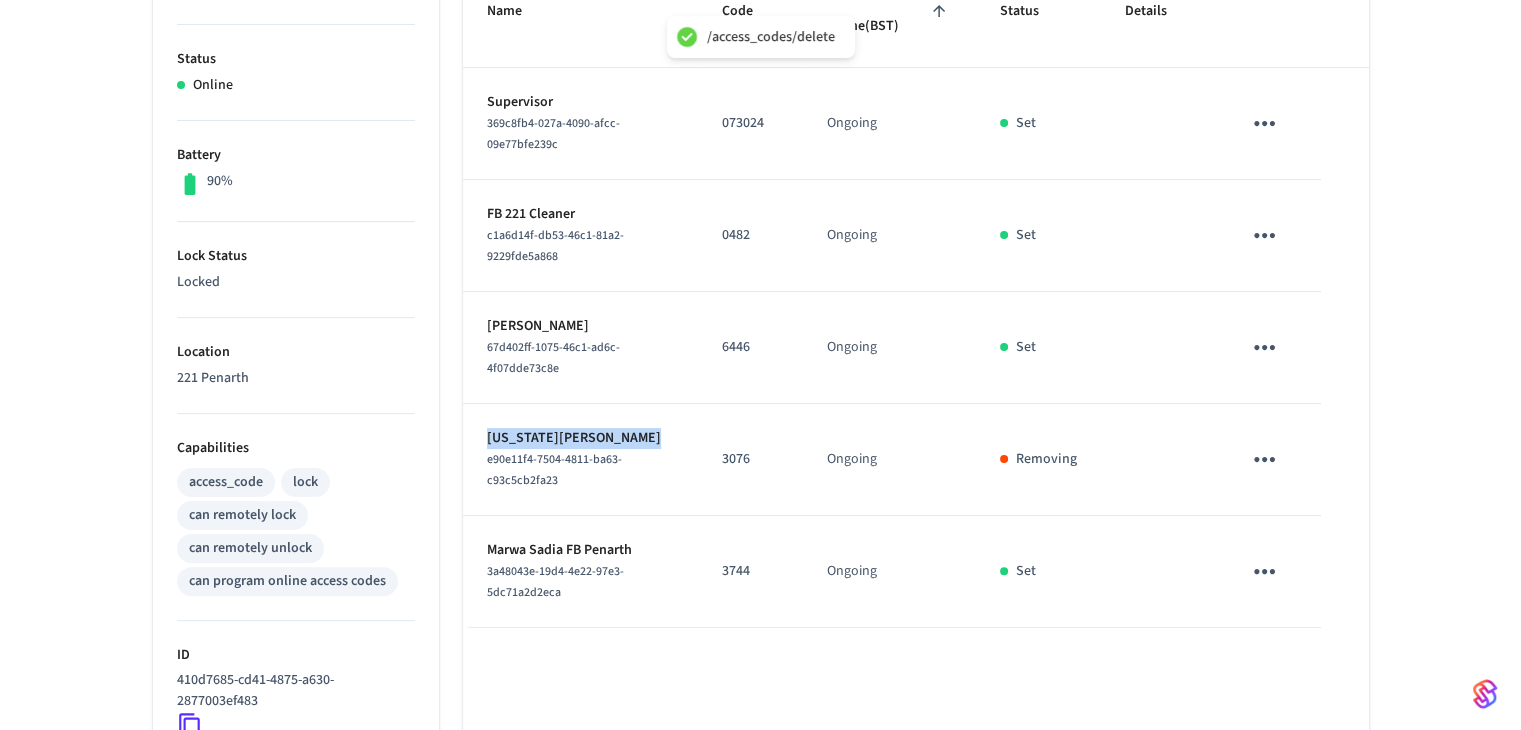 click 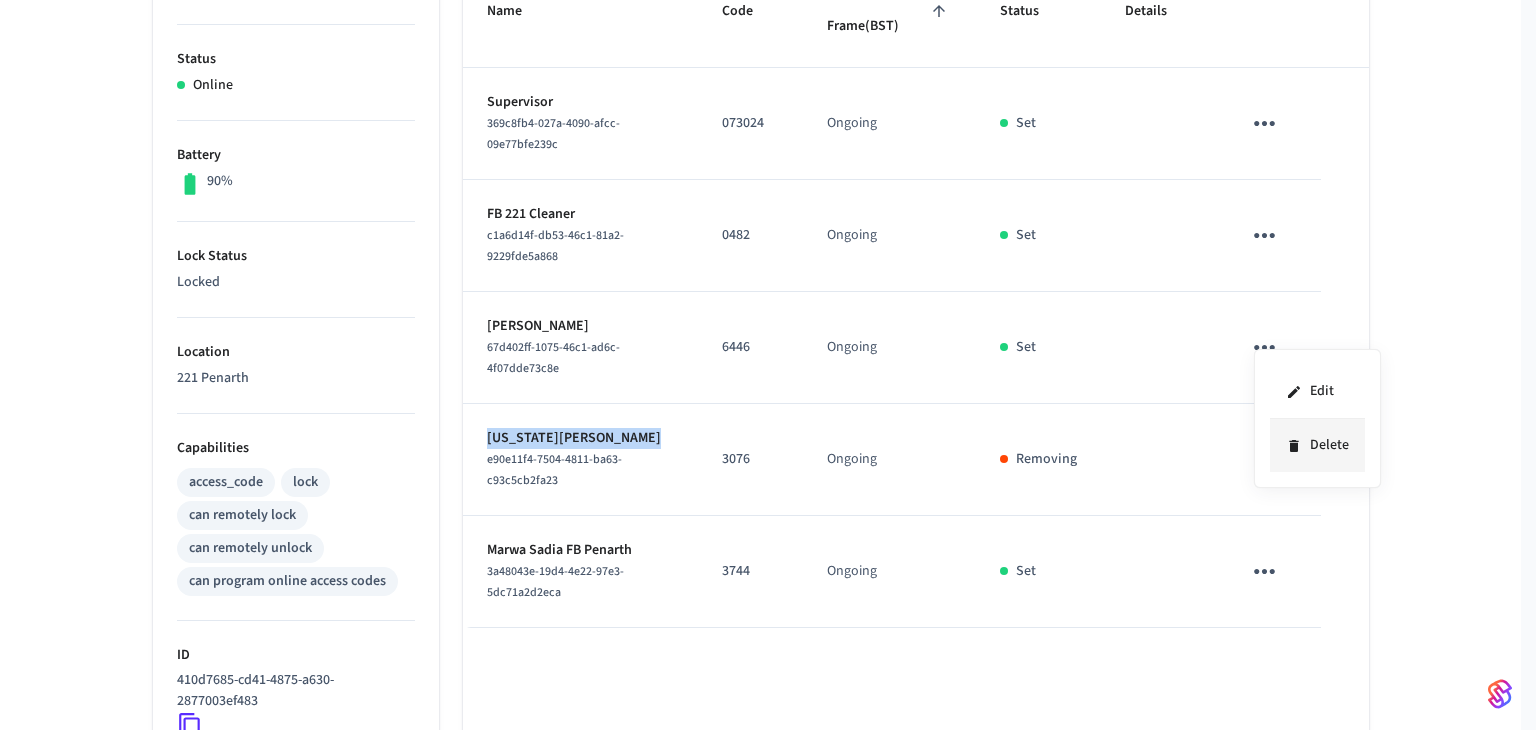 click on "Delete" at bounding box center (1317, 445) 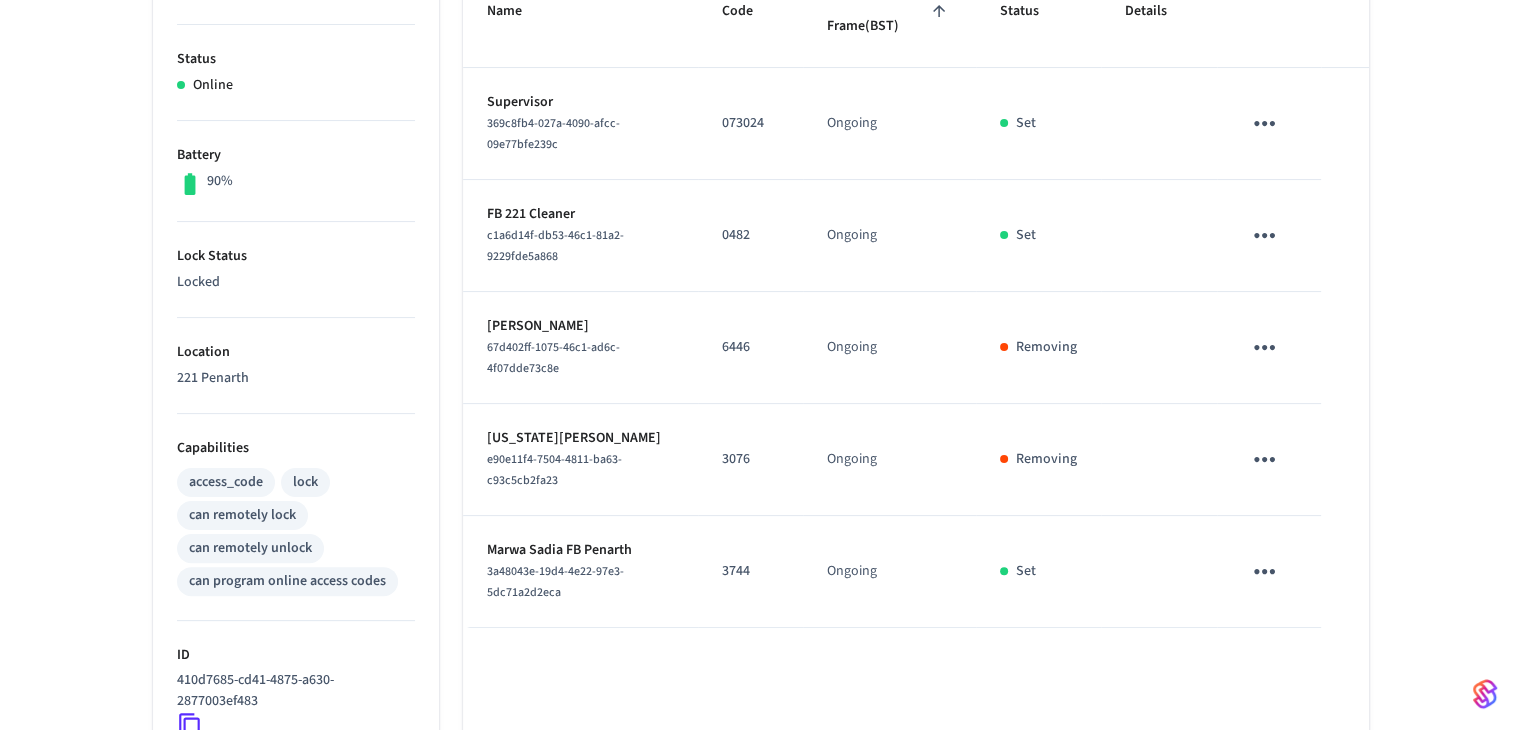 click on "Name Code Time Frame  (BST) Status Details Supervisor 369c8fb4-027a-4090-afcc-09e77bfe239c 073024 Ongoing Set FB 221 Cleaner c1a6d14f-db53-46c1-81a2-9229fde5a868 0482 Ongoing Set Steven Clyburn 67d402ff-1075-46c1-ad6c-4f07dde73c8e 6446 Ongoing Removing Georgia Walters e90e11f4-7504-4811-ba63-c93c5cb2fa23 3076 Ongoing Removing Marwa Sadia FB Penarth 3a48043e-19d4-4e22-97e3-5dc71a2d2eca 3744 Ongoing Set Rows per page: 10 ** 1–5 of 5" at bounding box center (916, 572) 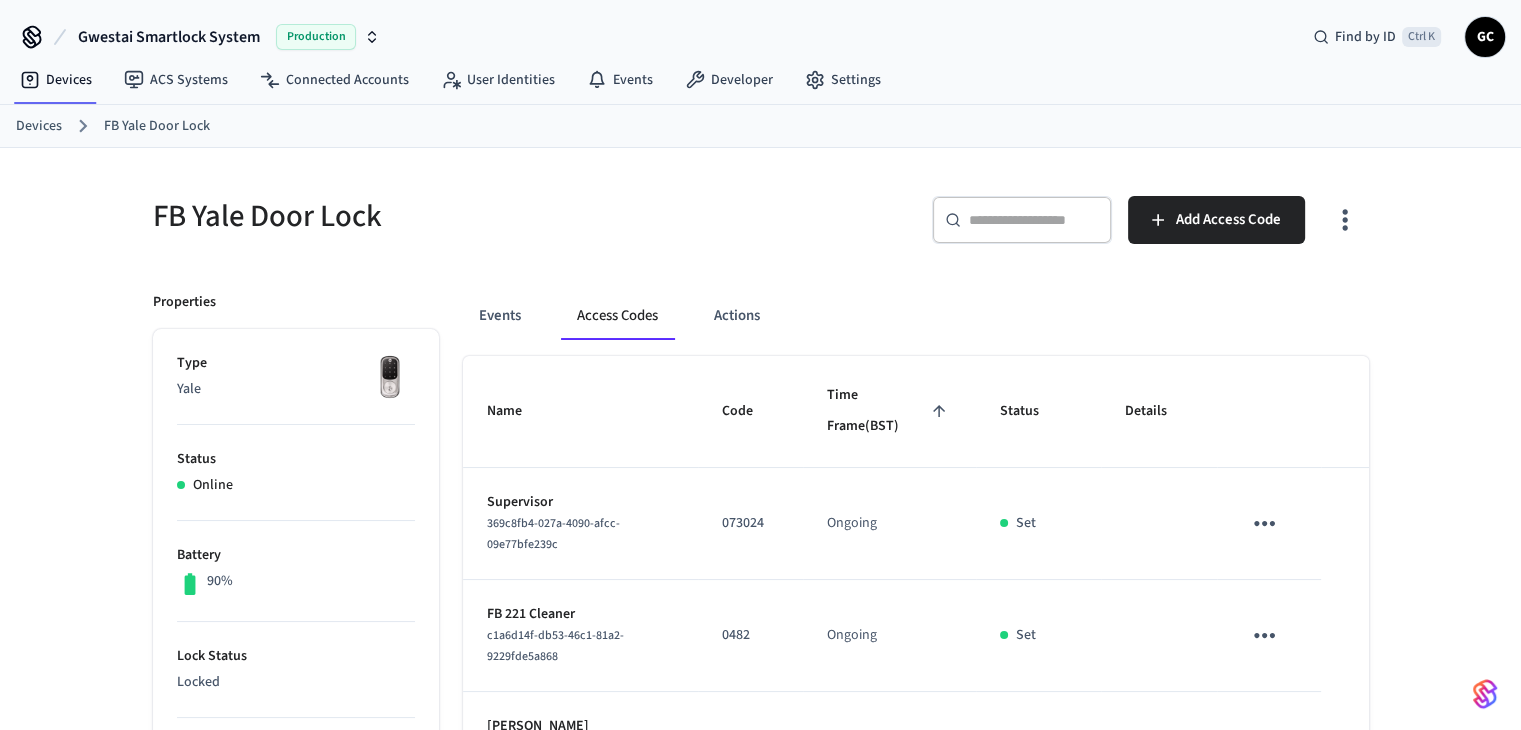click on "Devices" at bounding box center (39, 126) 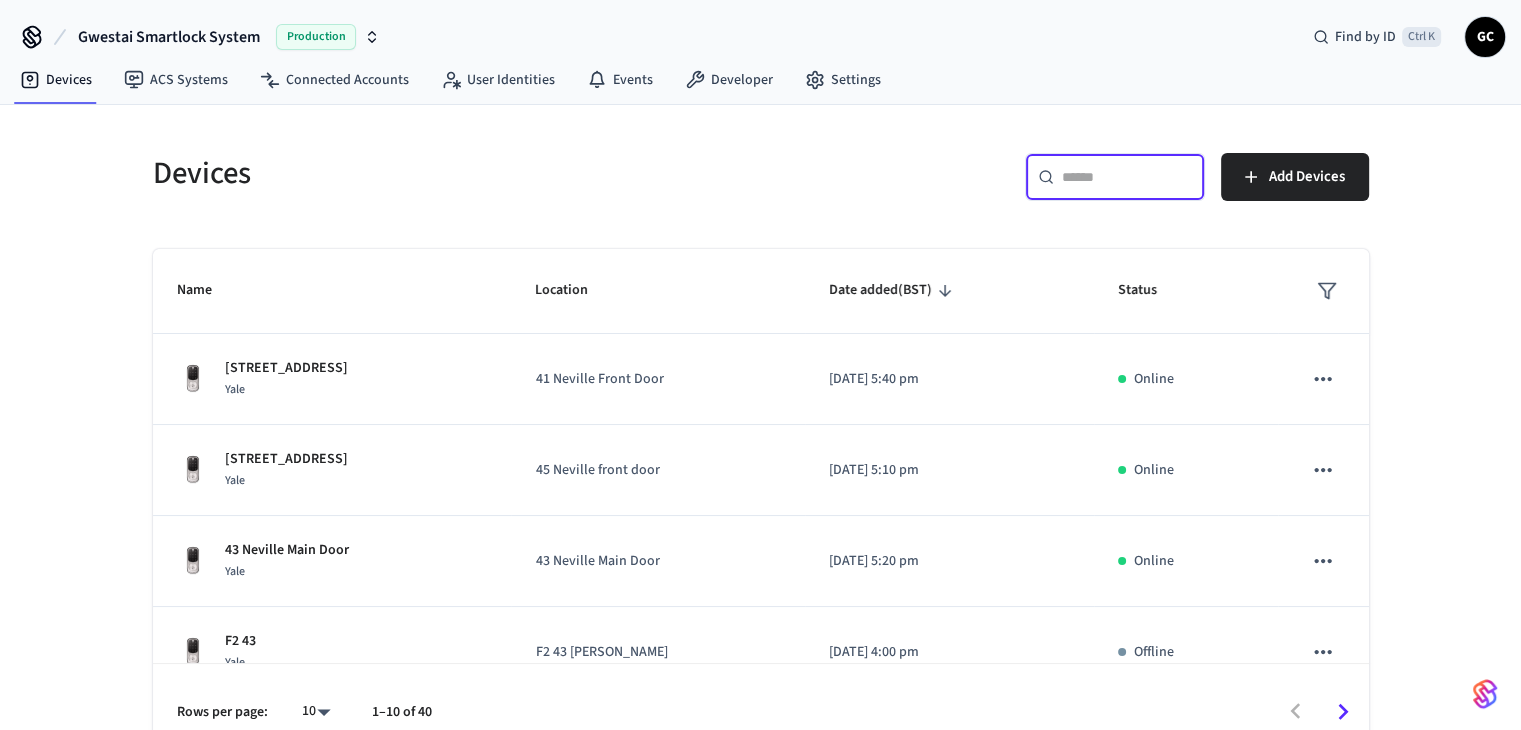 click at bounding box center [1127, 177] 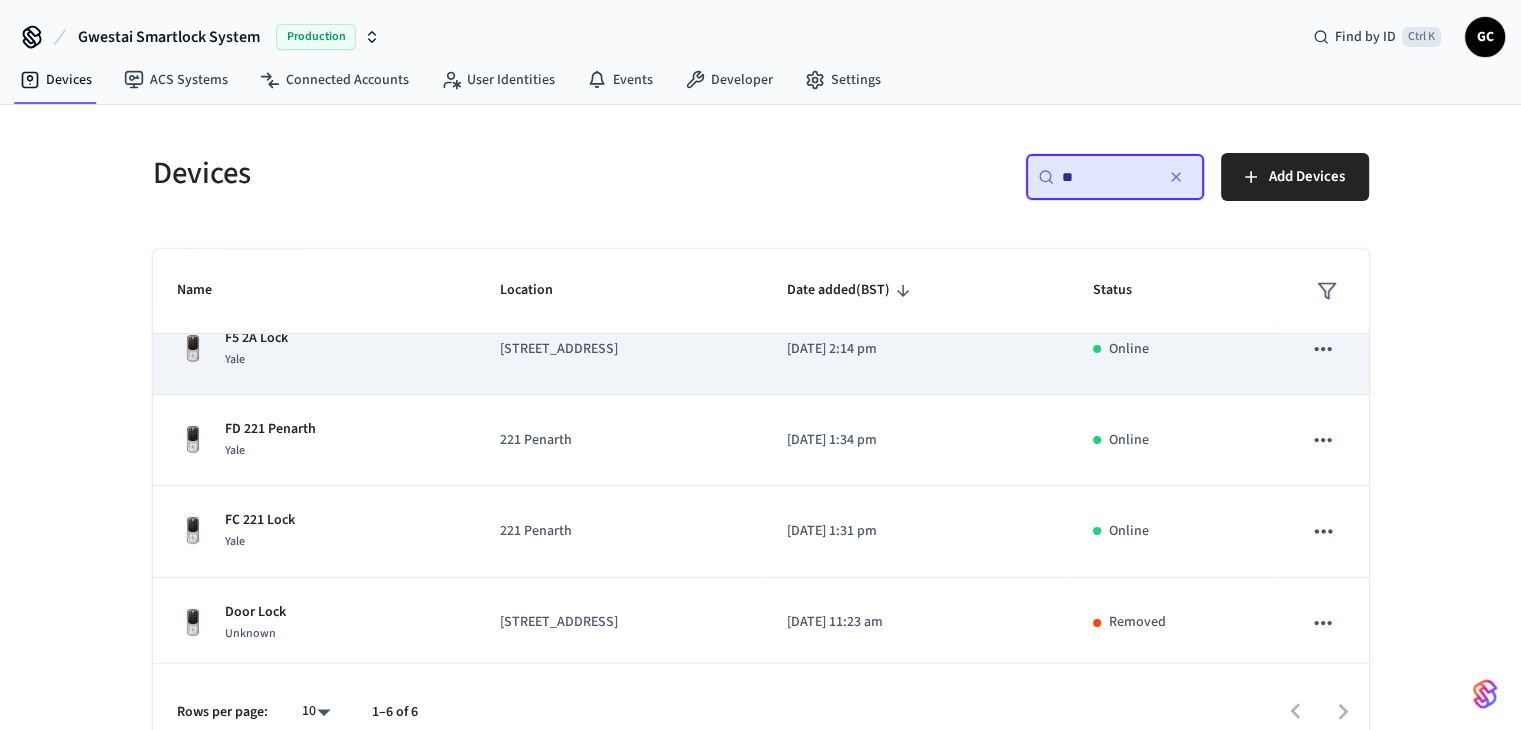 scroll, scrollTop: 216, scrollLeft: 0, axis: vertical 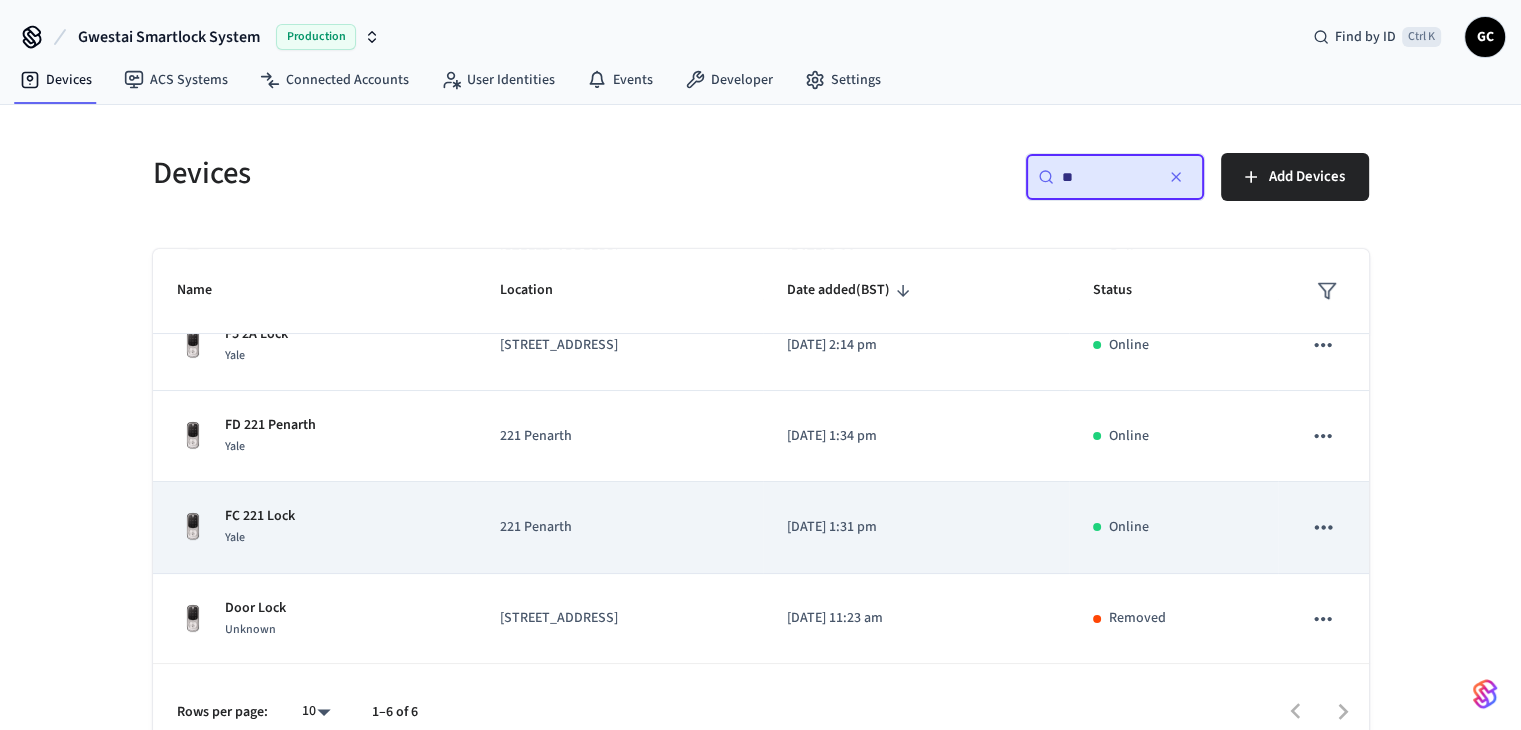 type on "**" 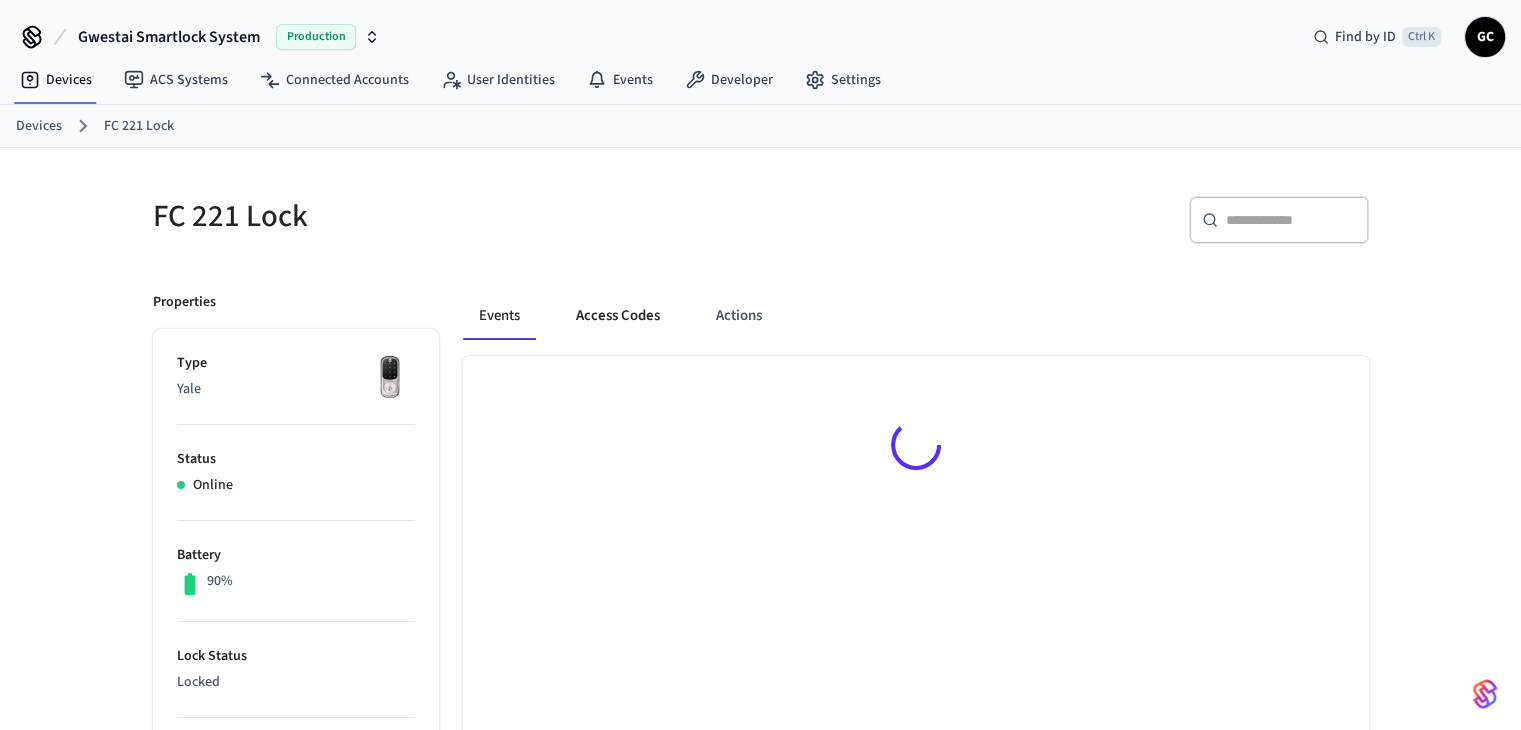 click on "Access Codes" at bounding box center [618, 316] 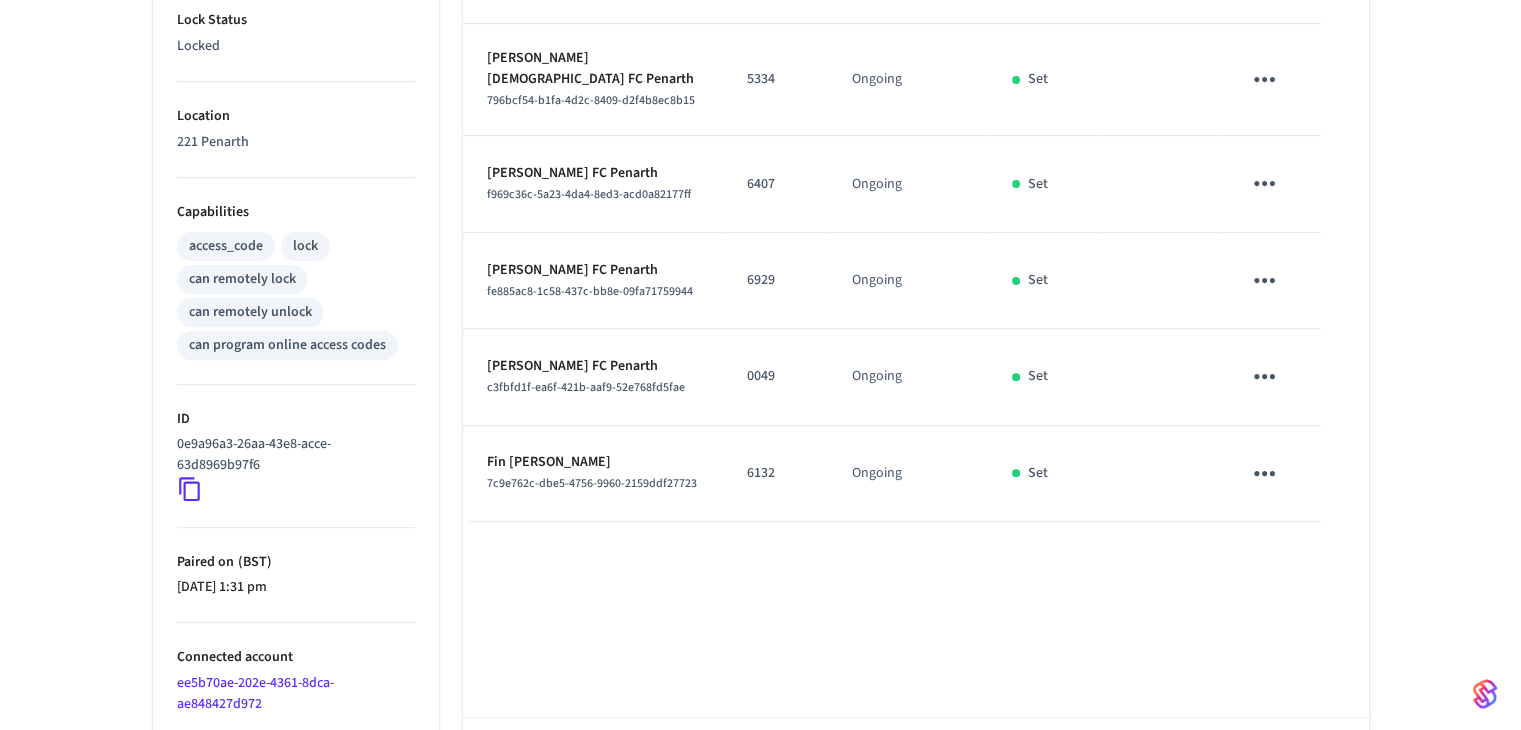 scroll, scrollTop: 718, scrollLeft: 0, axis: vertical 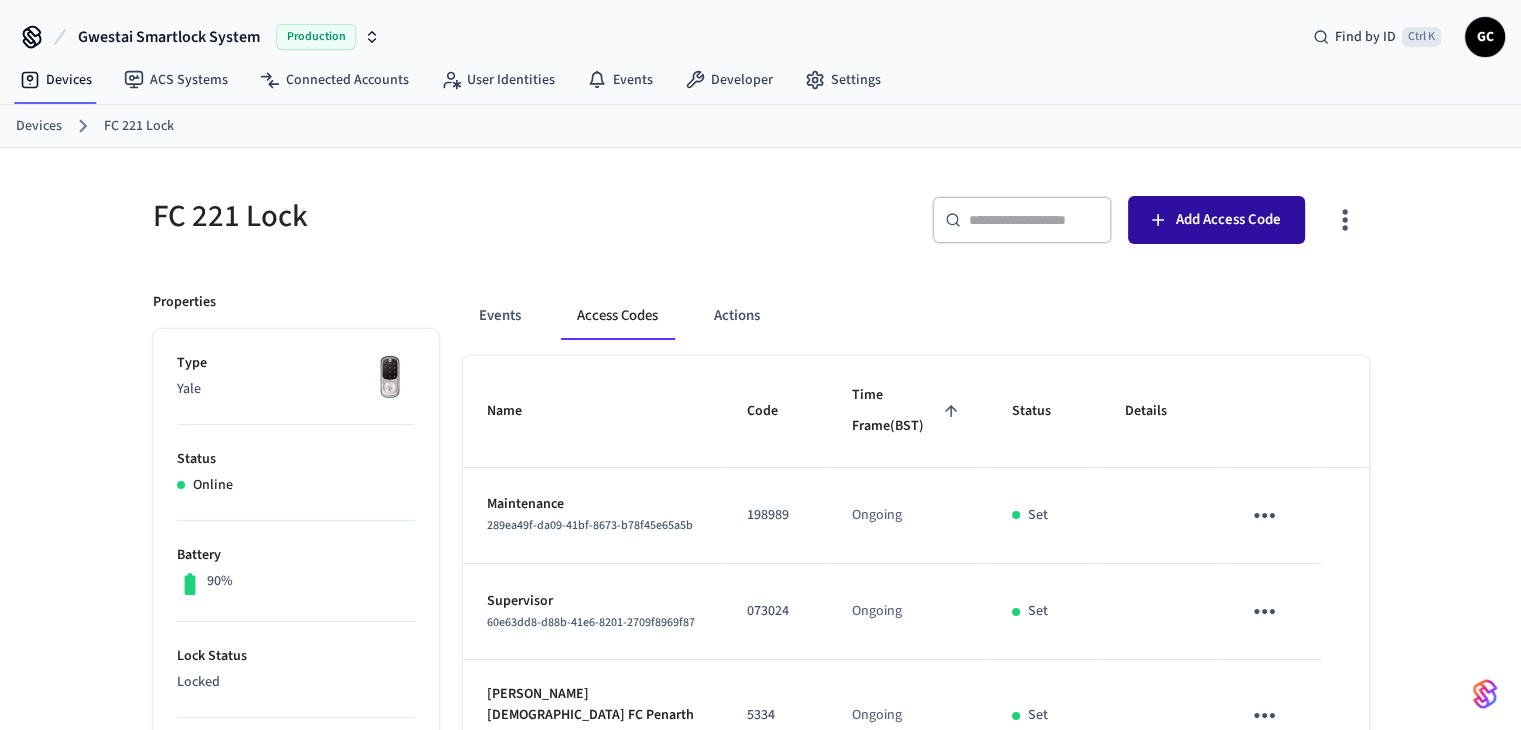 click on "Add Access Code" at bounding box center [1228, 220] 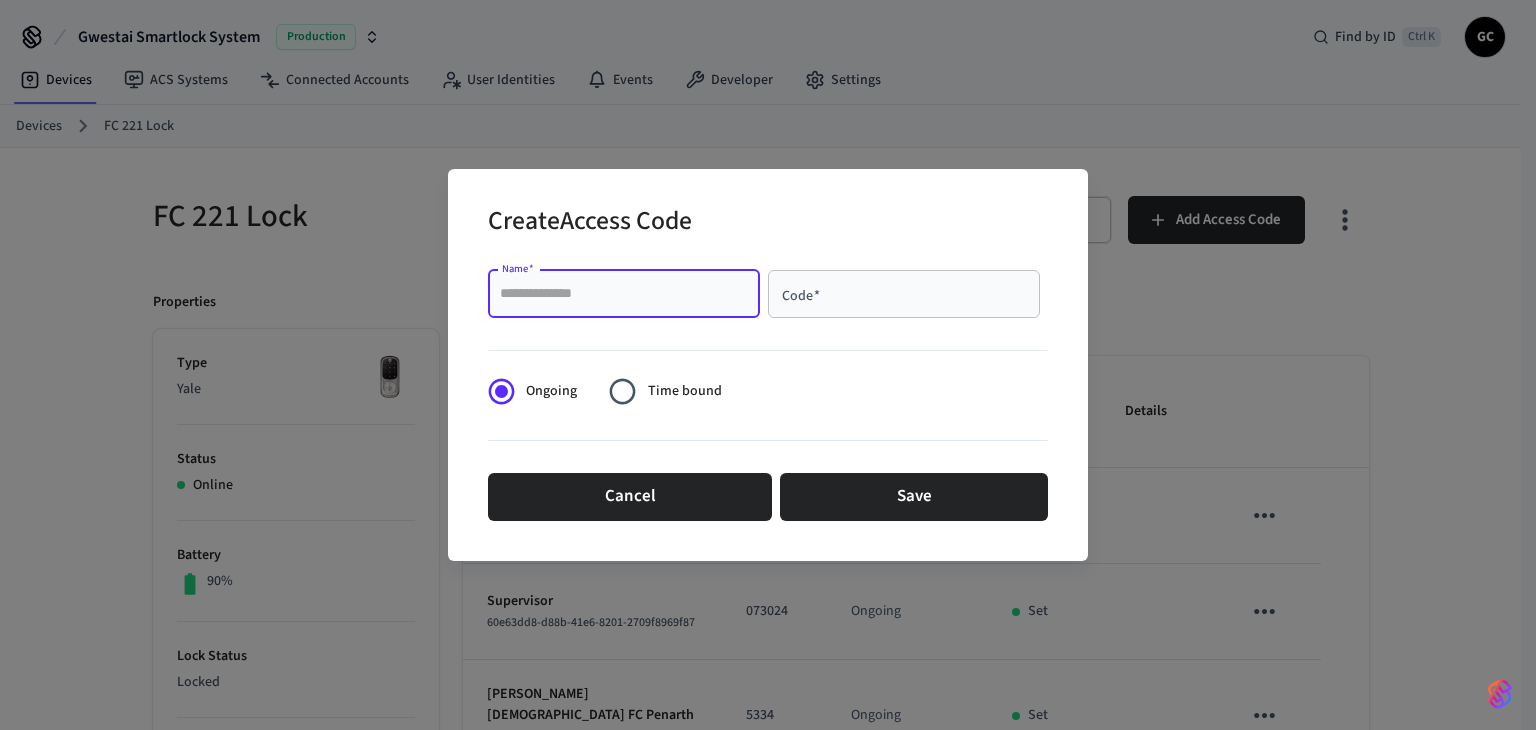 click on "Name   *" at bounding box center [624, 294] 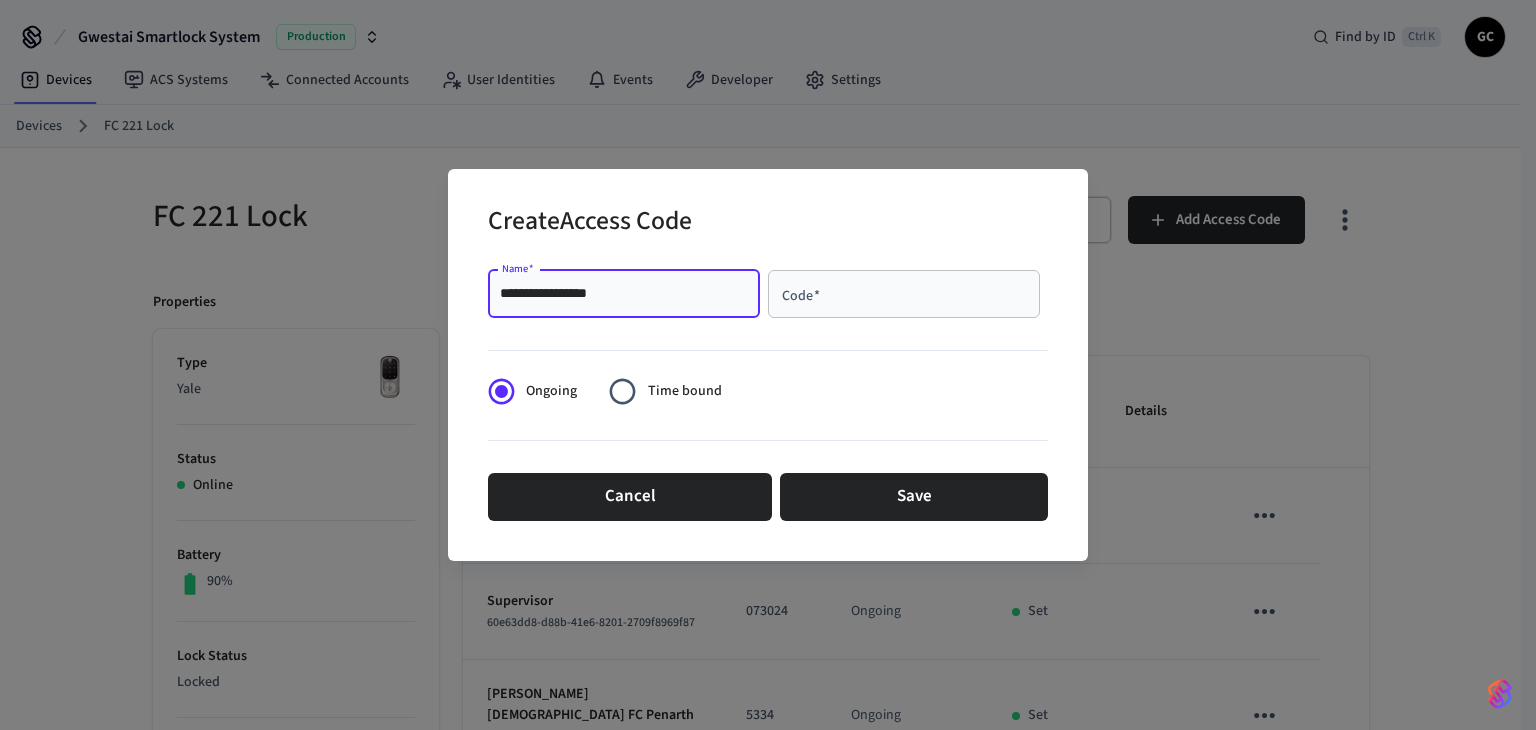 type on "**********" 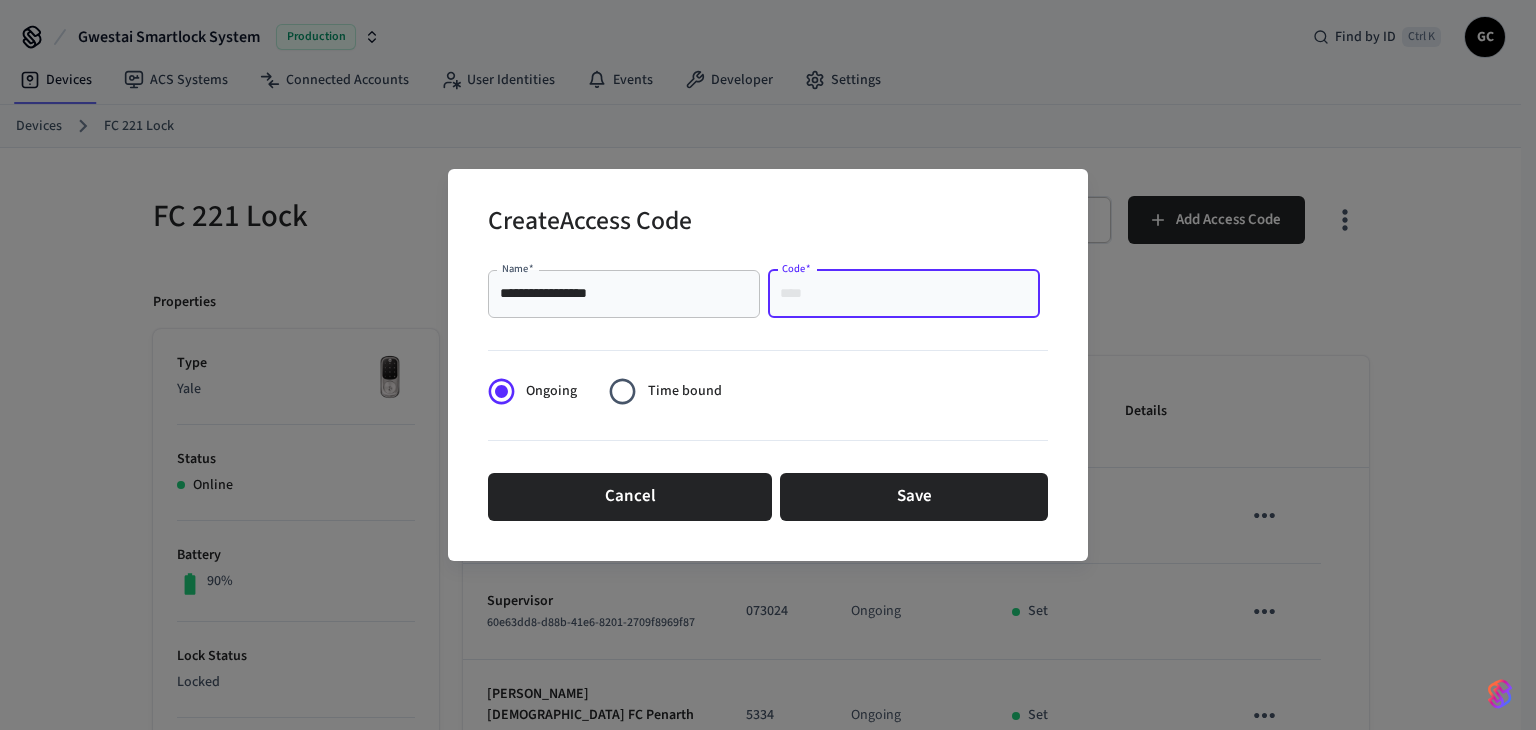 paste on "****" 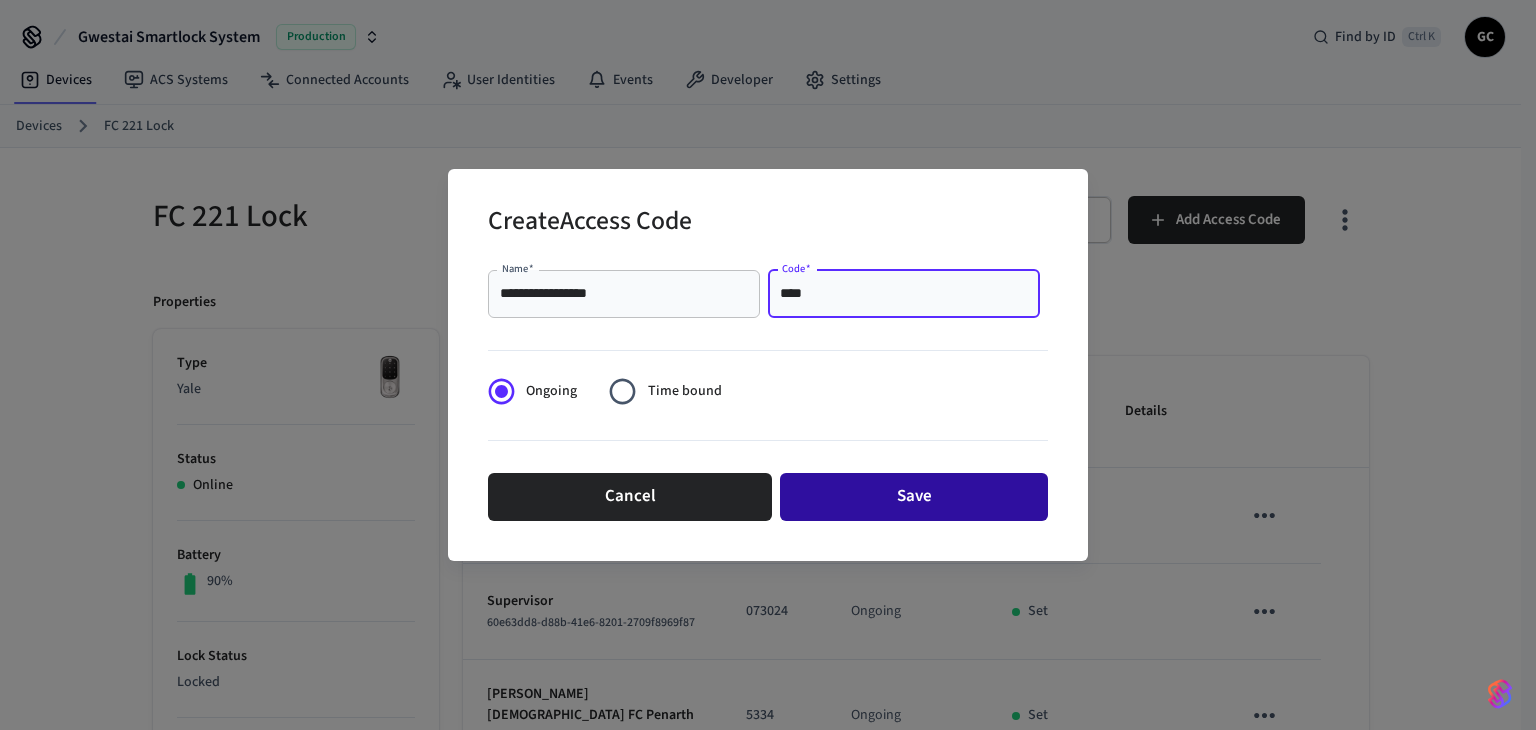 type on "****" 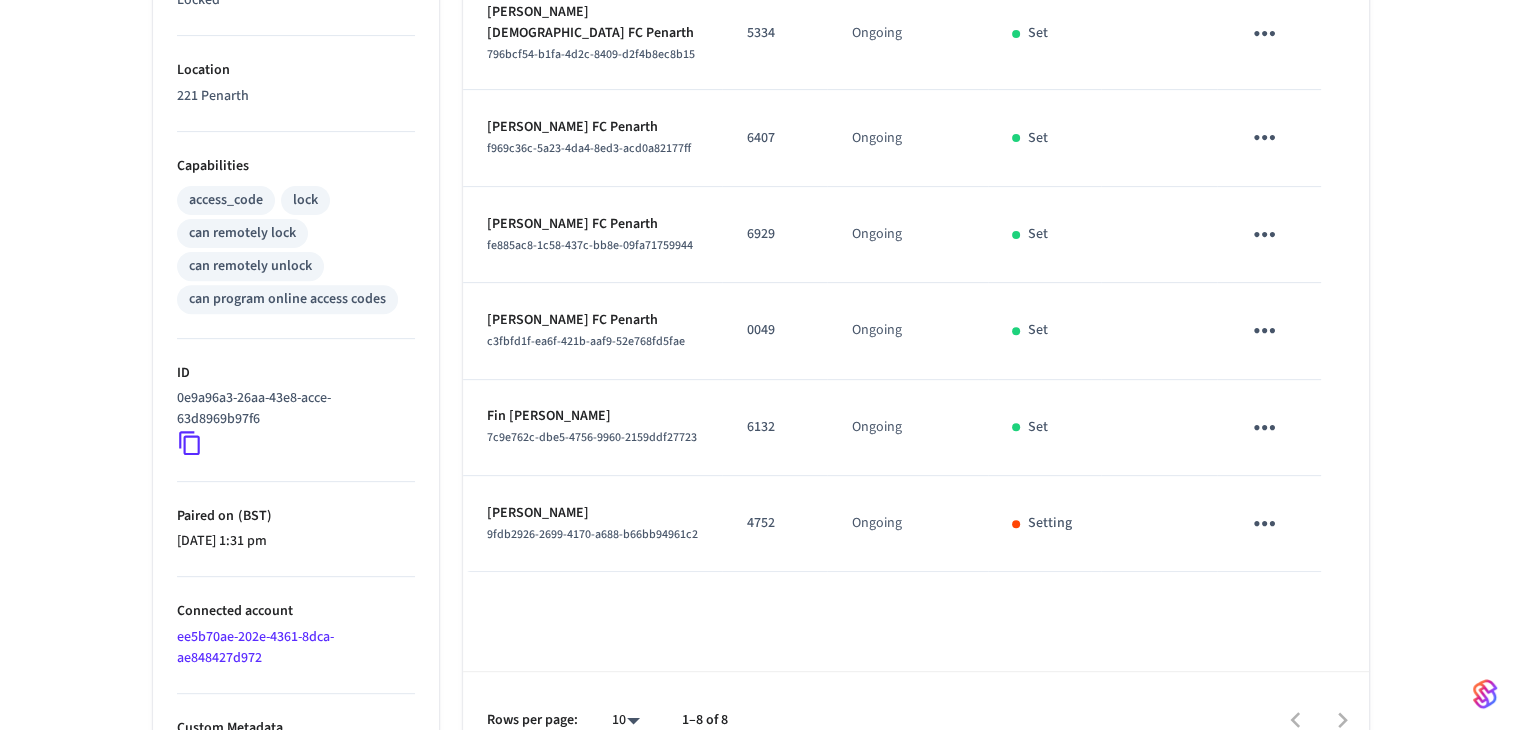 scroll, scrollTop: 718, scrollLeft: 0, axis: vertical 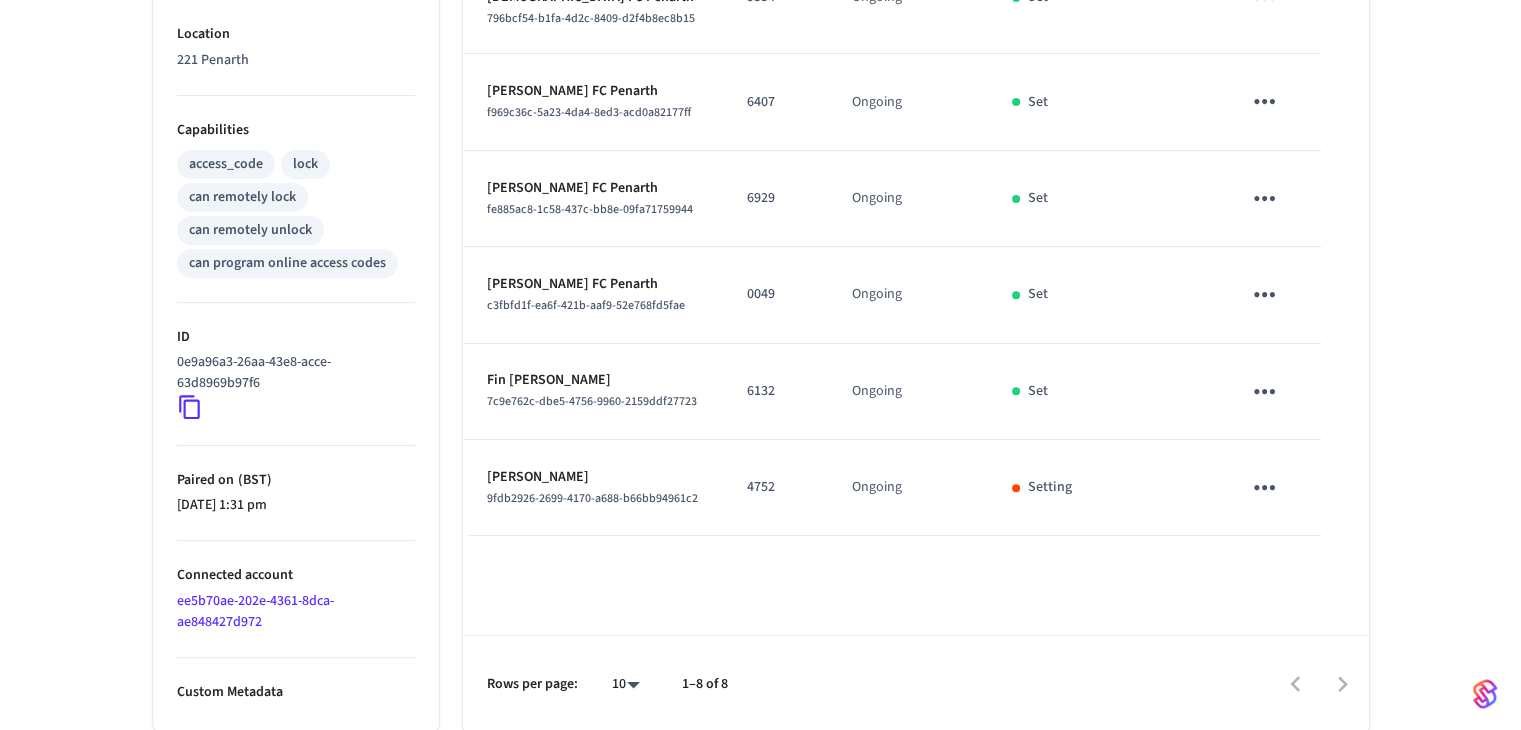 click on "4752" at bounding box center (774, 487) 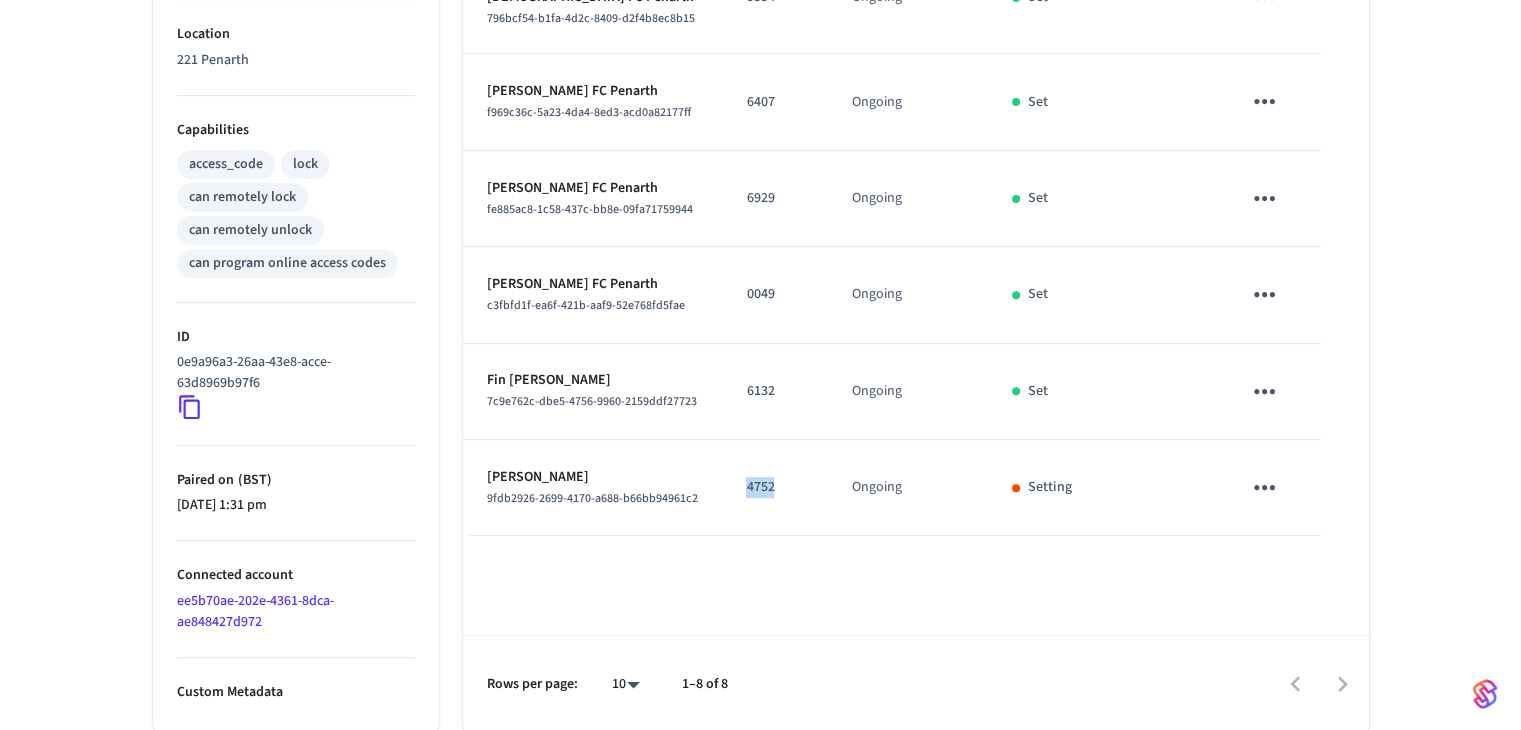 click on "4752" at bounding box center (774, 487) 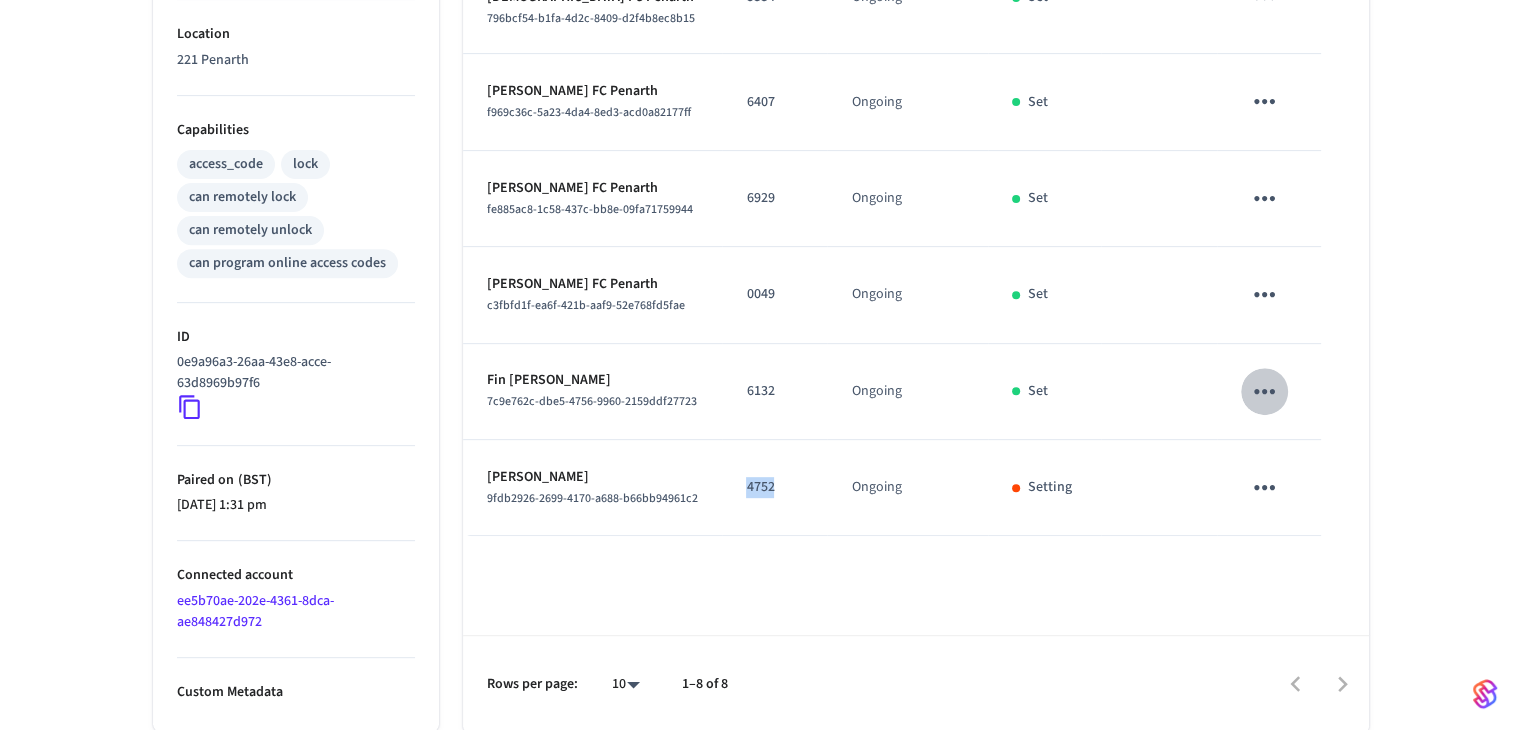 click 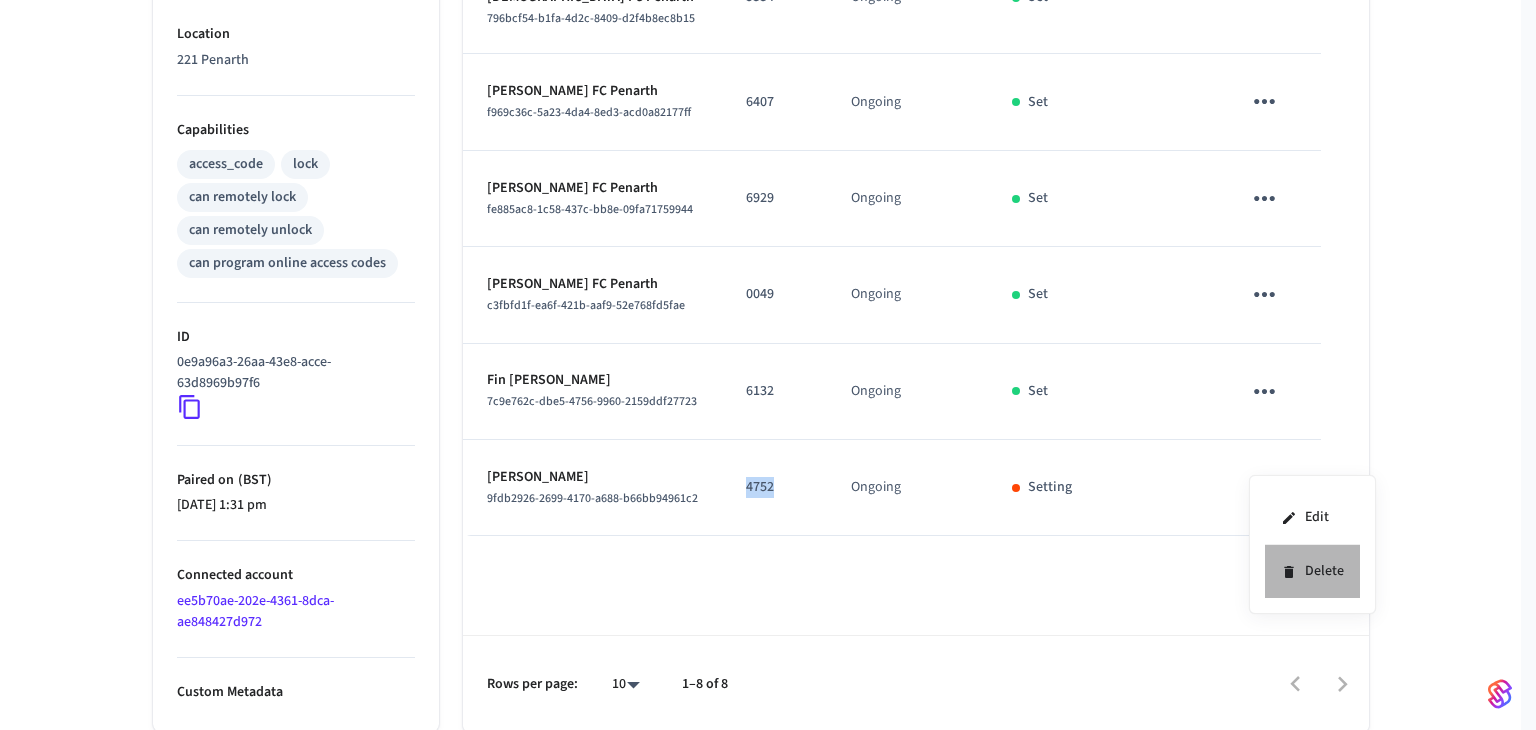 click on "Delete" at bounding box center [1312, 571] 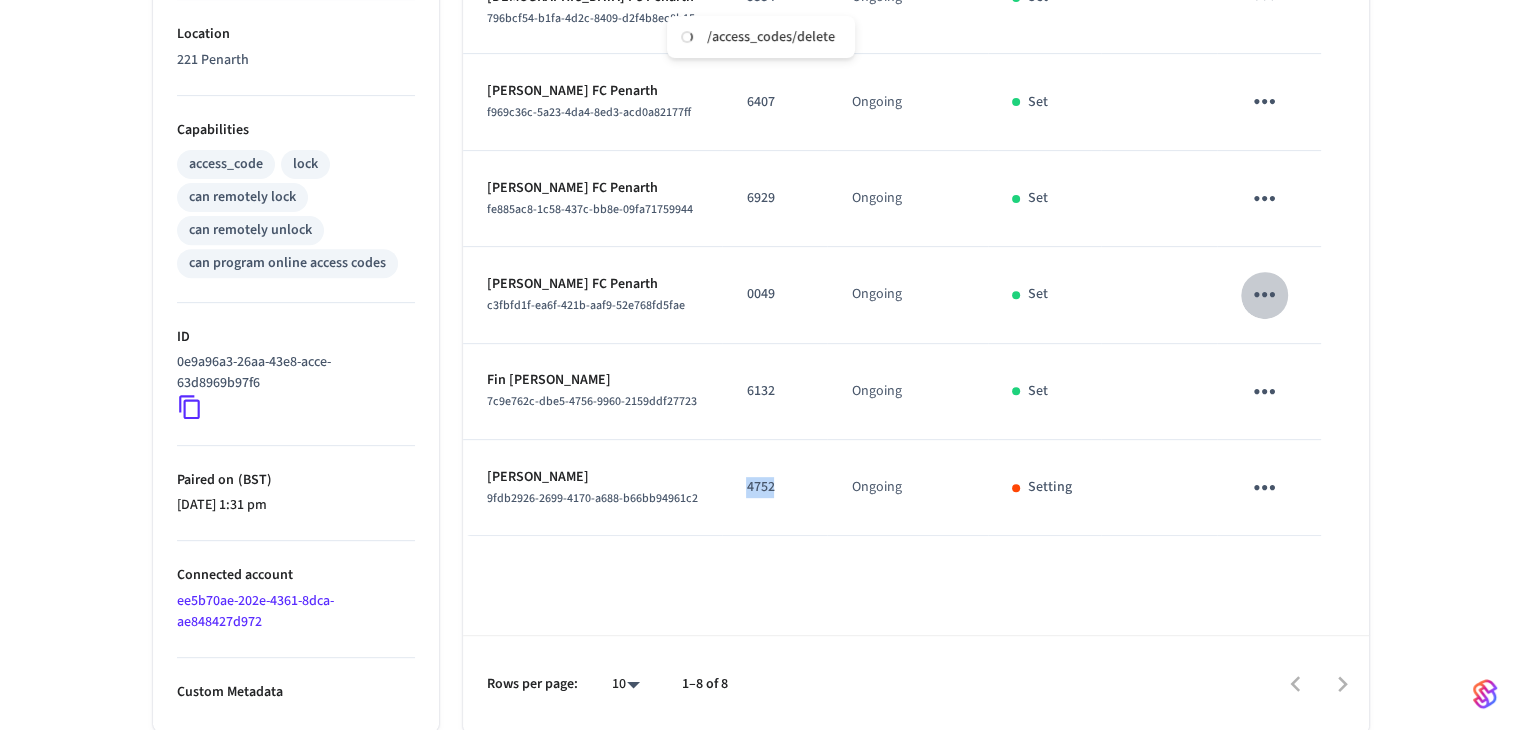 click 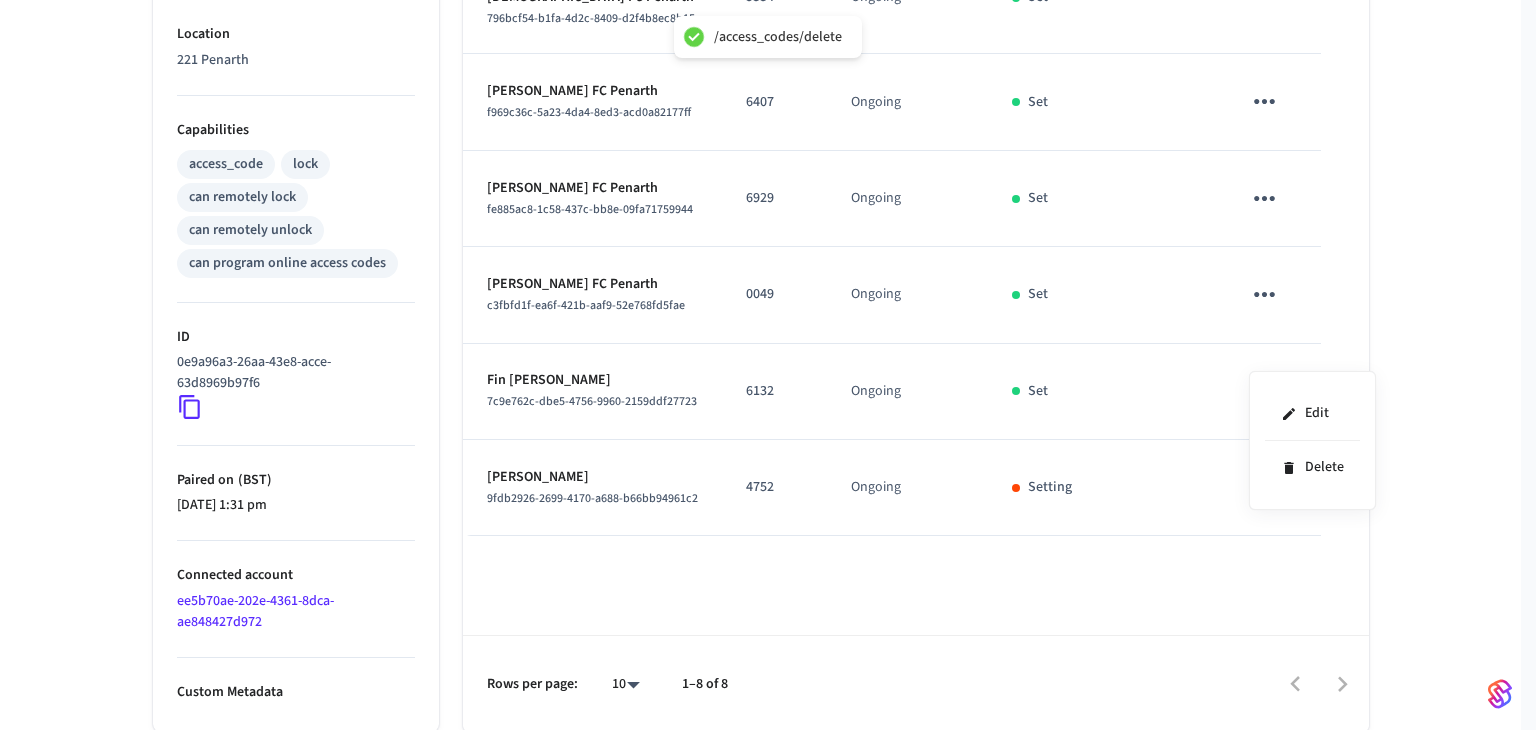 click at bounding box center (768, 365) 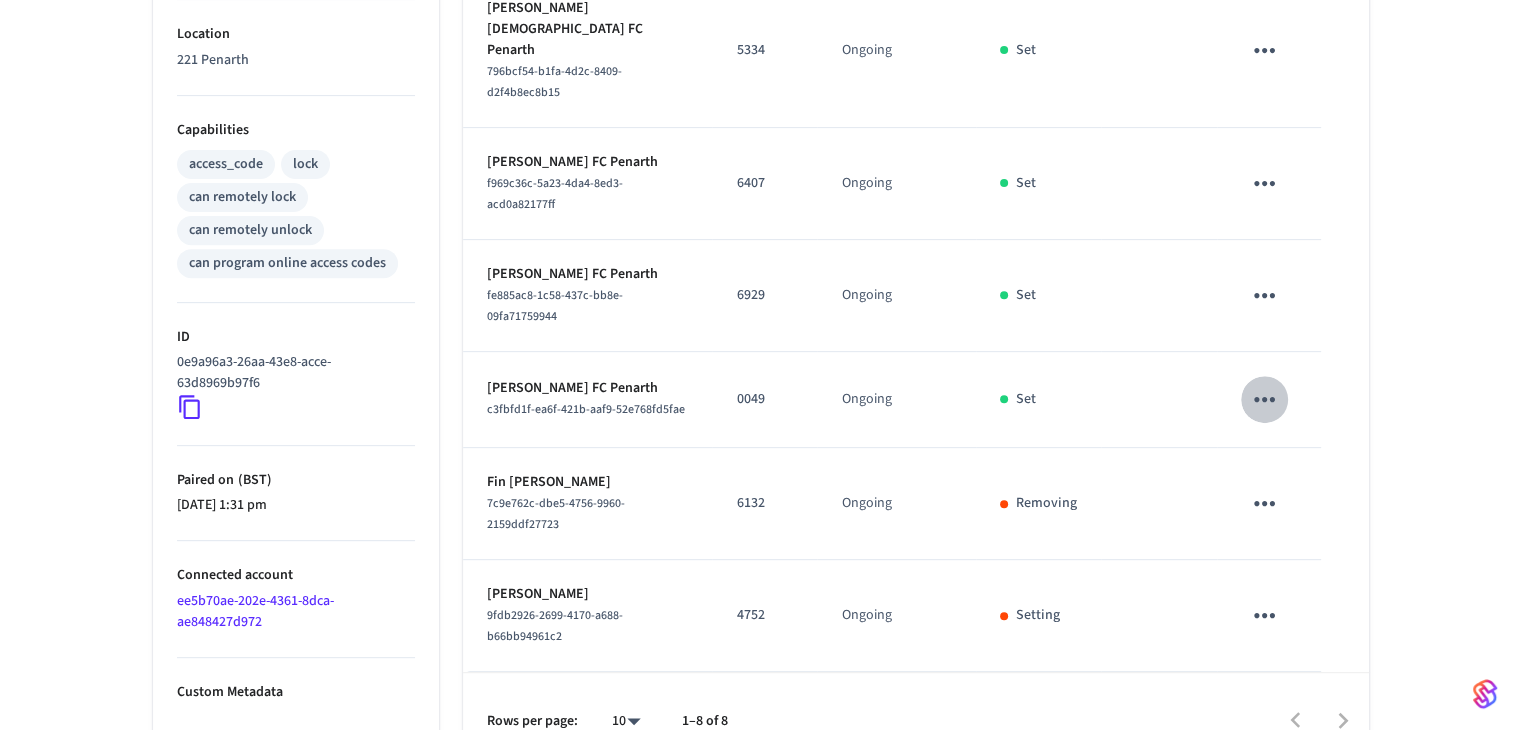 click 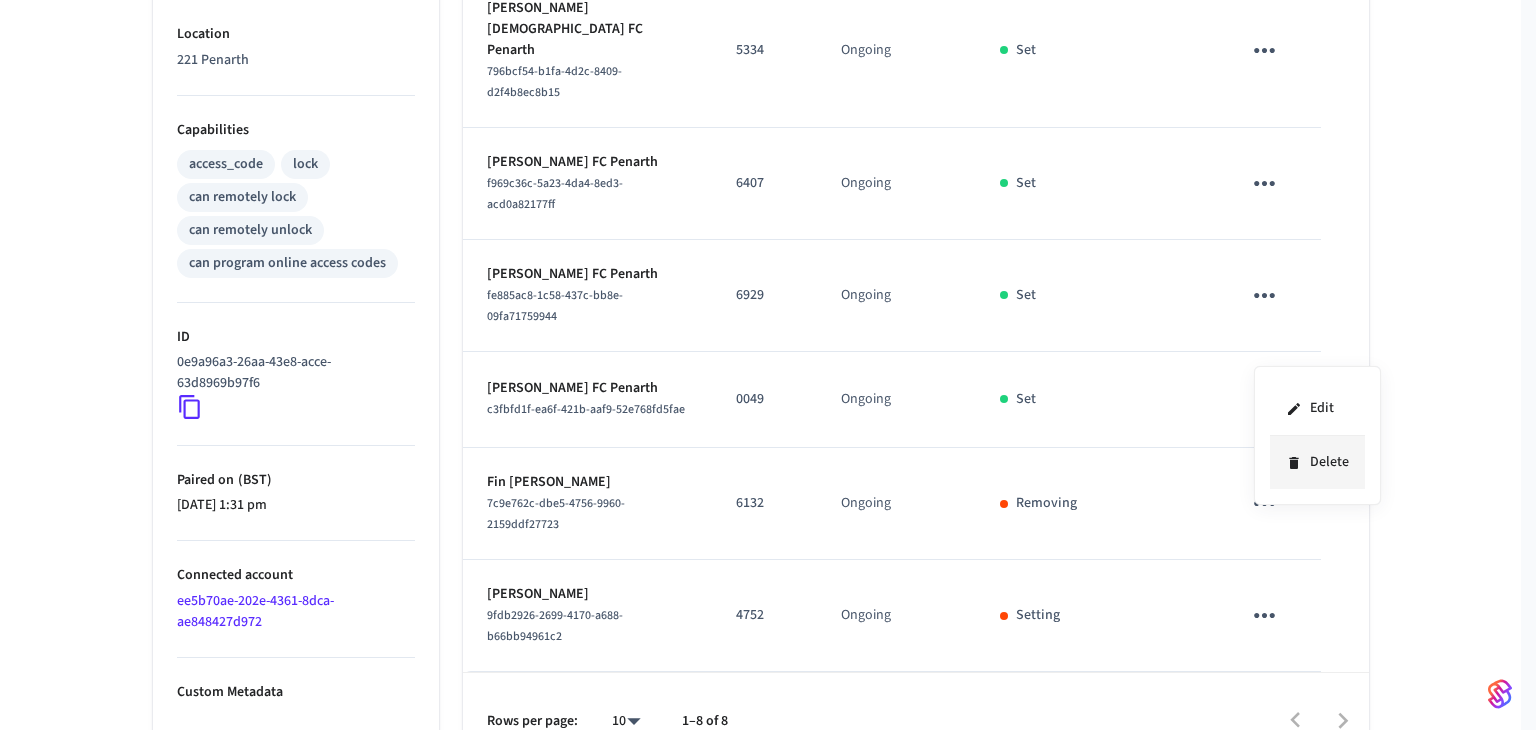 click on "Delete" at bounding box center [1317, 462] 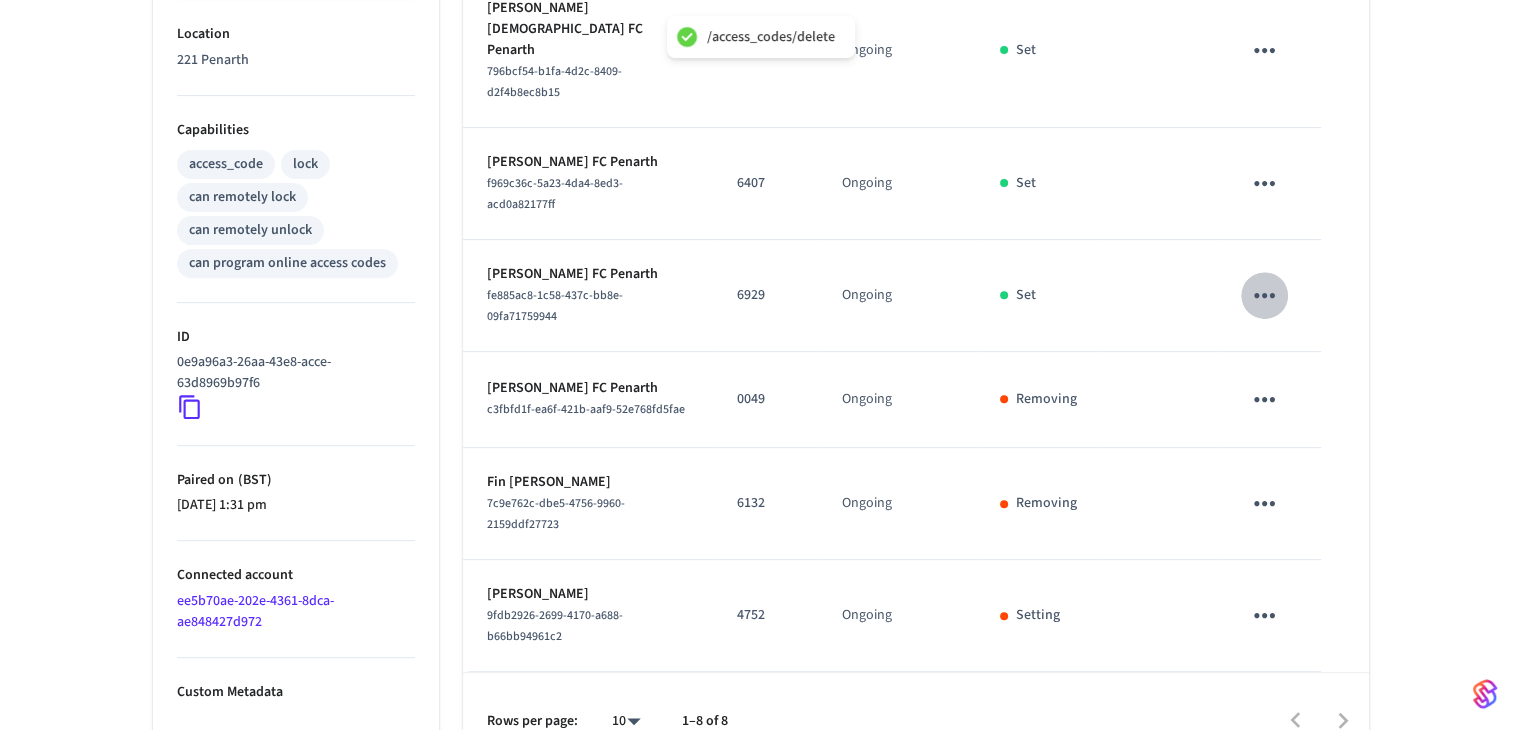 click 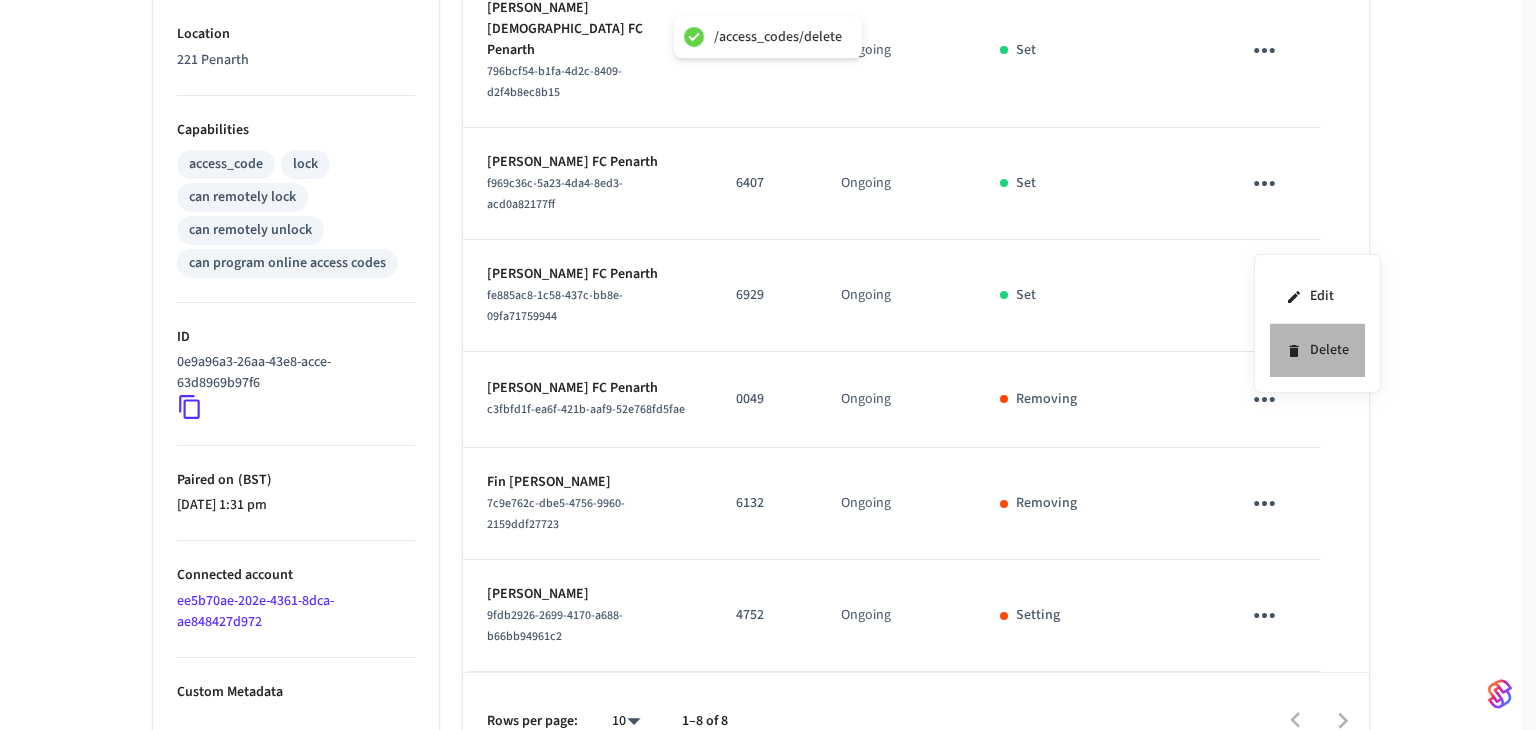 click on "Delete" at bounding box center (1317, 350) 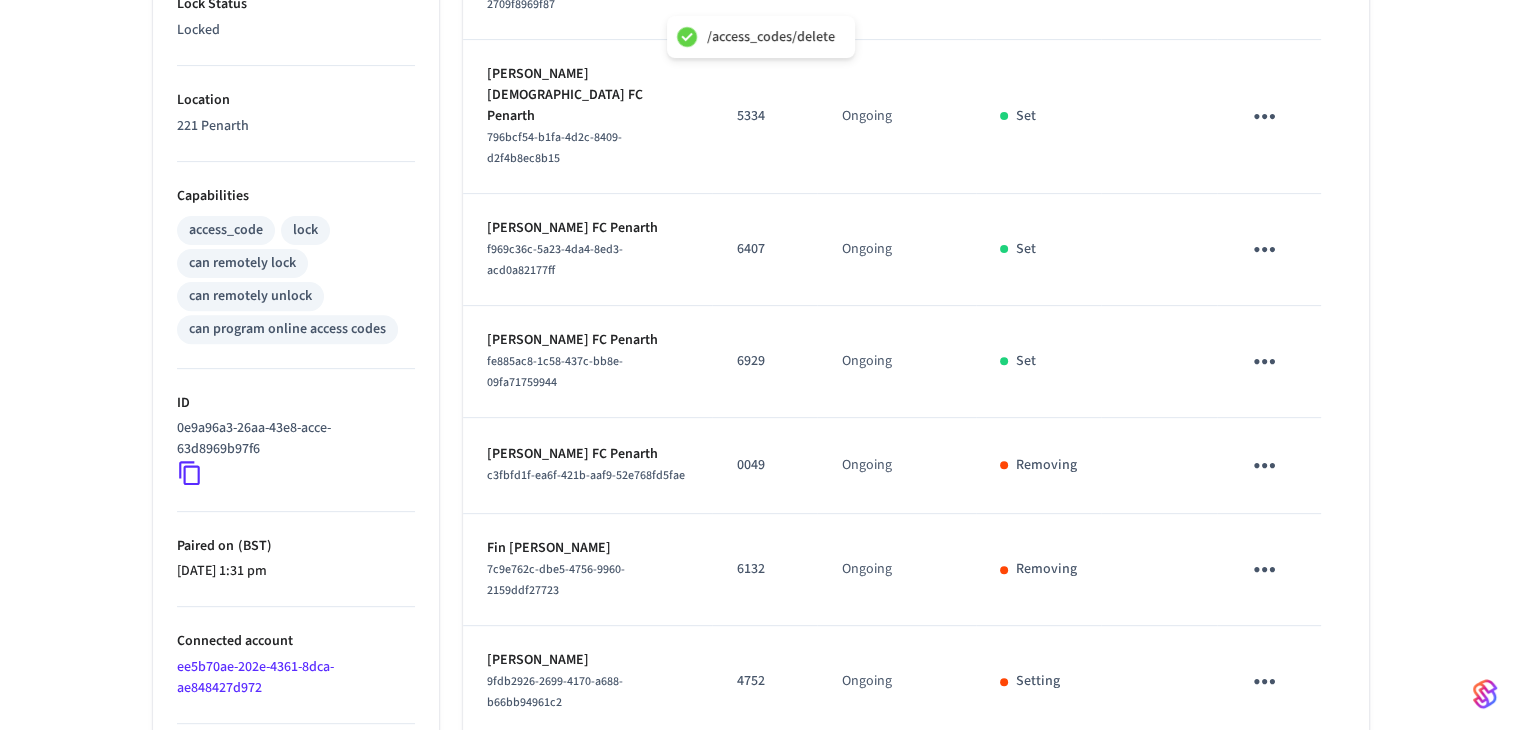 scroll, scrollTop: 518, scrollLeft: 0, axis: vertical 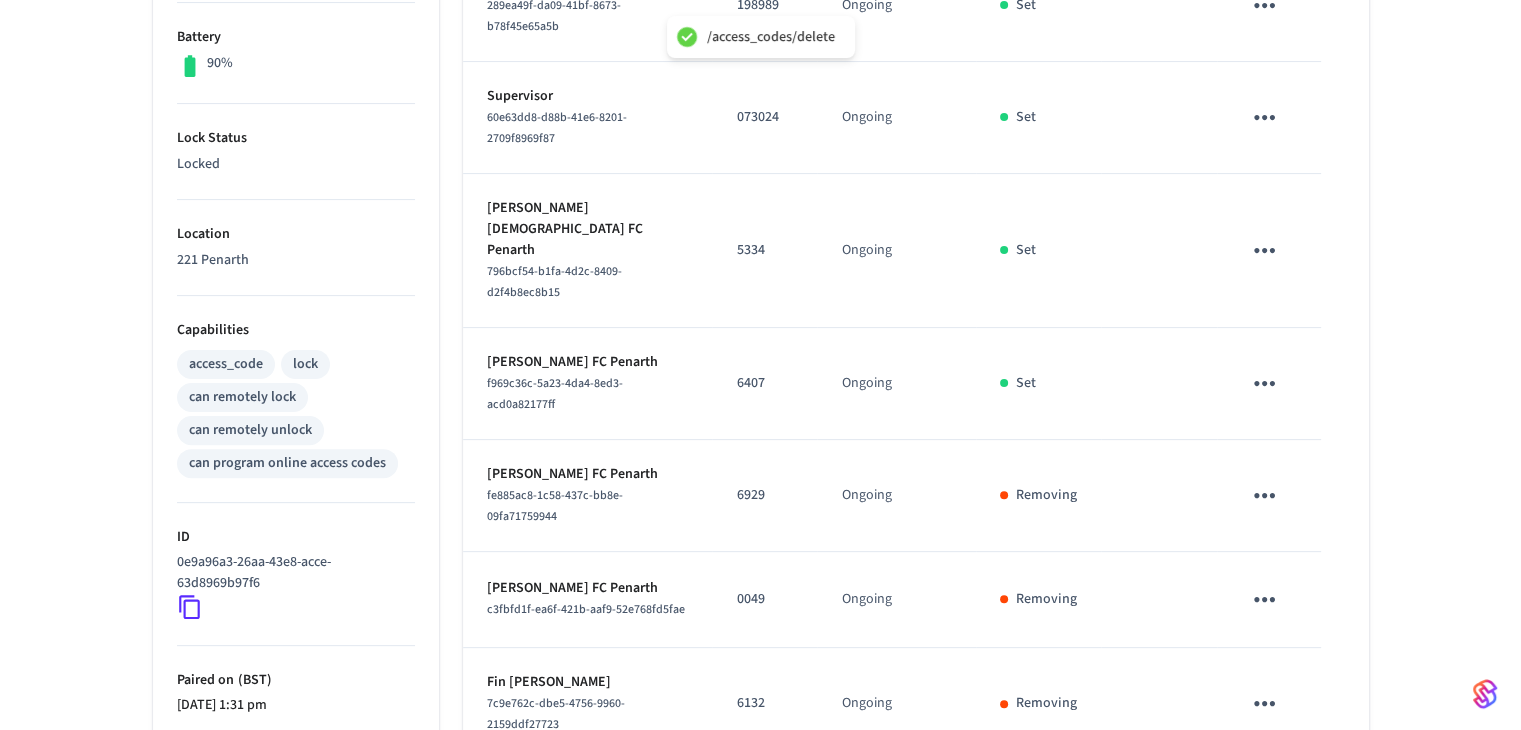 click 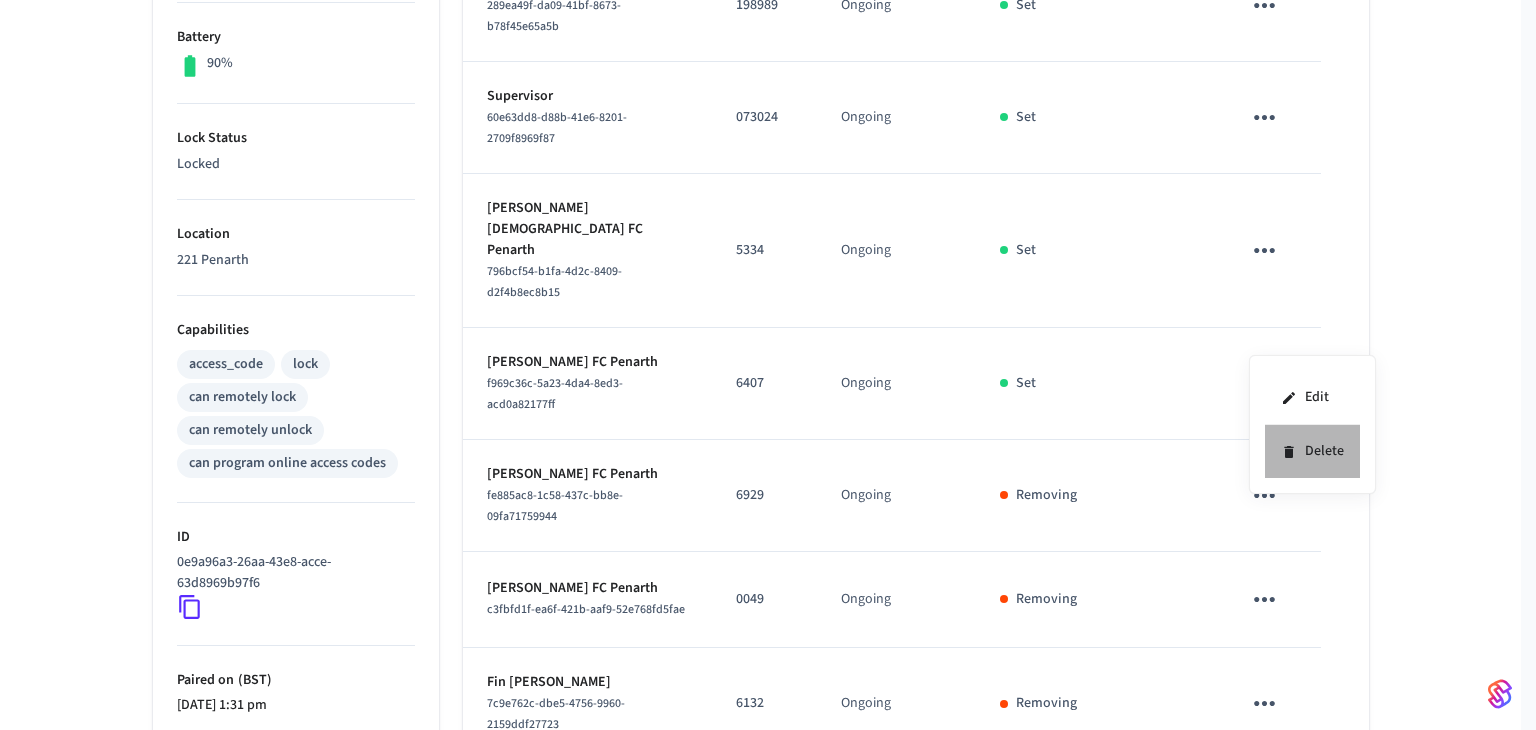 click 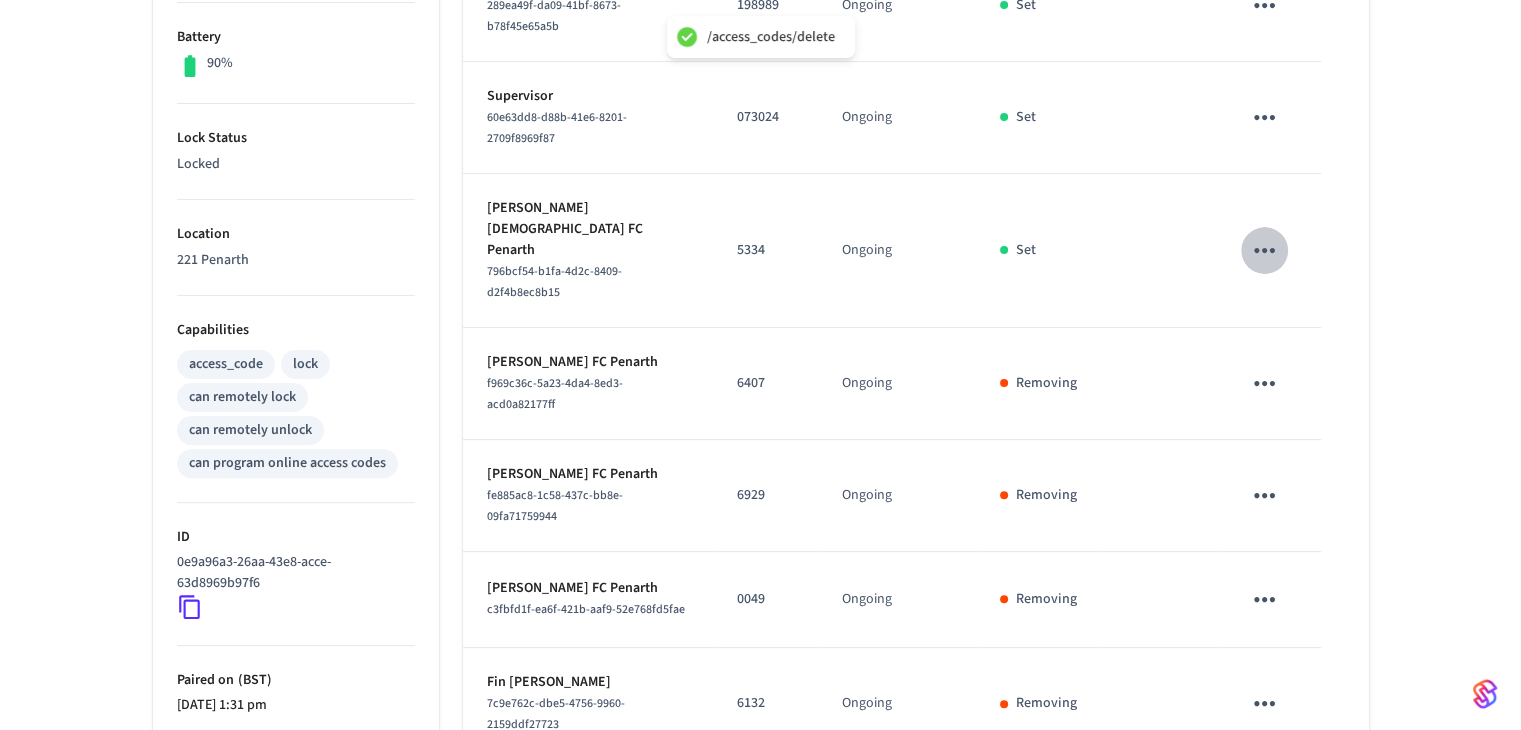 click 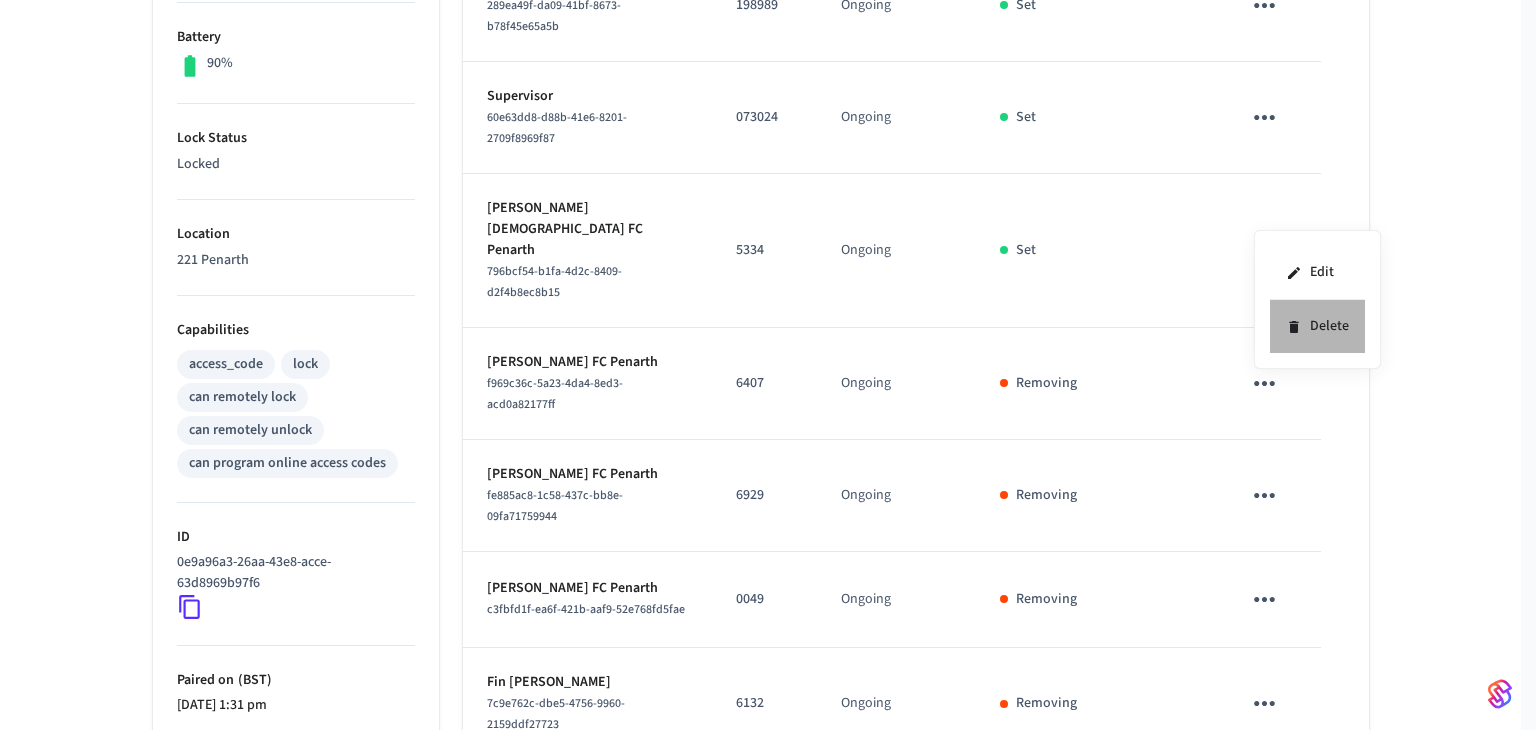 click on "Delete" at bounding box center (1317, 326) 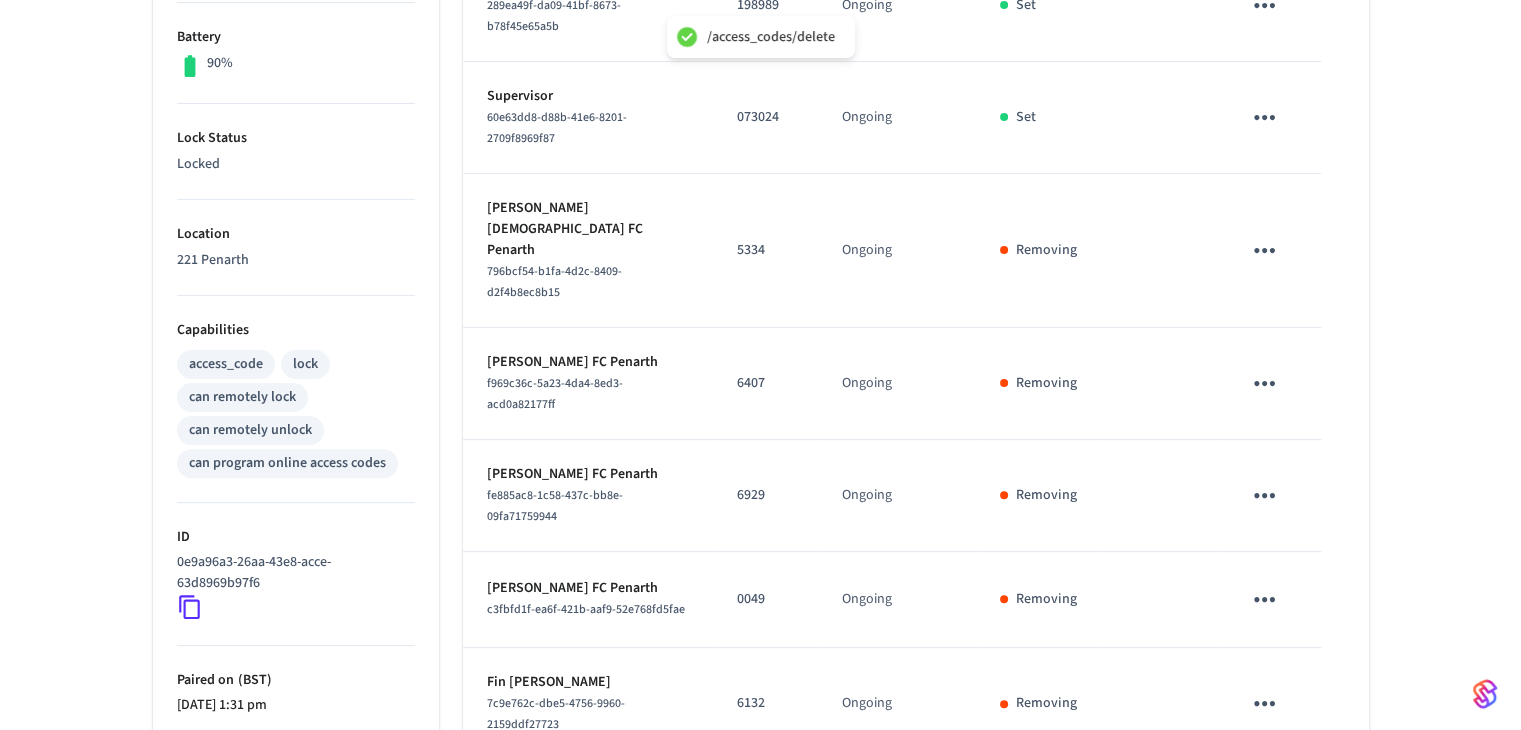 scroll, scrollTop: 728, scrollLeft: 0, axis: vertical 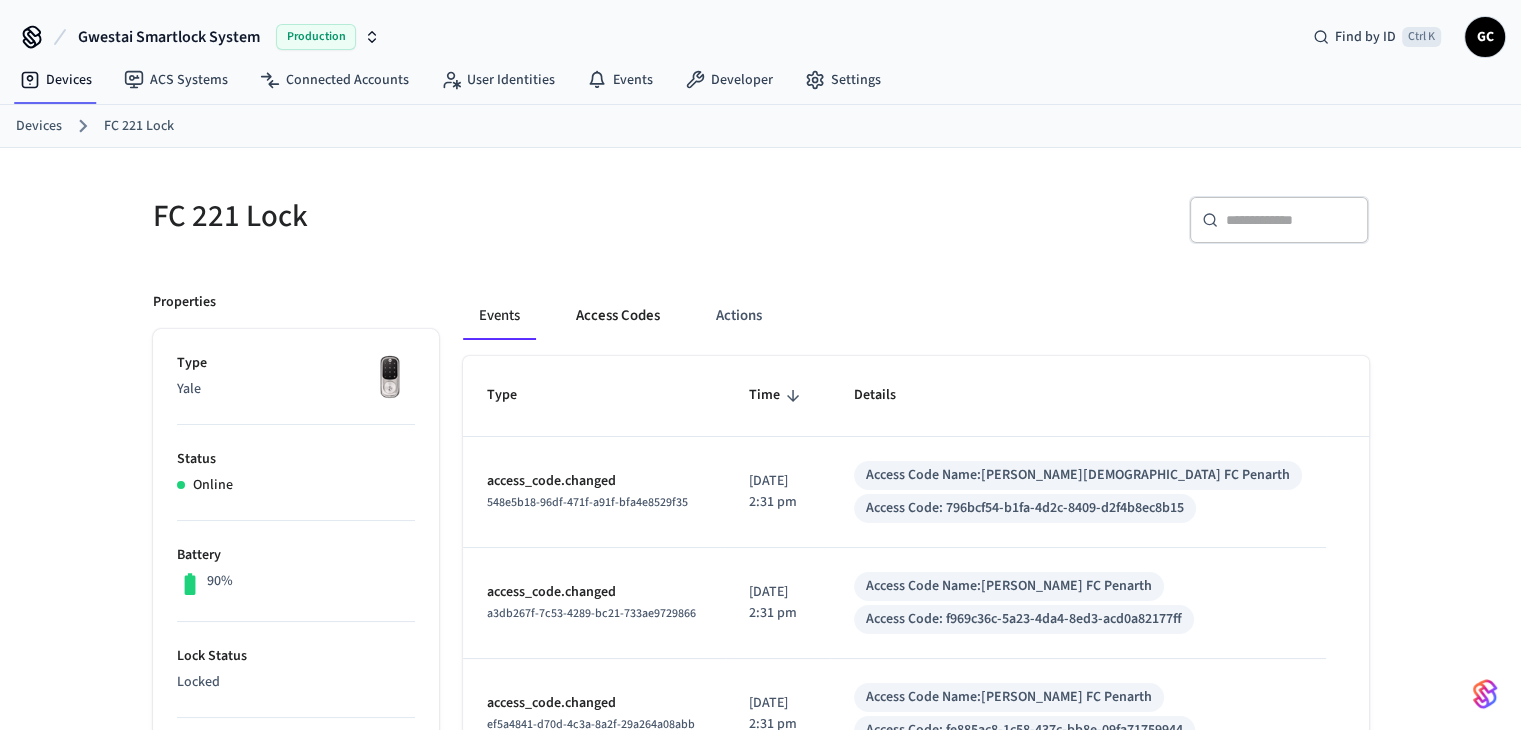 click on "Access Codes" at bounding box center (618, 316) 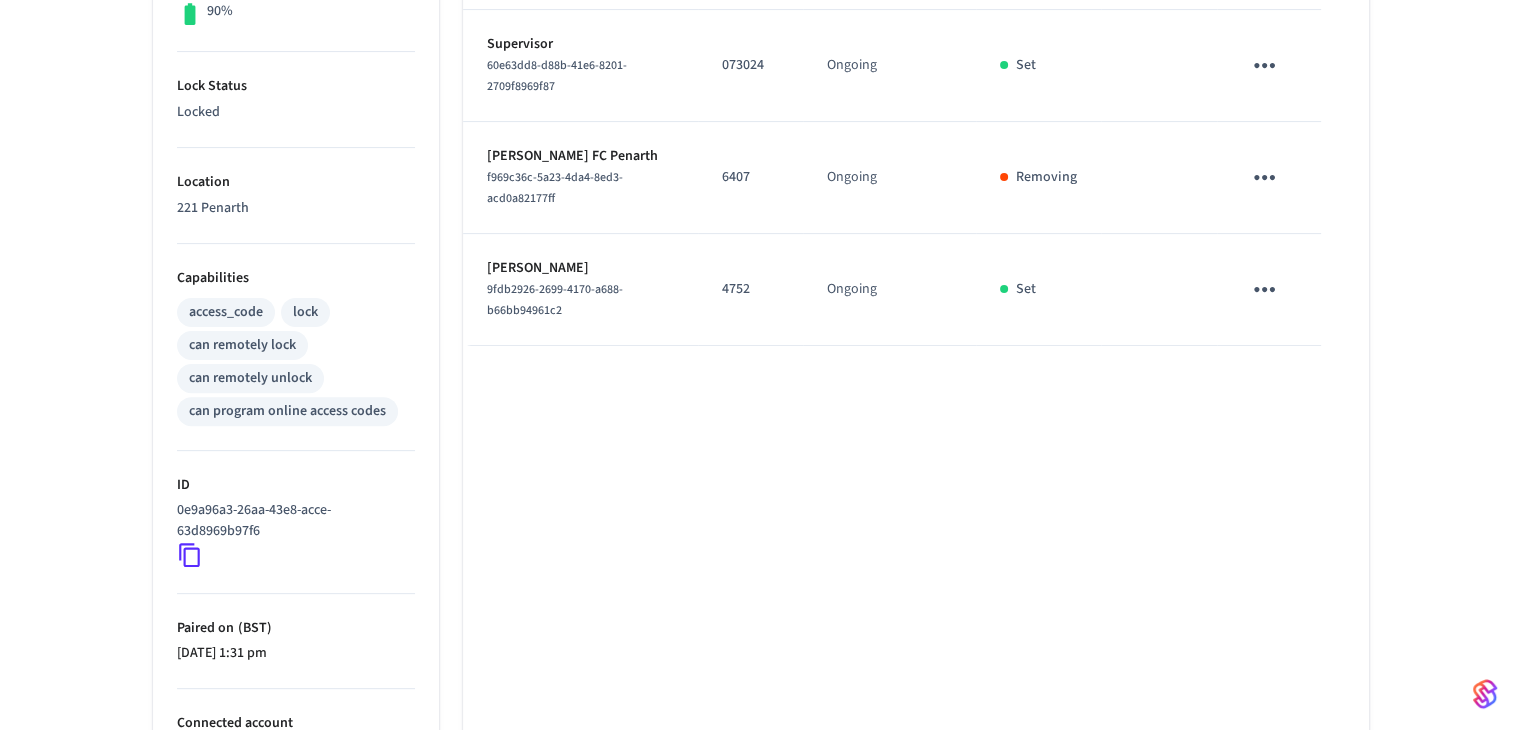scroll, scrollTop: 318, scrollLeft: 0, axis: vertical 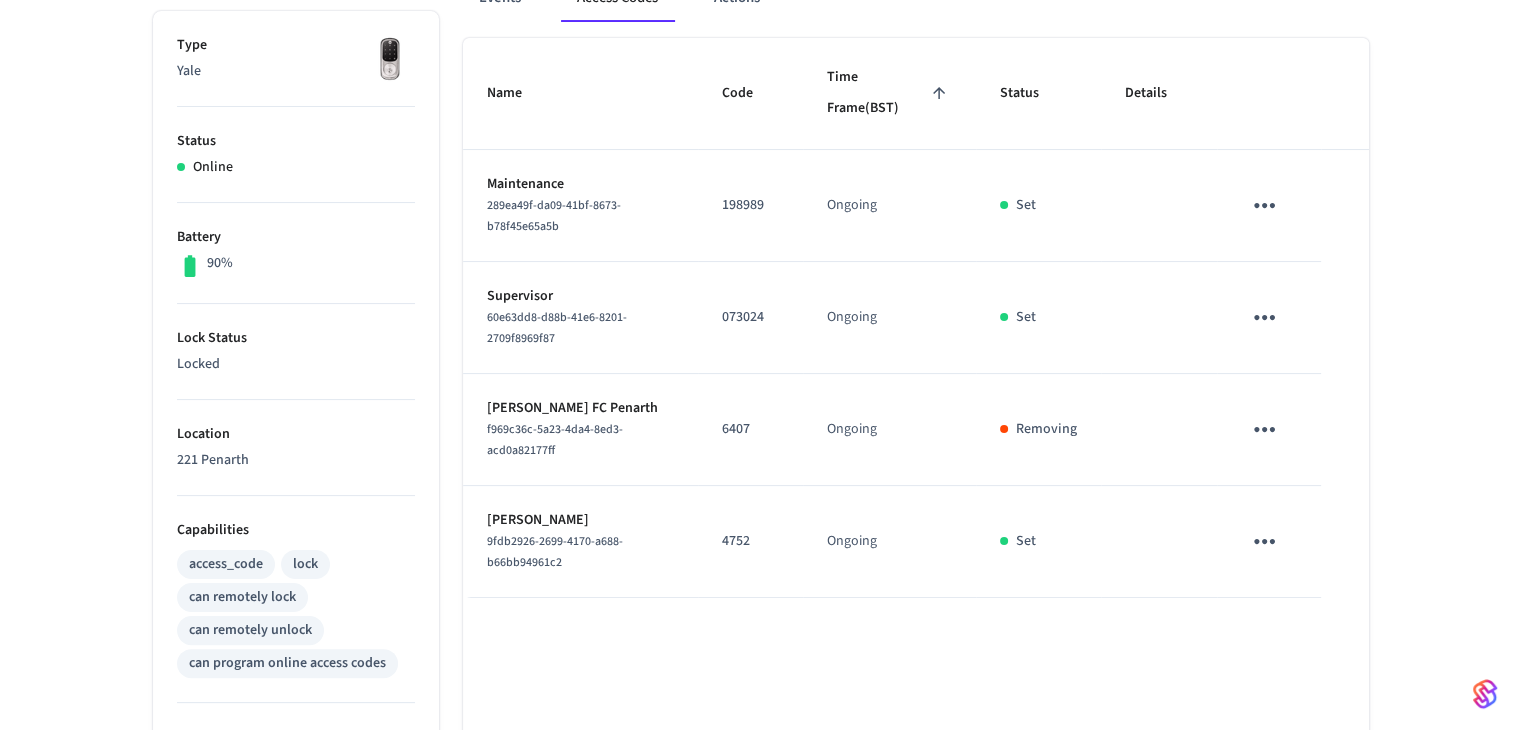 click on "4752" at bounding box center [750, 541] 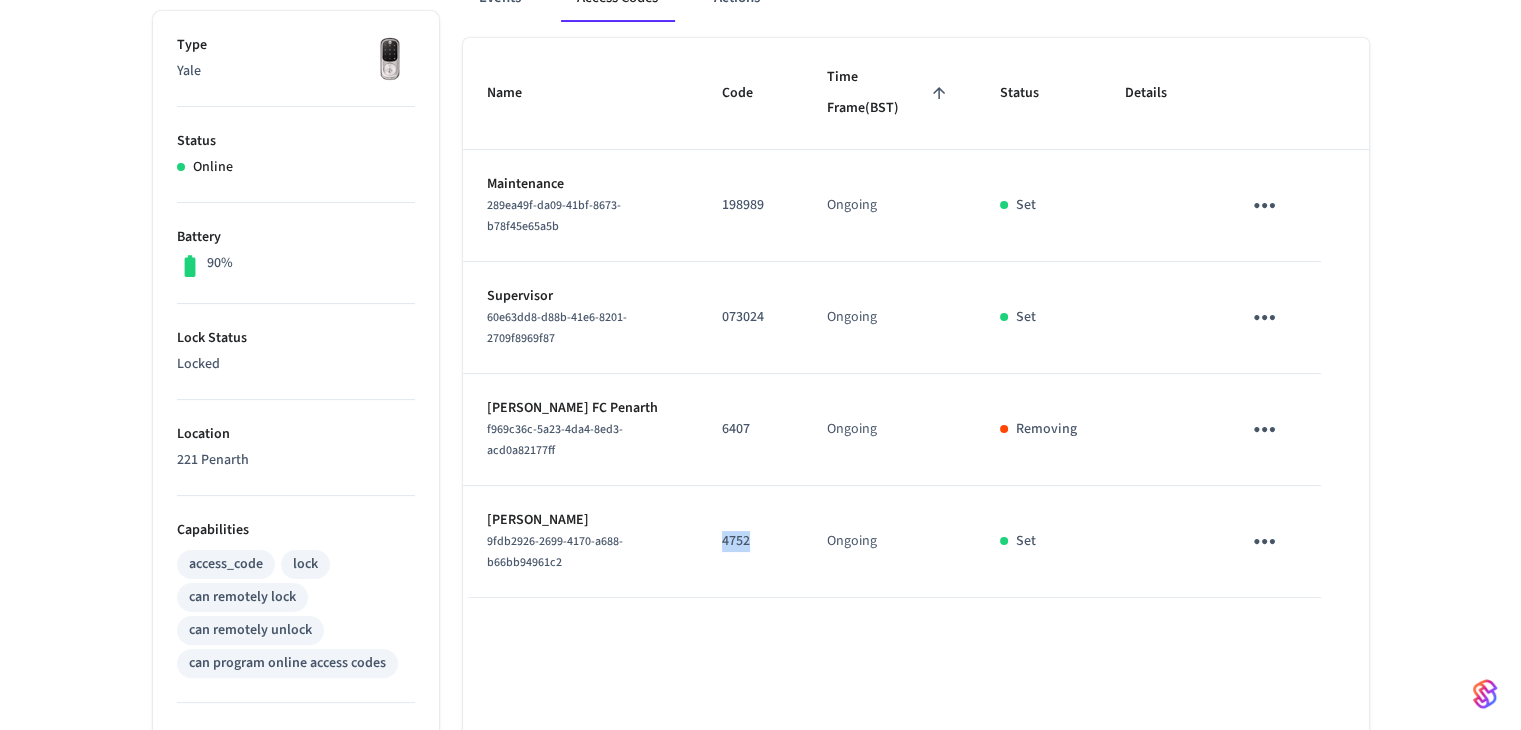 click on "4752" at bounding box center (750, 541) 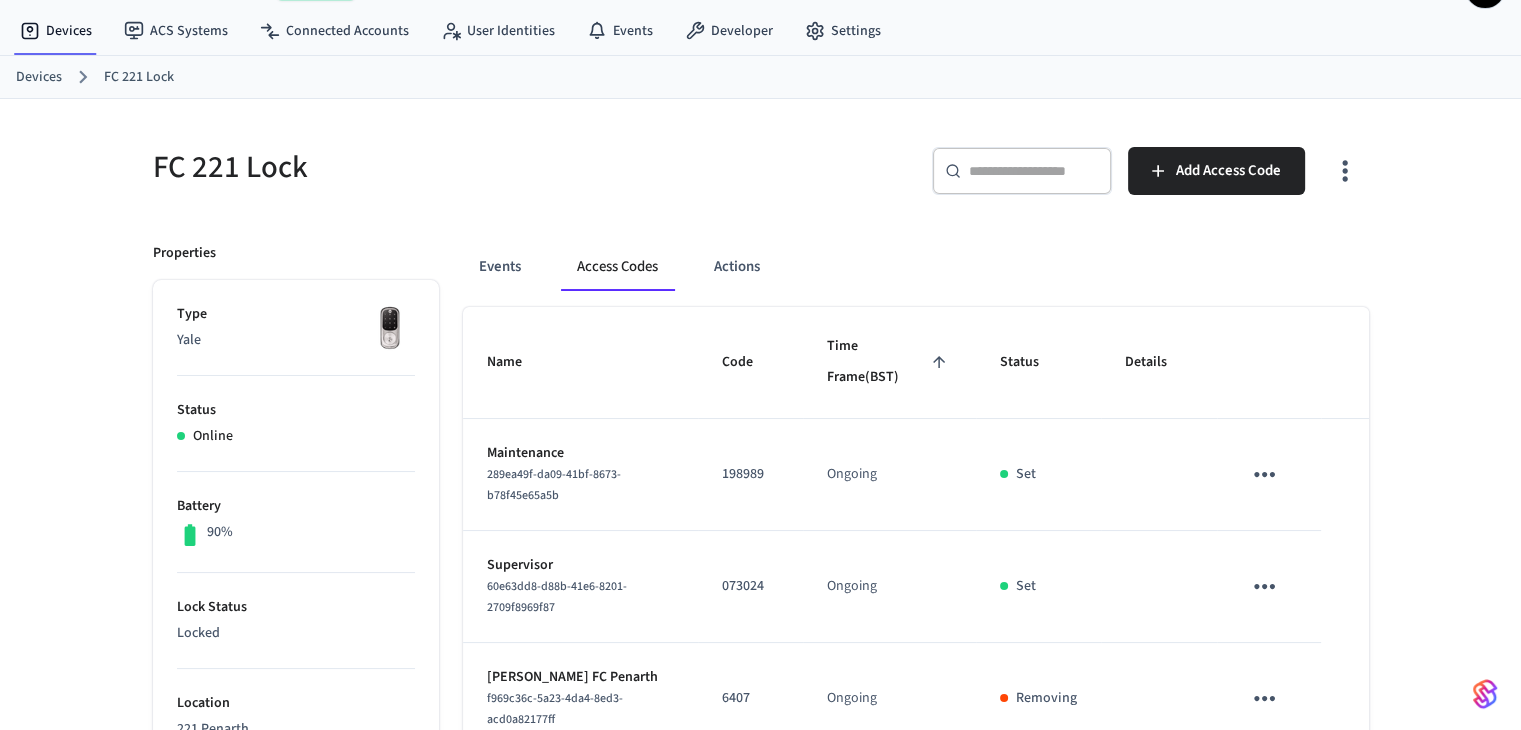scroll, scrollTop: 0, scrollLeft: 0, axis: both 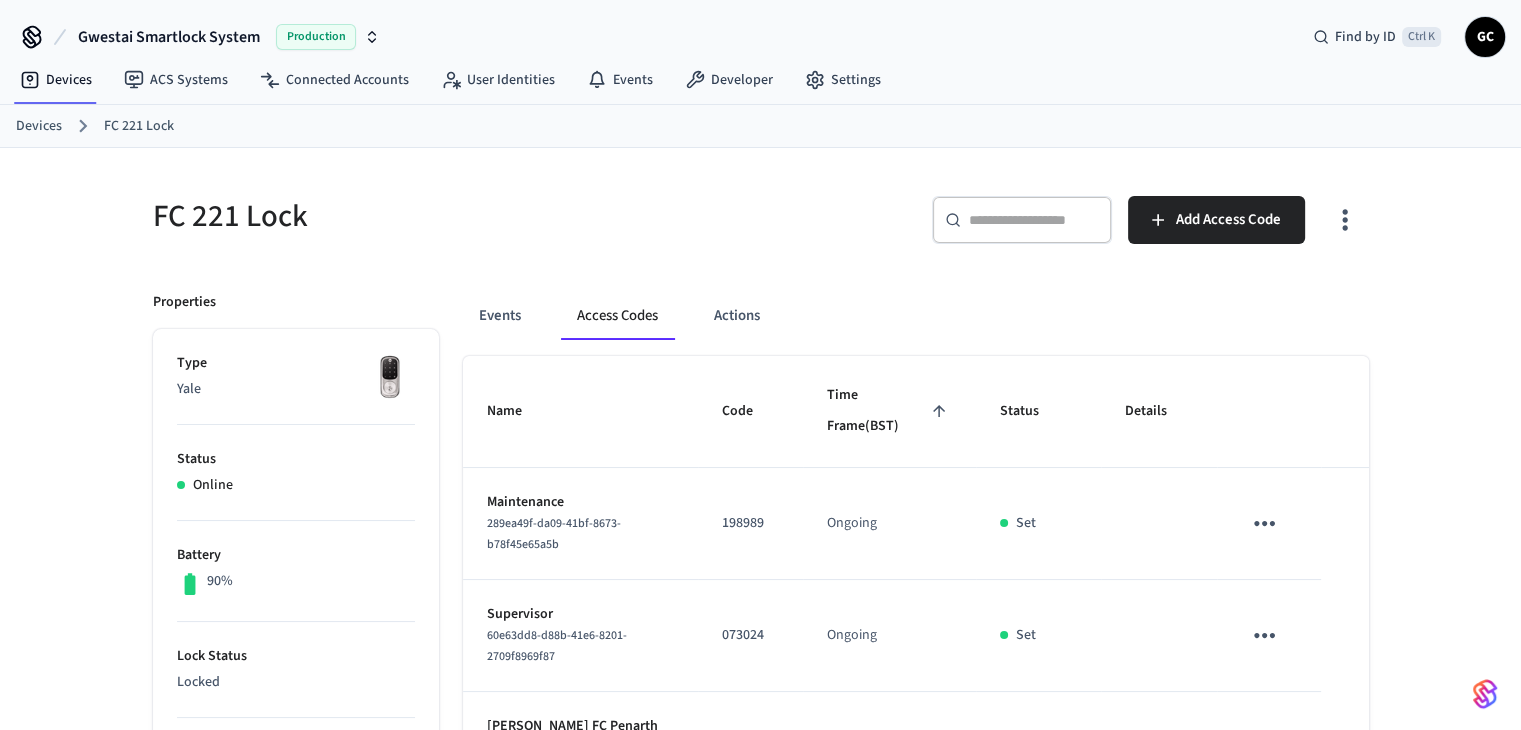 click on "Devices" at bounding box center (39, 126) 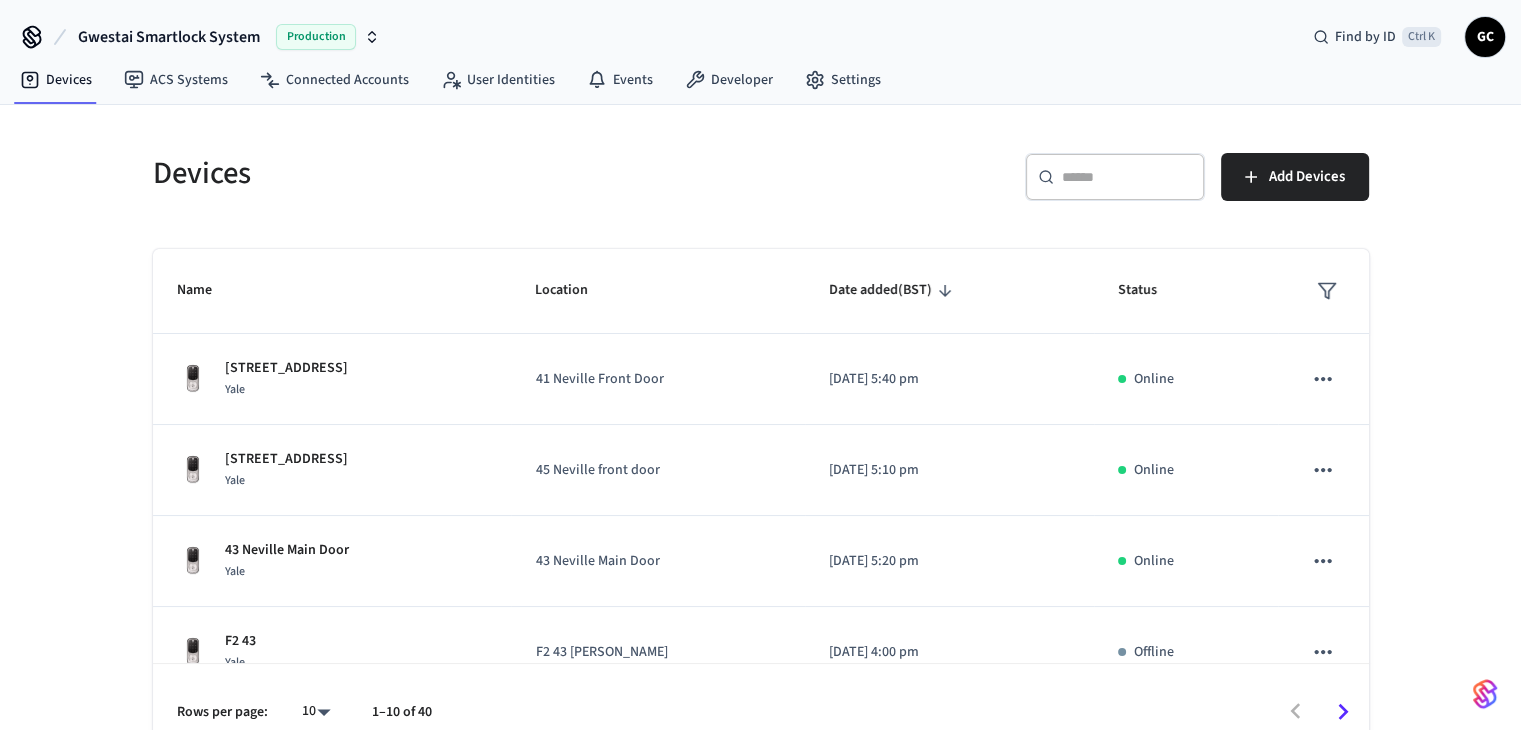 drag, startPoint x: 78, startPoint y: 337, endPoint x: 94, endPoint y: 330, distance: 17.464249 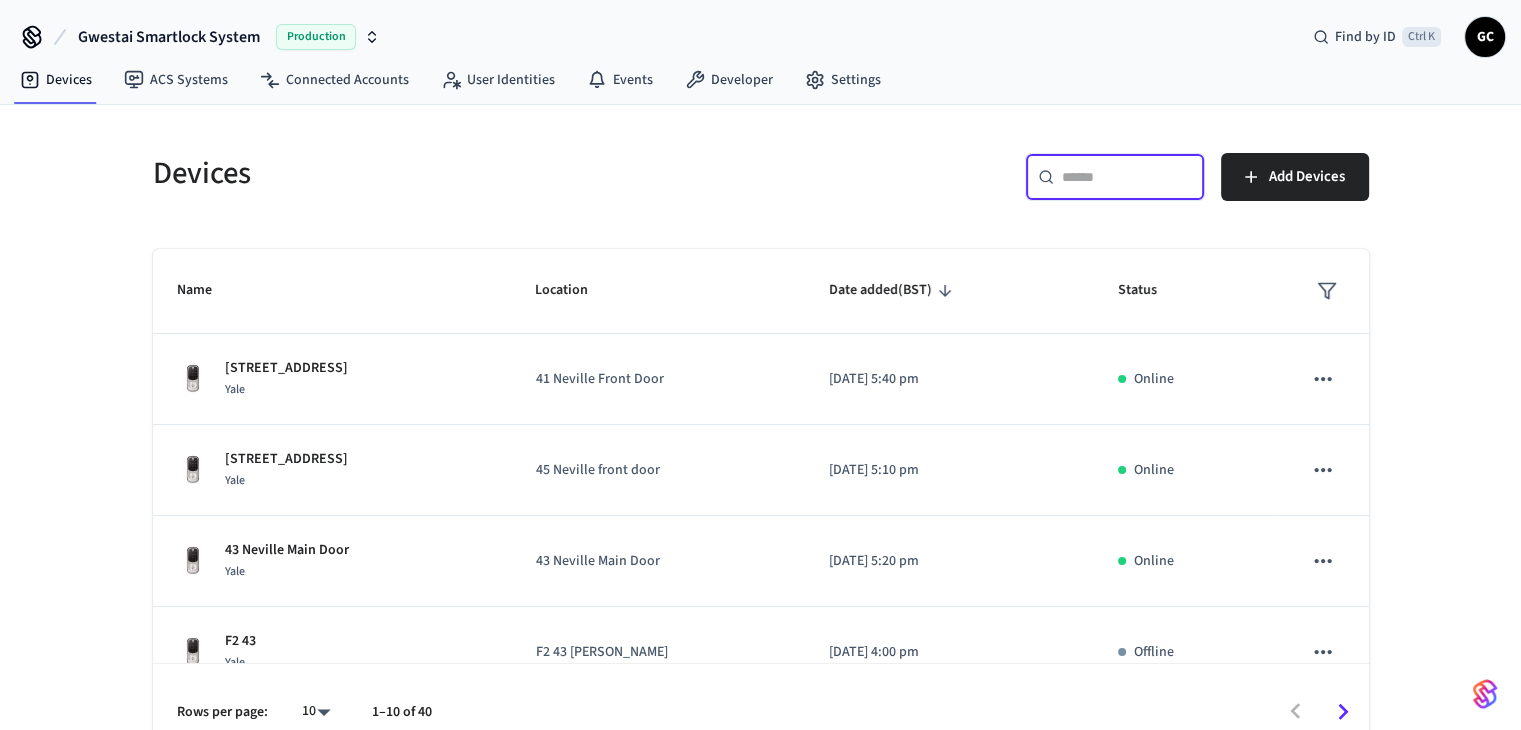 click at bounding box center (1127, 177) 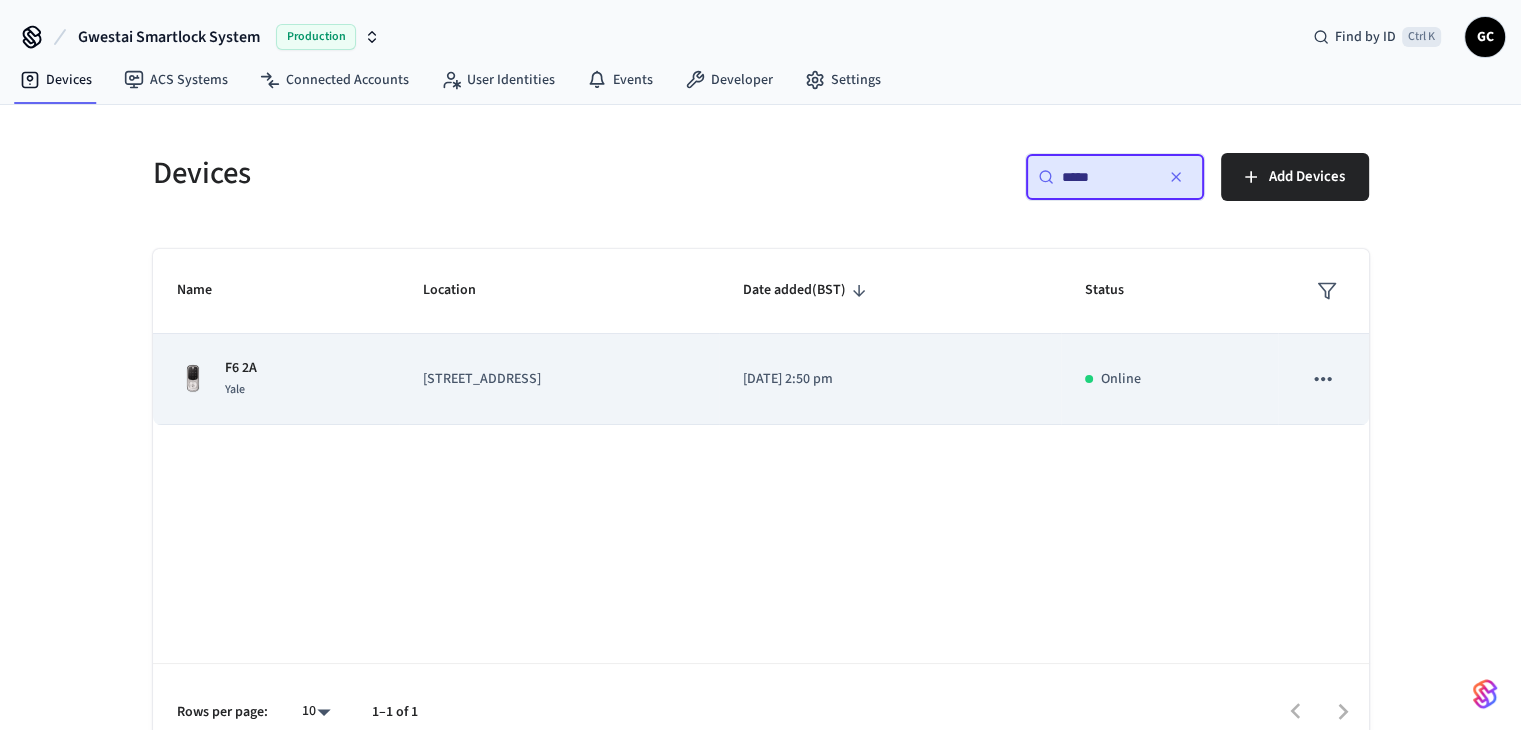 type on "*****" 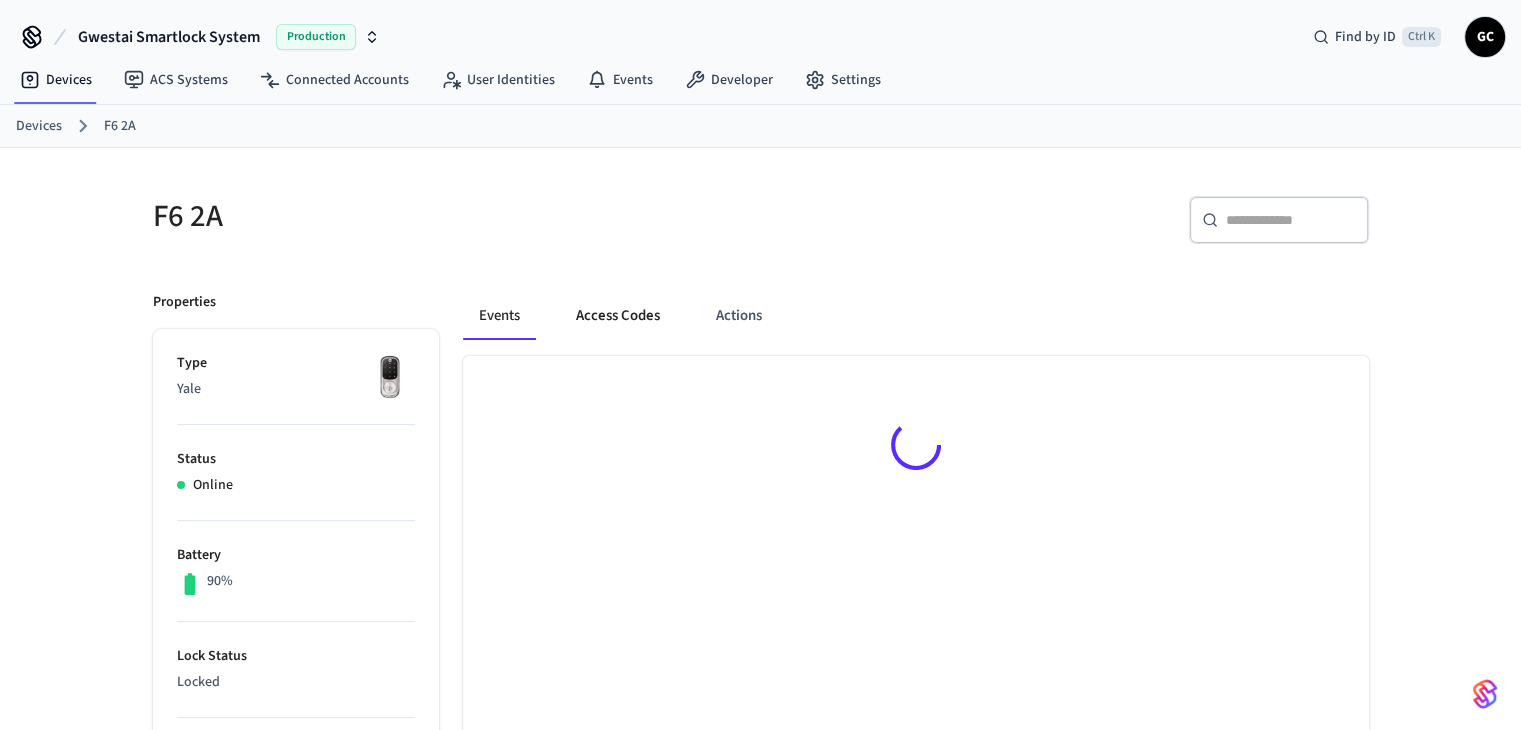 click on "Access Codes" at bounding box center (618, 316) 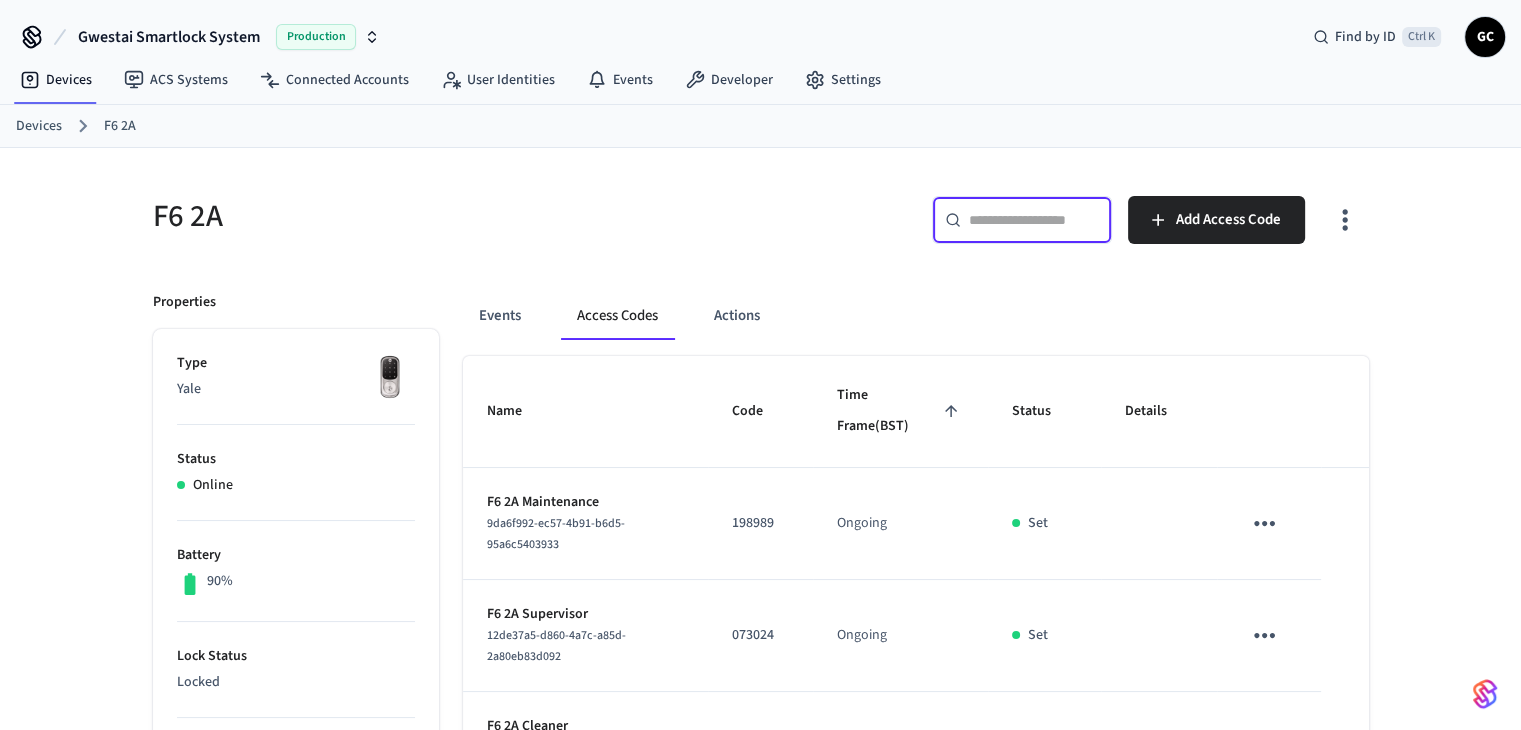 click at bounding box center [1034, 220] 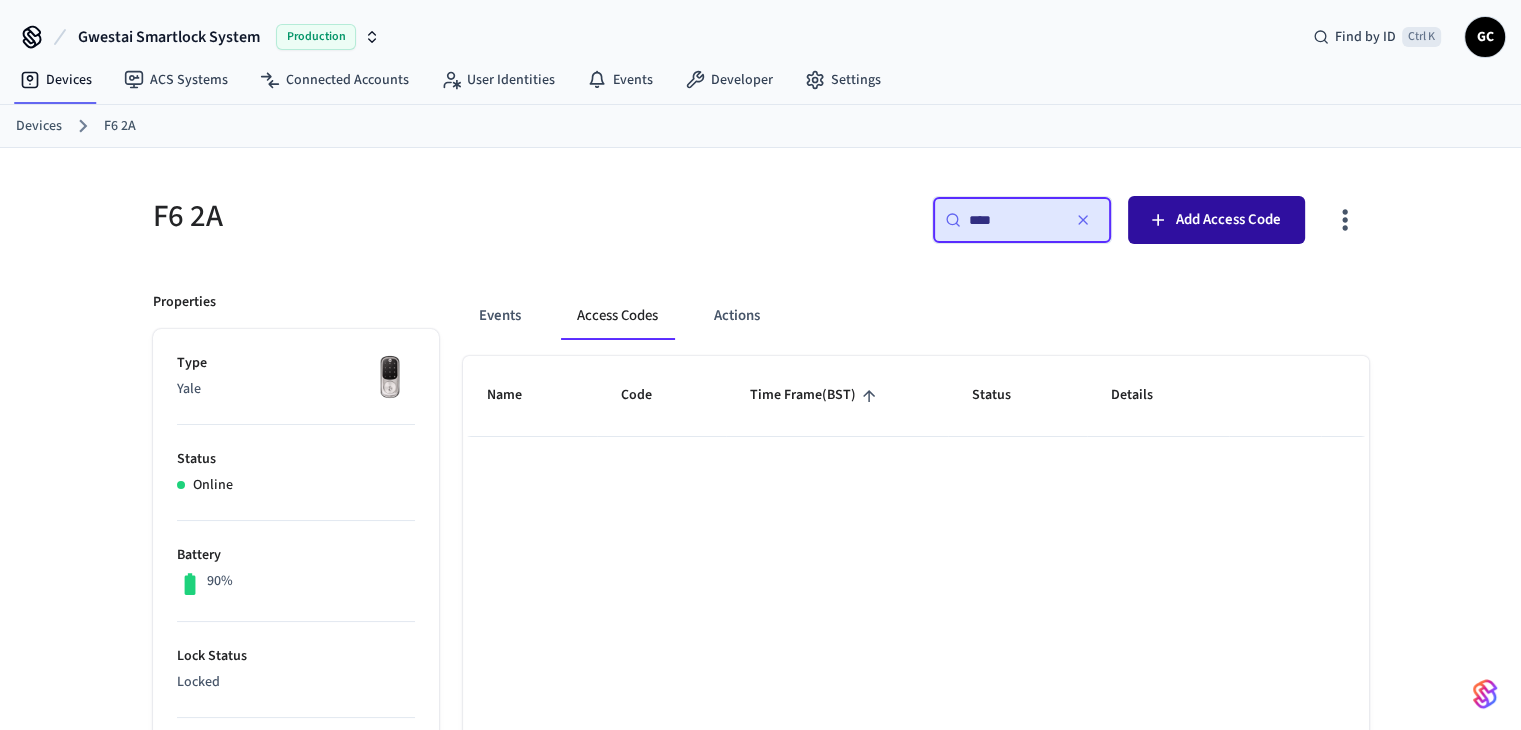 type 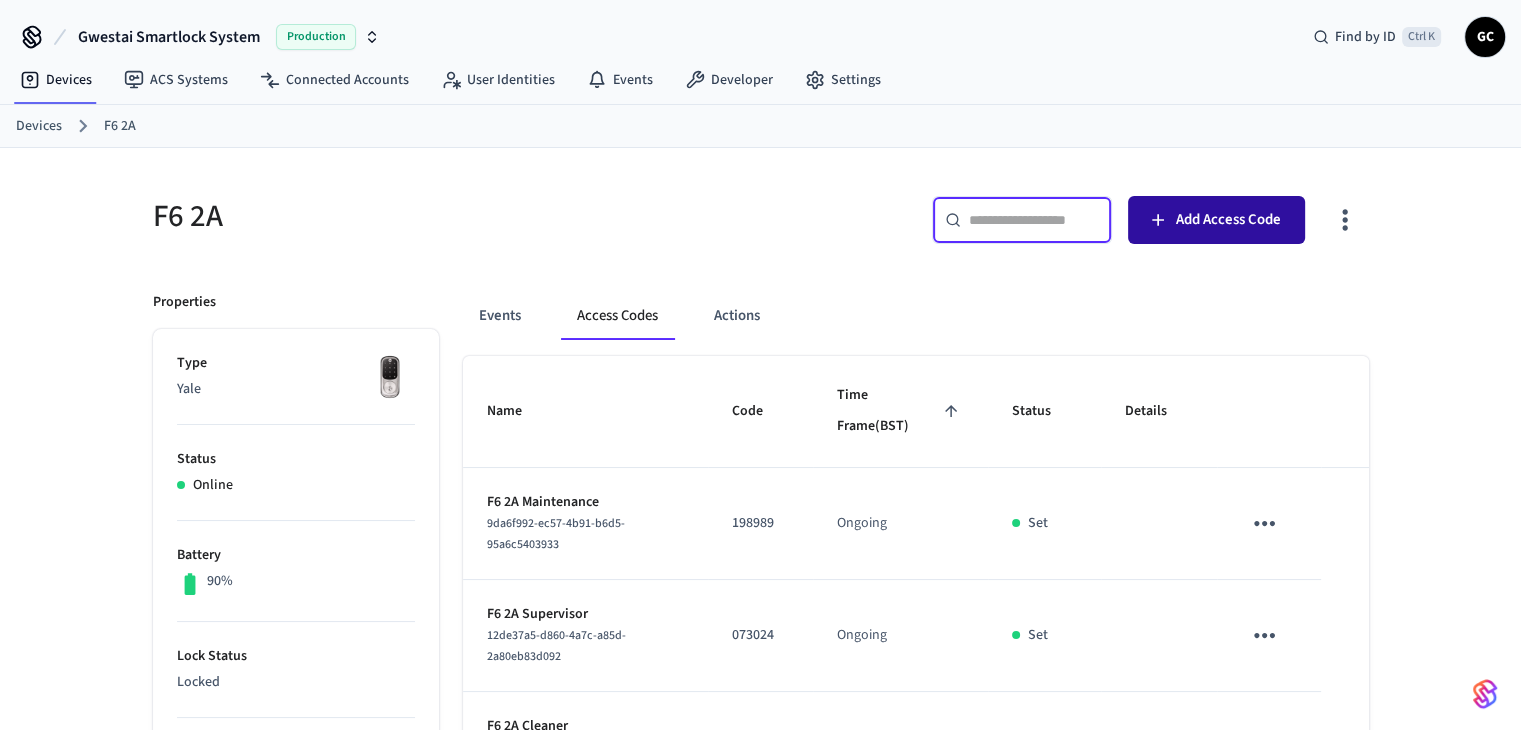 click on "Add Access Code" at bounding box center (1228, 220) 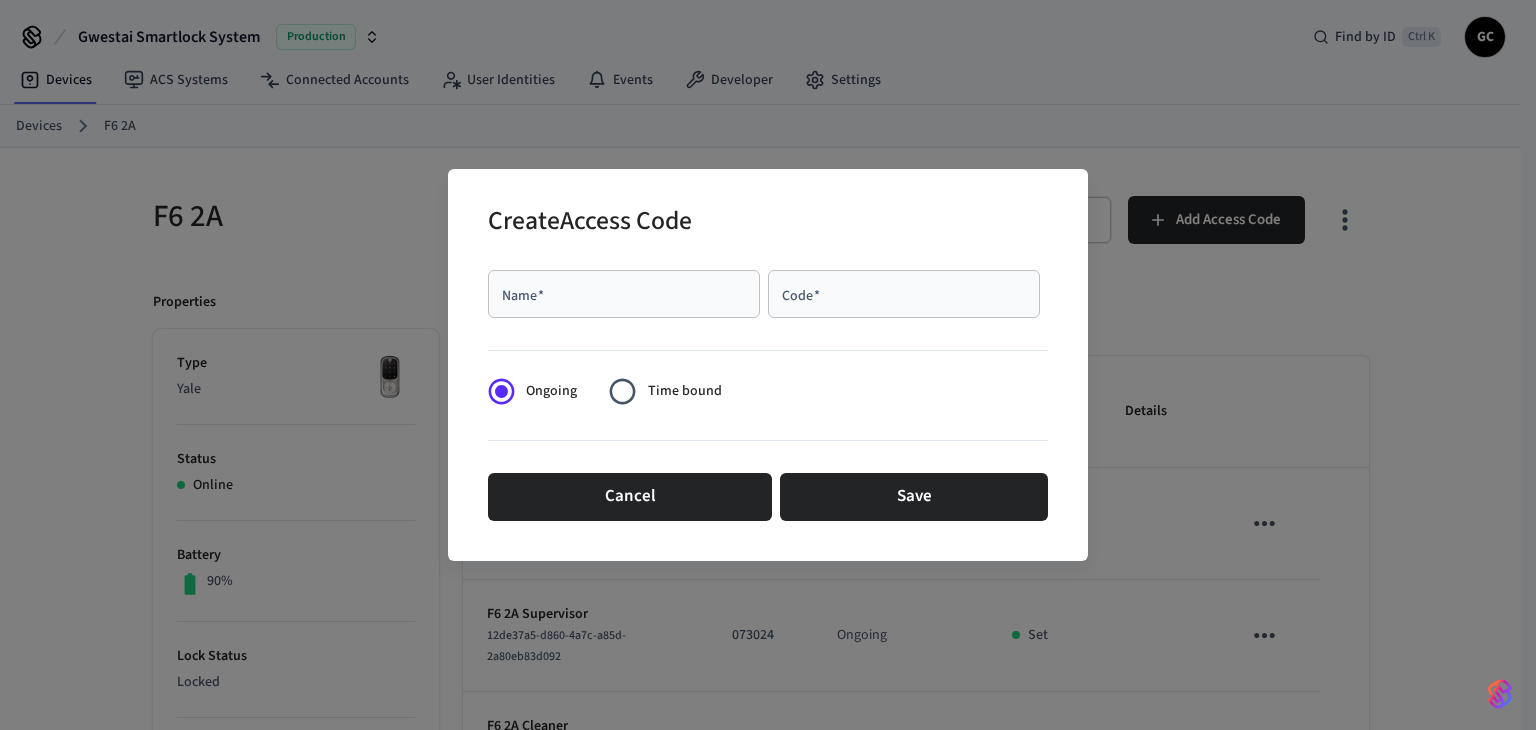 click on "Code   *" at bounding box center (904, 294) 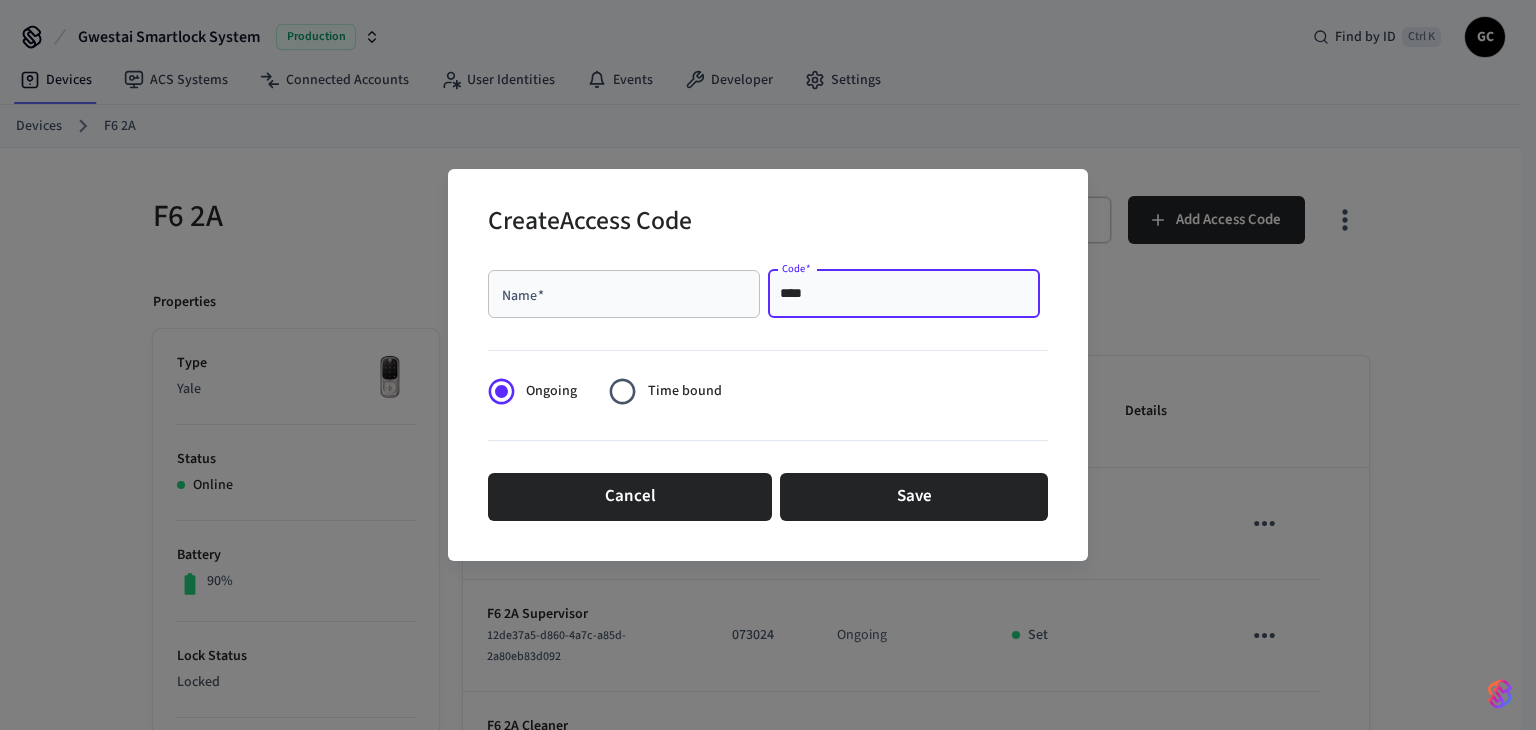 type on "****" 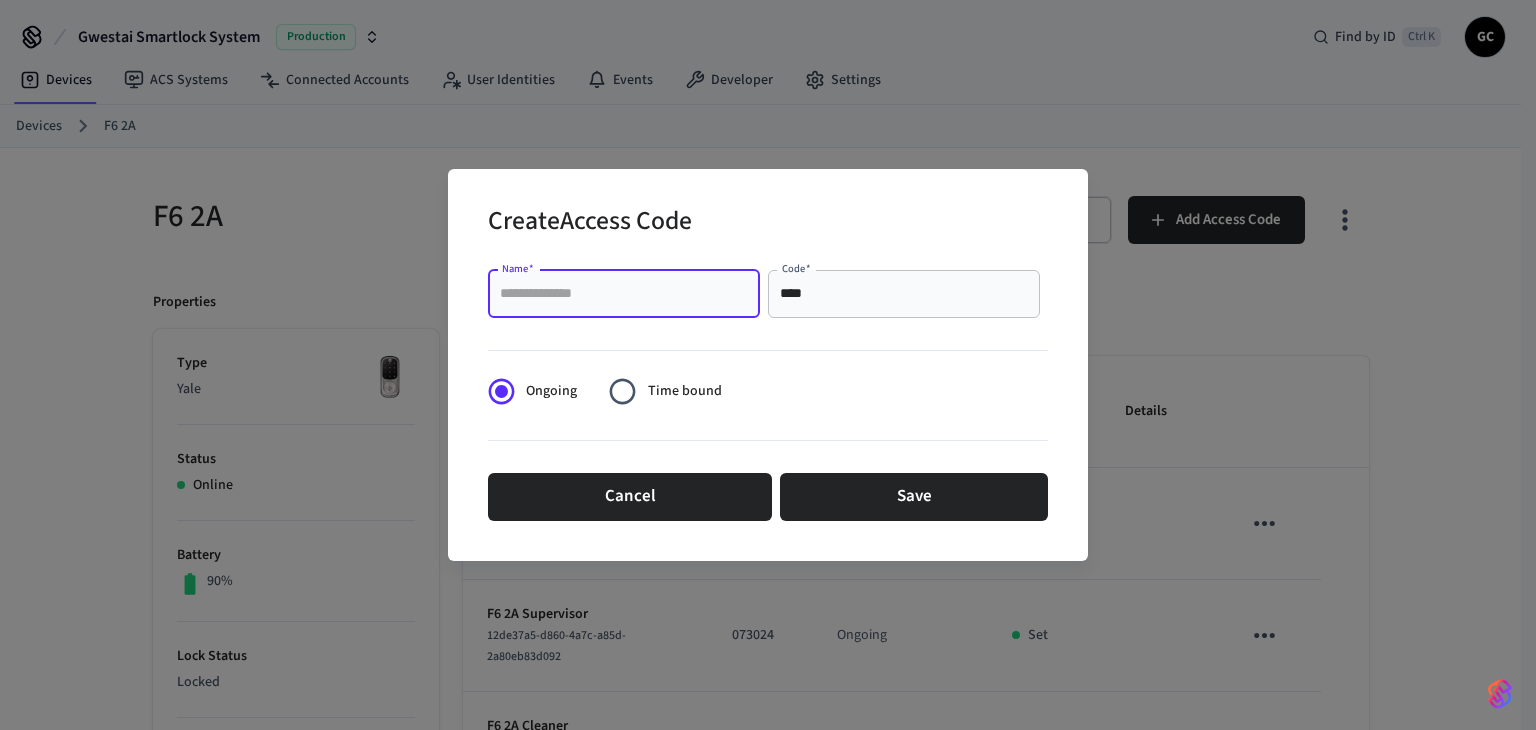 click on "Name   *" at bounding box center [624, 294] 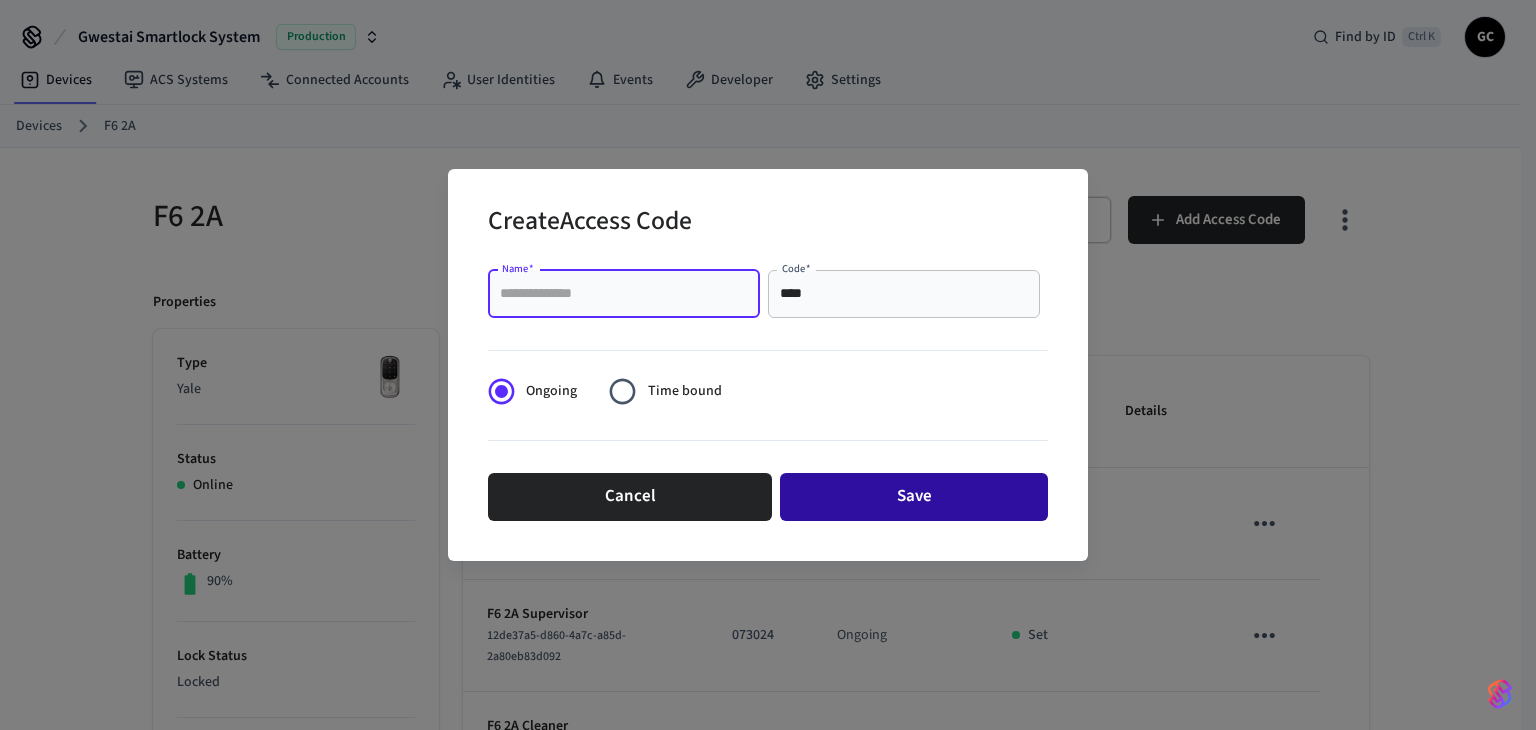 paste on "**********" 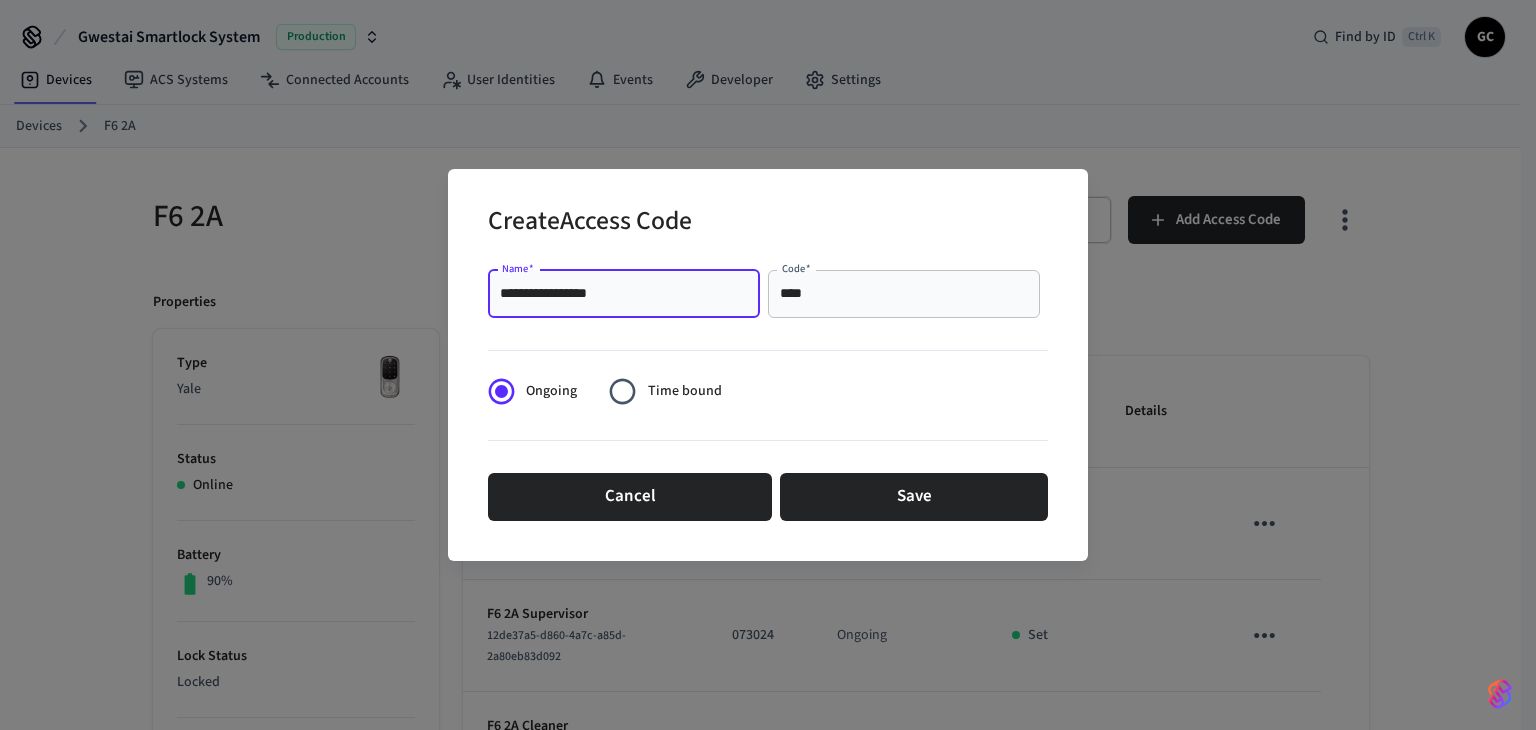 type on "**********" 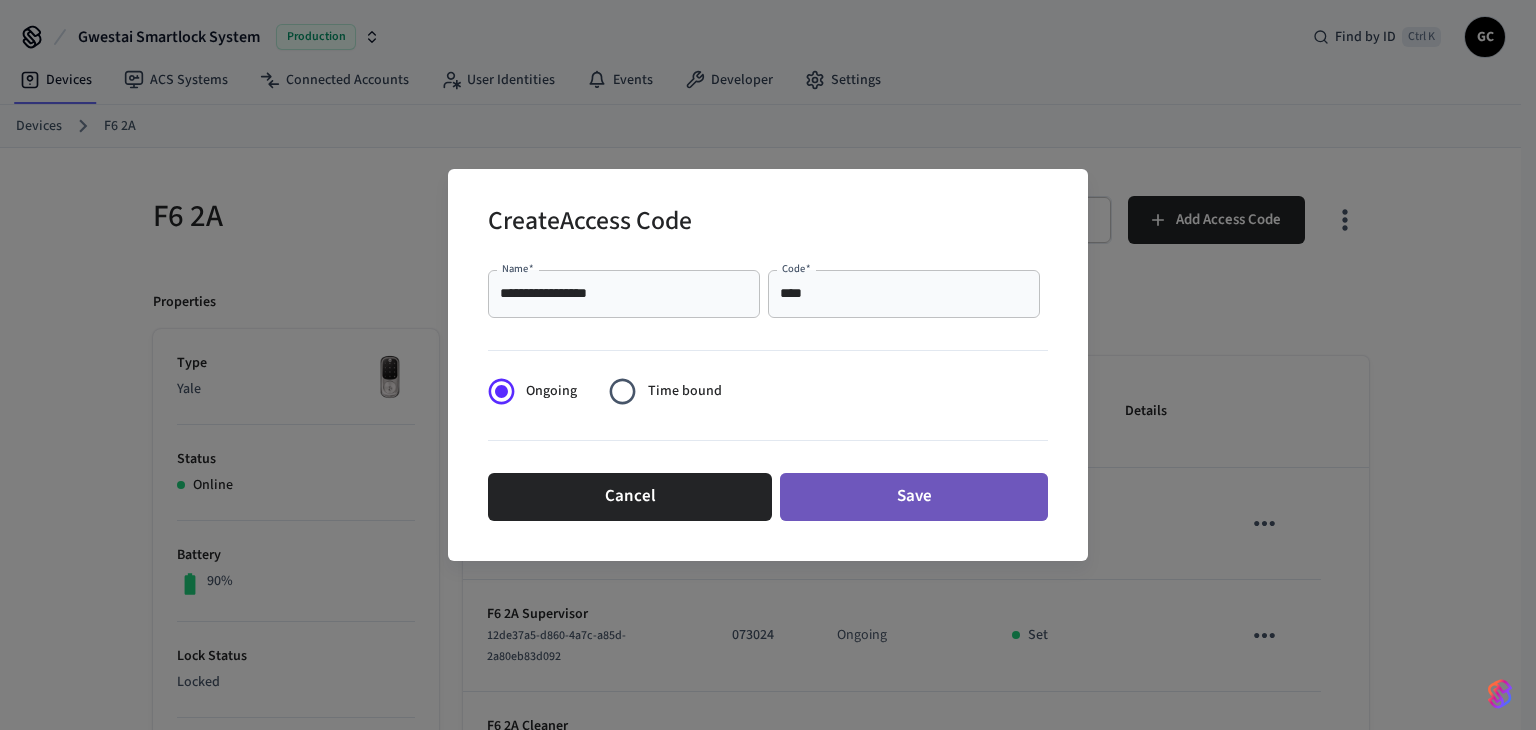 click on "Save" at bounding box center (914, 497) 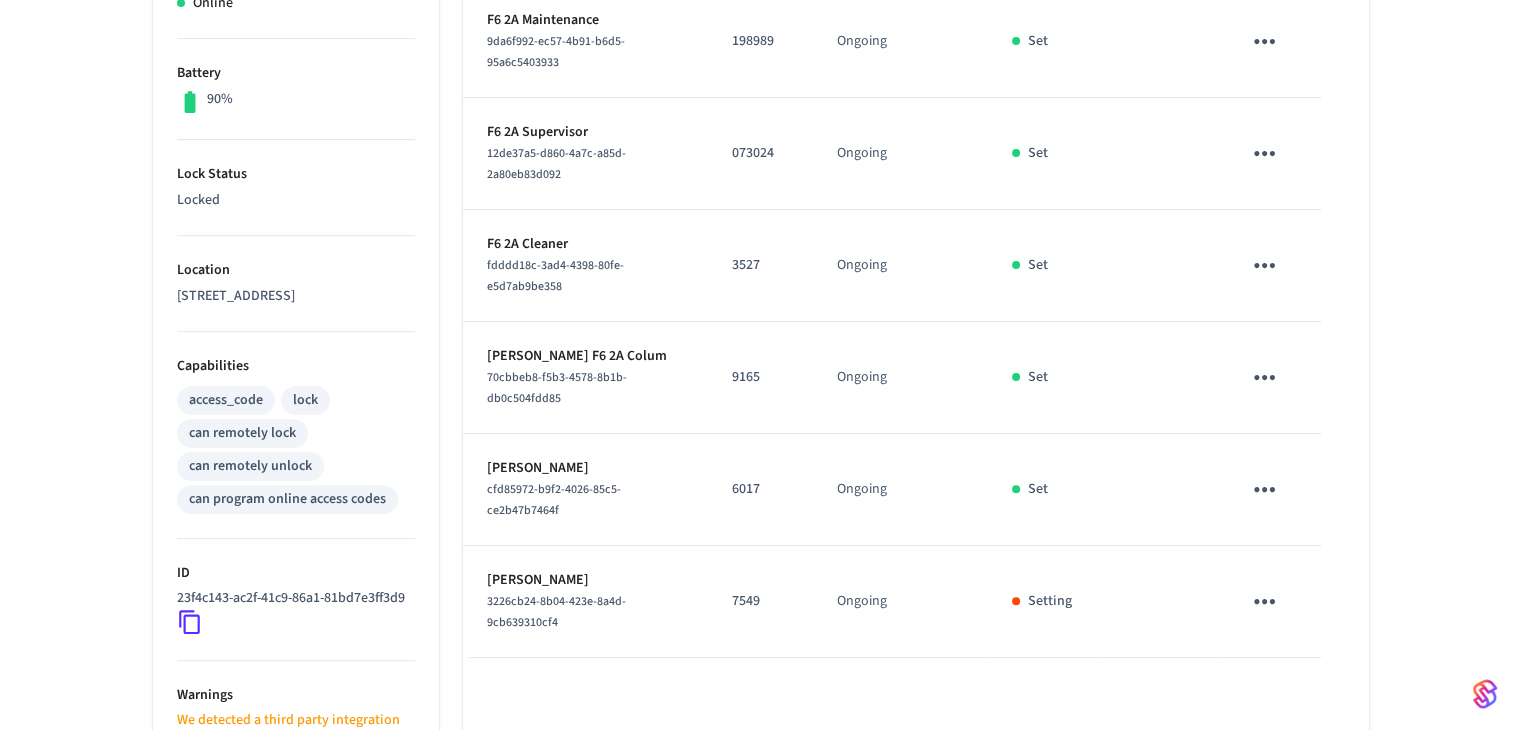 scroll, scrollTop: 700, scrollLeft: 0, axis: vertical 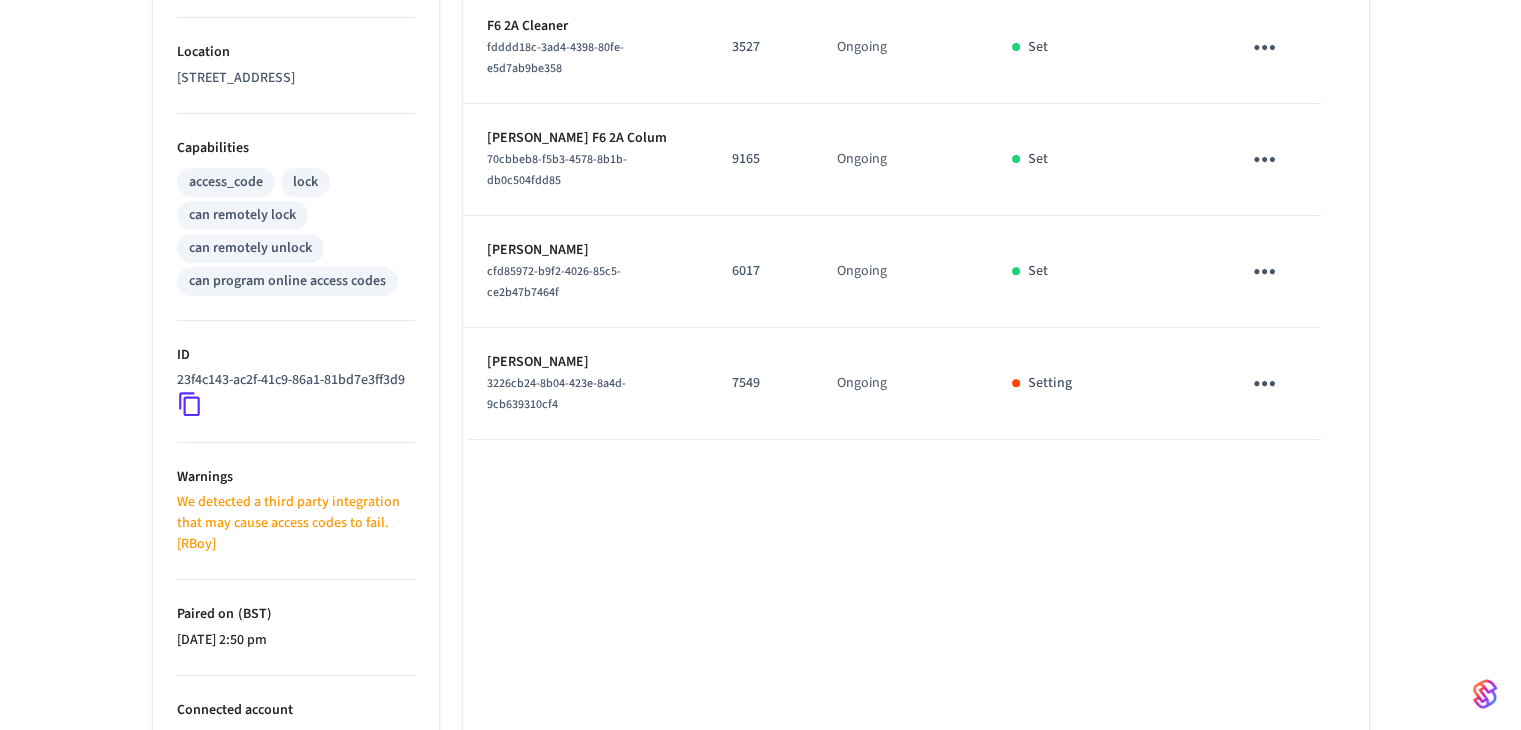 click 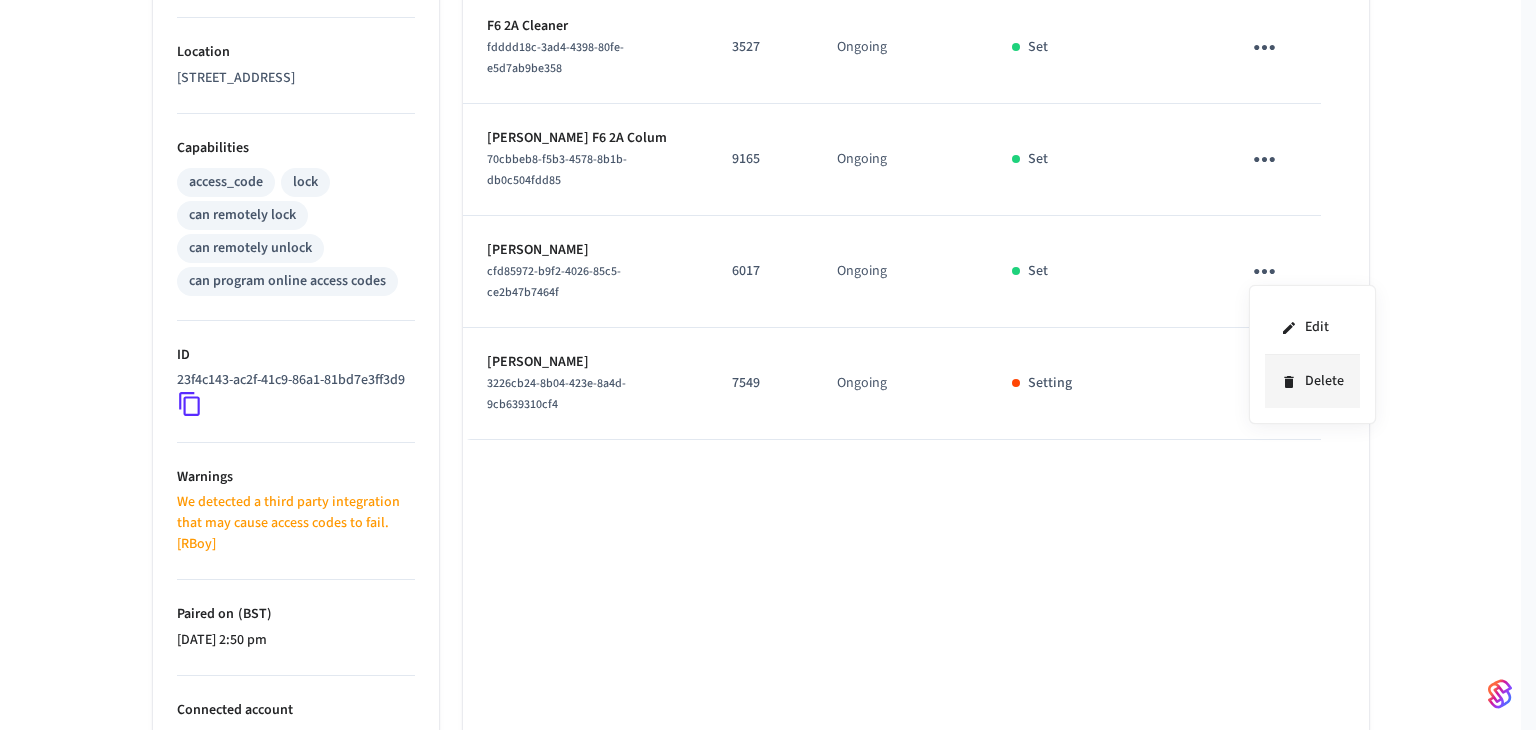 click on "Delete" at bounding box center [1312, 381] 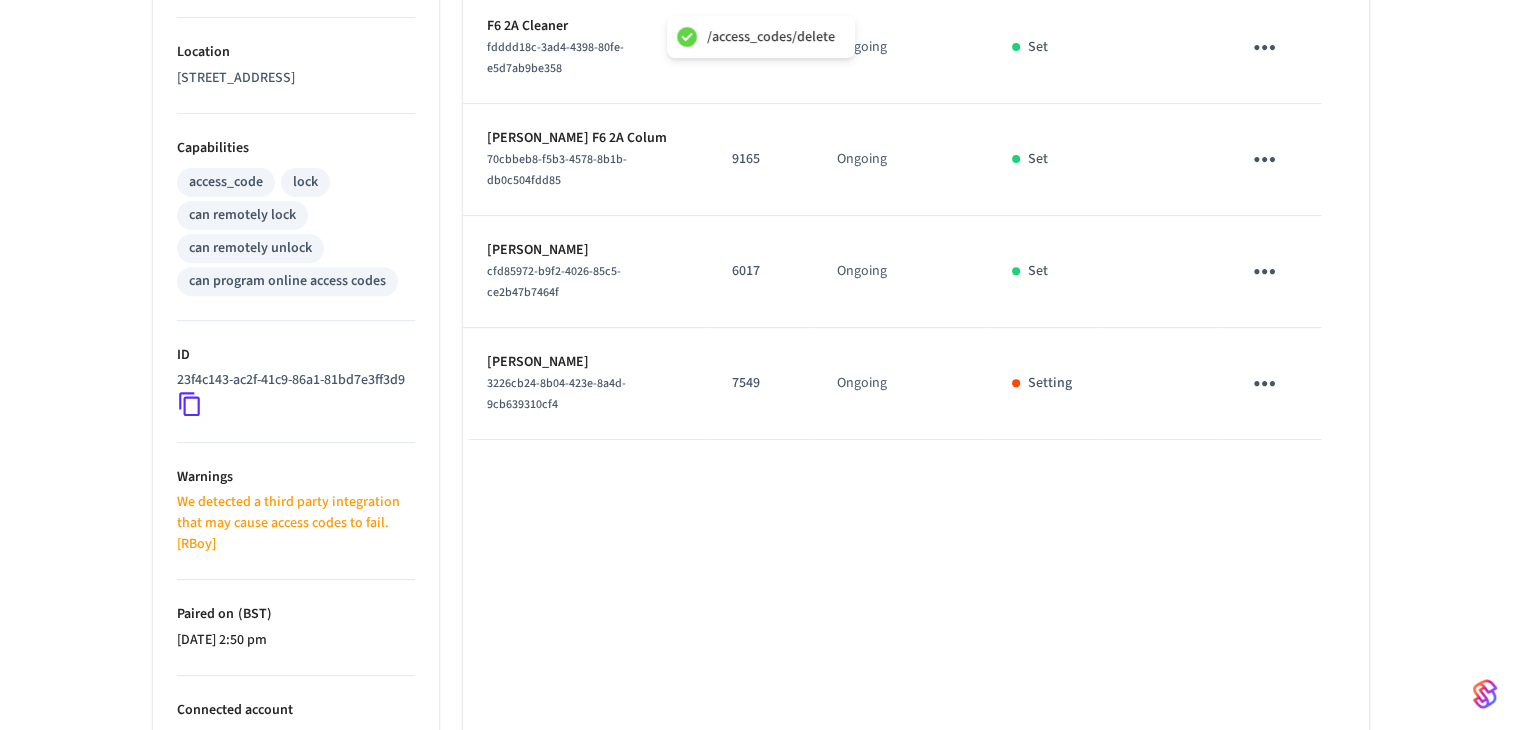 click 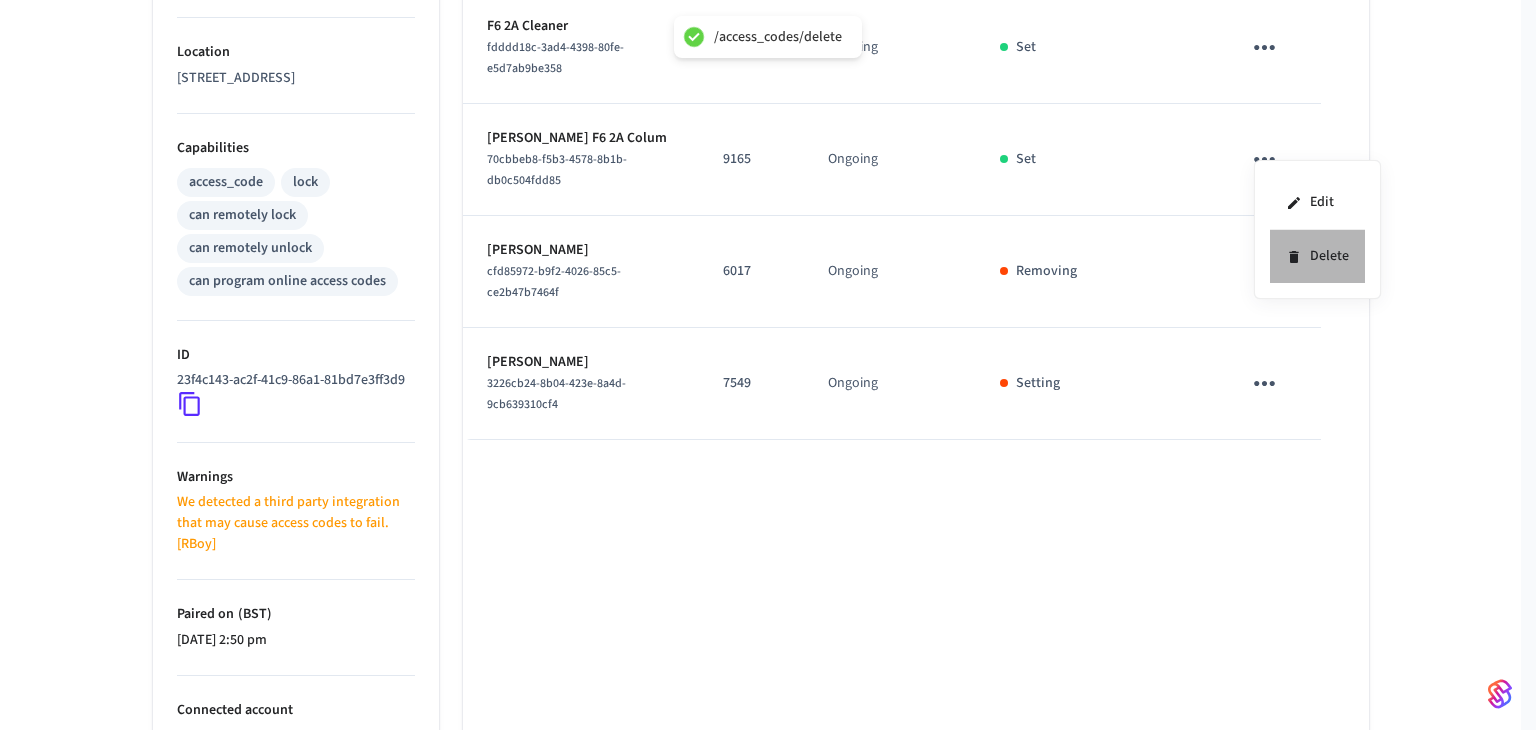 click on "Delete" at bounding box center (1317, 256) 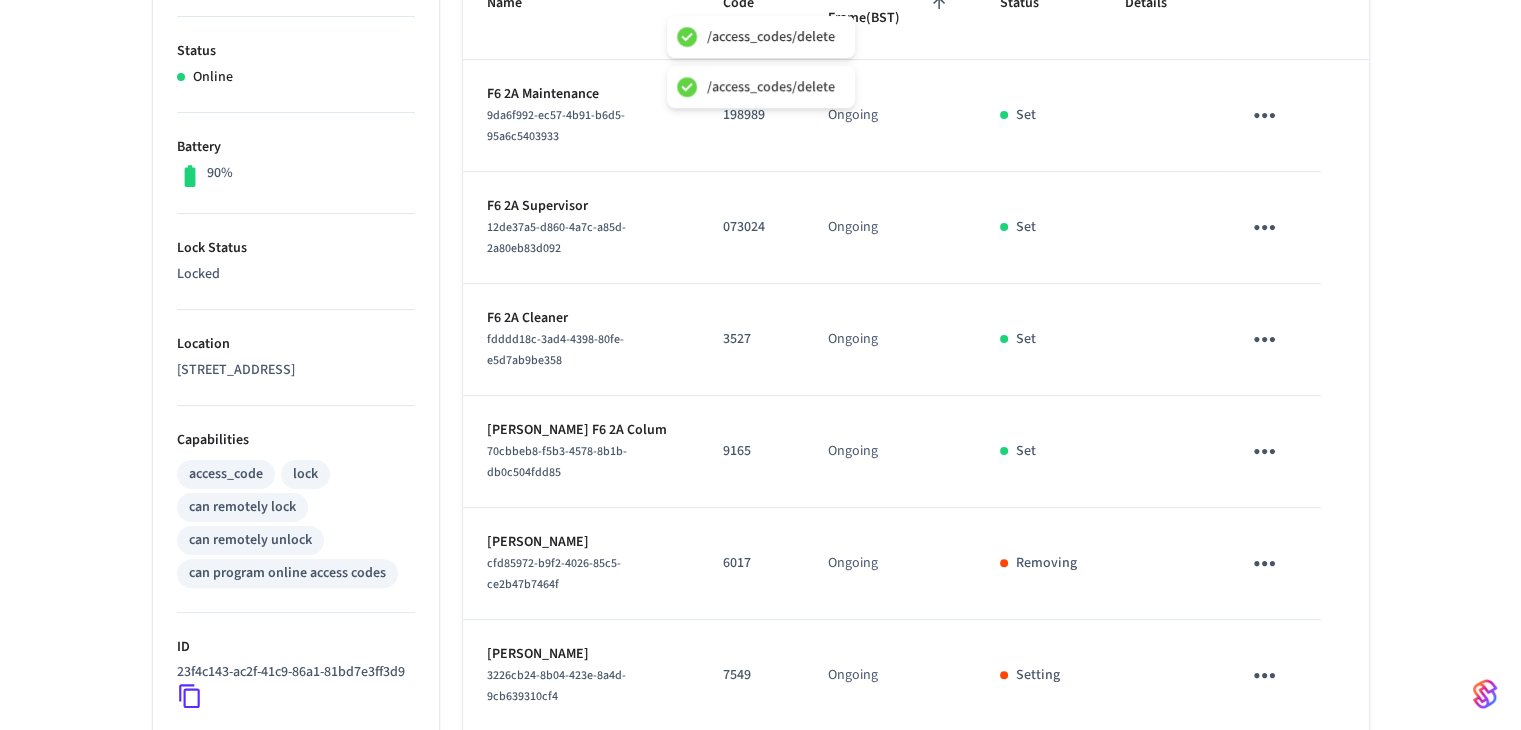 scroll, scrollTop: 400, scrollLeft: 0, axis: vertical 